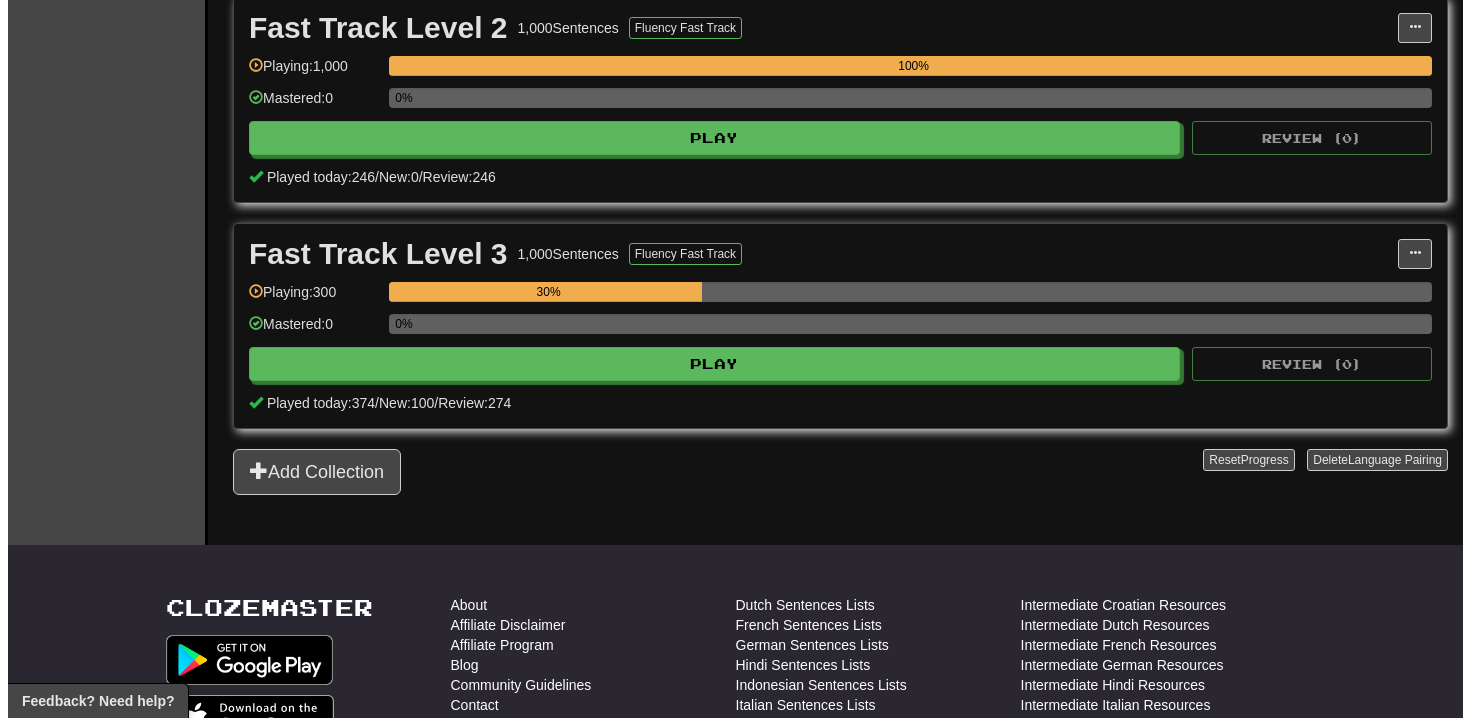 scroll, scrollTop: 651, scrollLeft: 0, axis: vertical 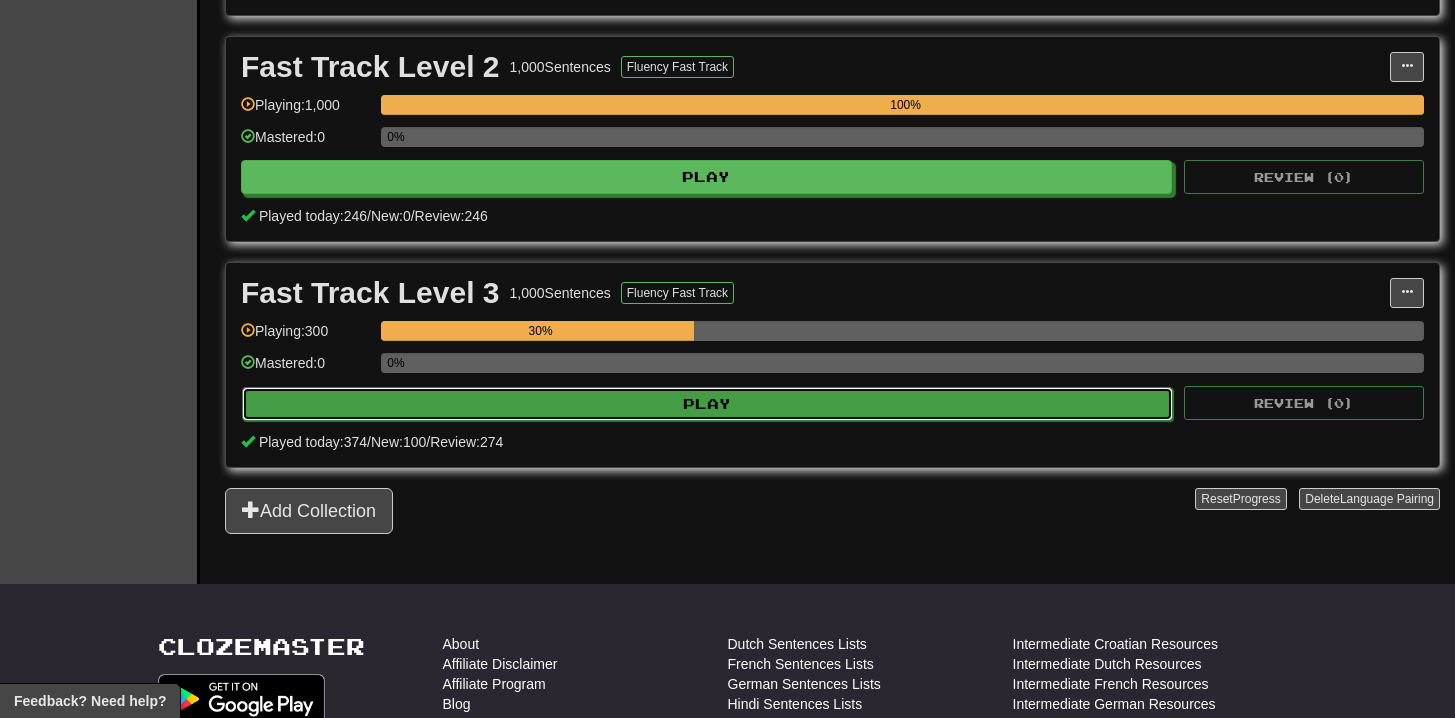 click on "Play" at bounding box center [707, 404] 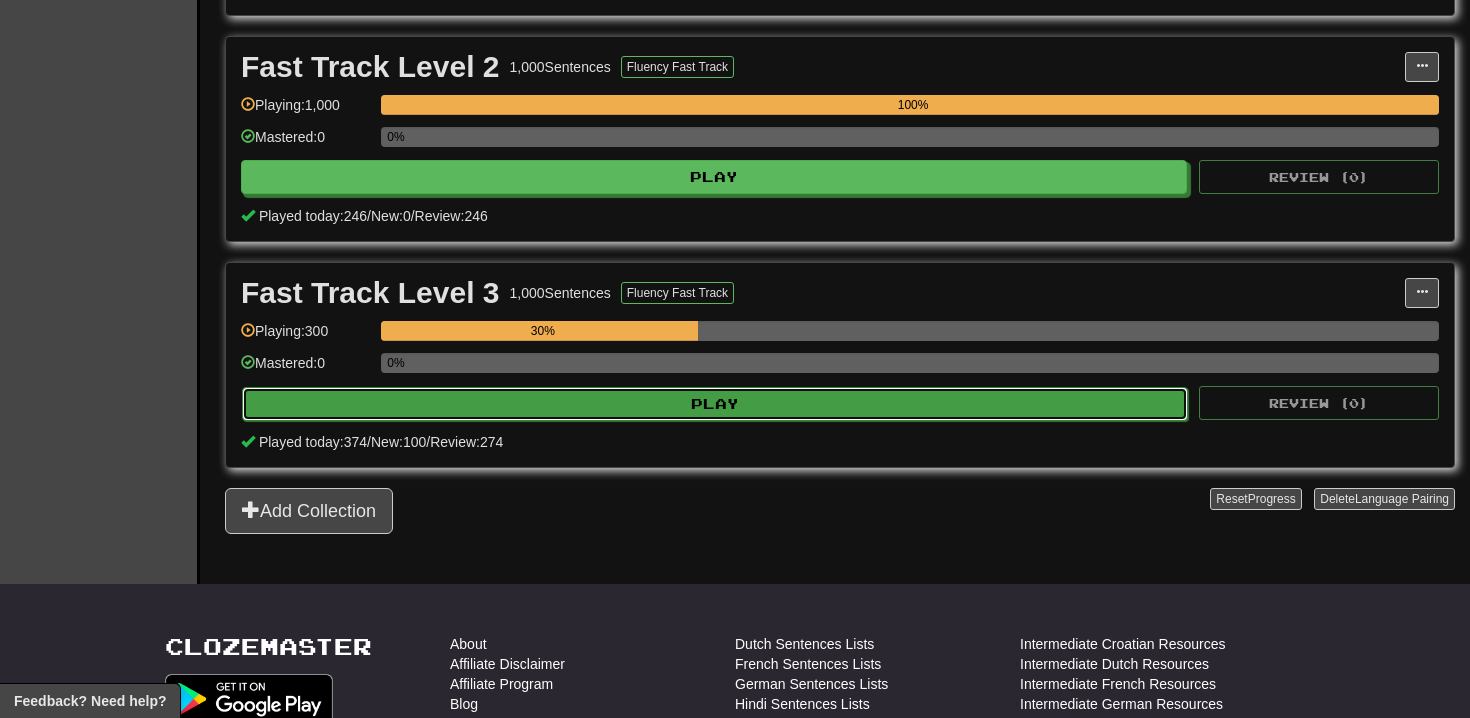select on "**" 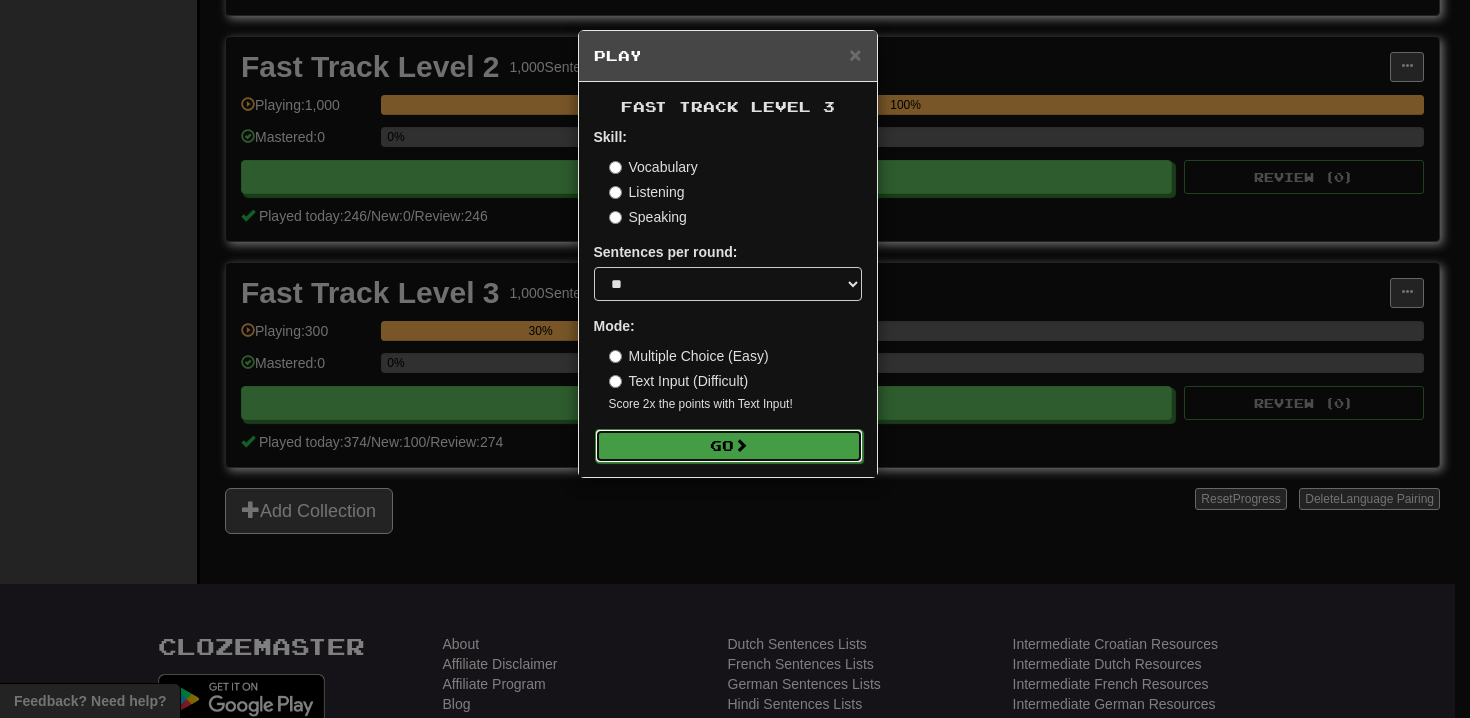 click on "Go" at bounding box center [729, 446] 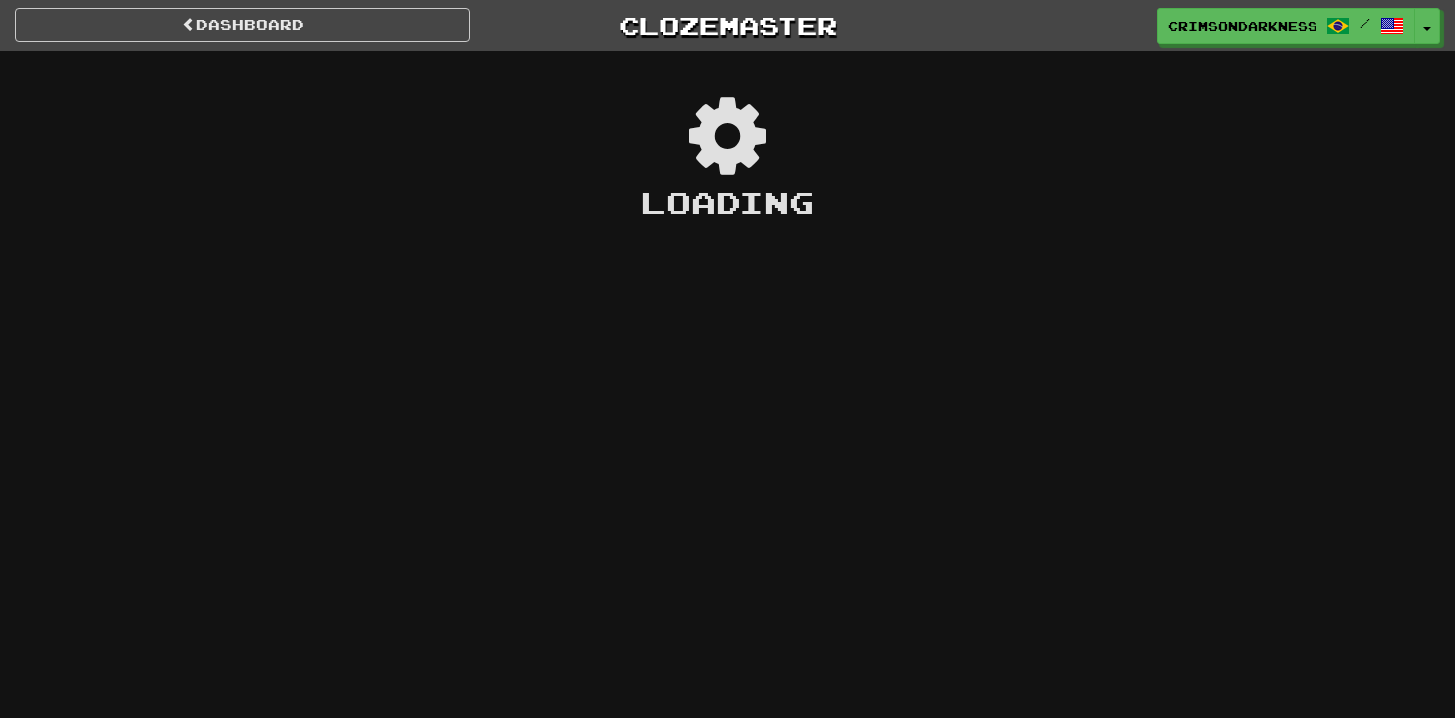 scroll, scrollTop: 0, scrollLeft: 0, axis: both 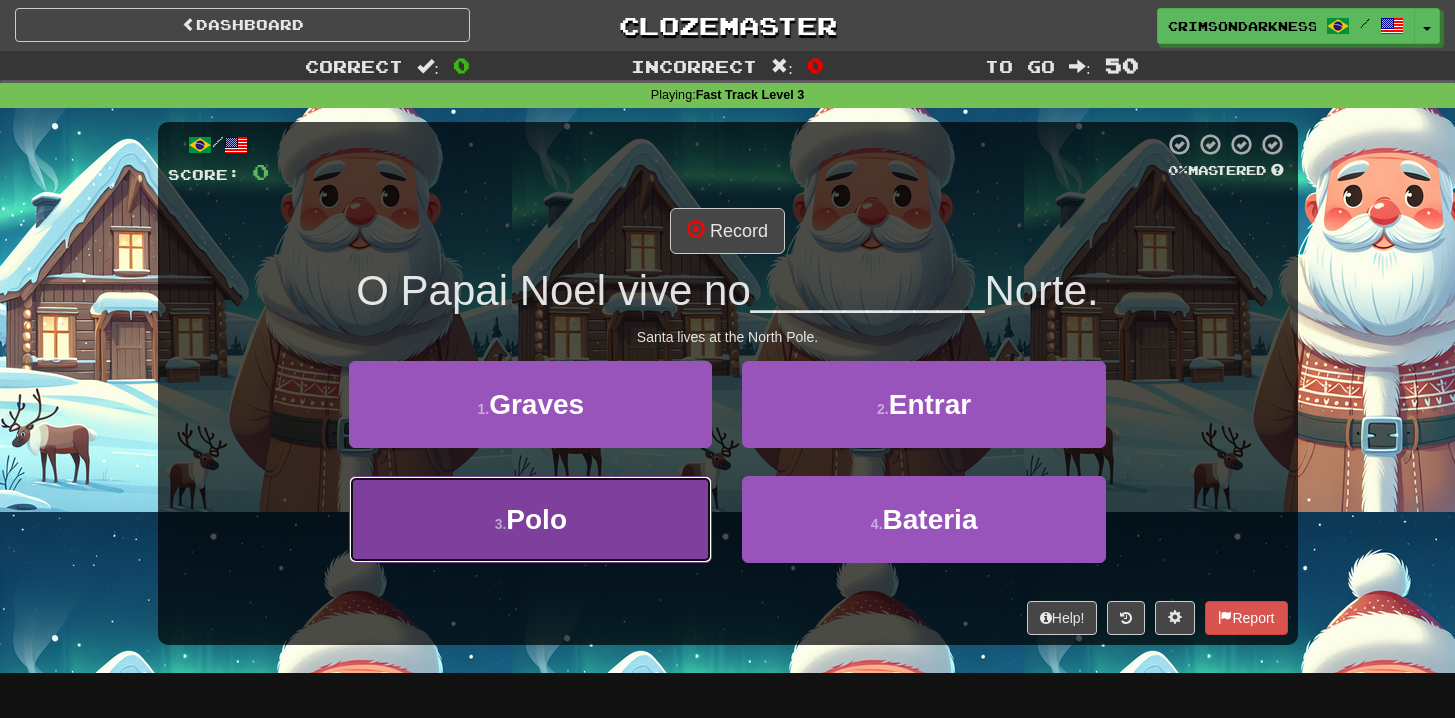 click on "3 .  Polo" at bounding box center (530, 519) 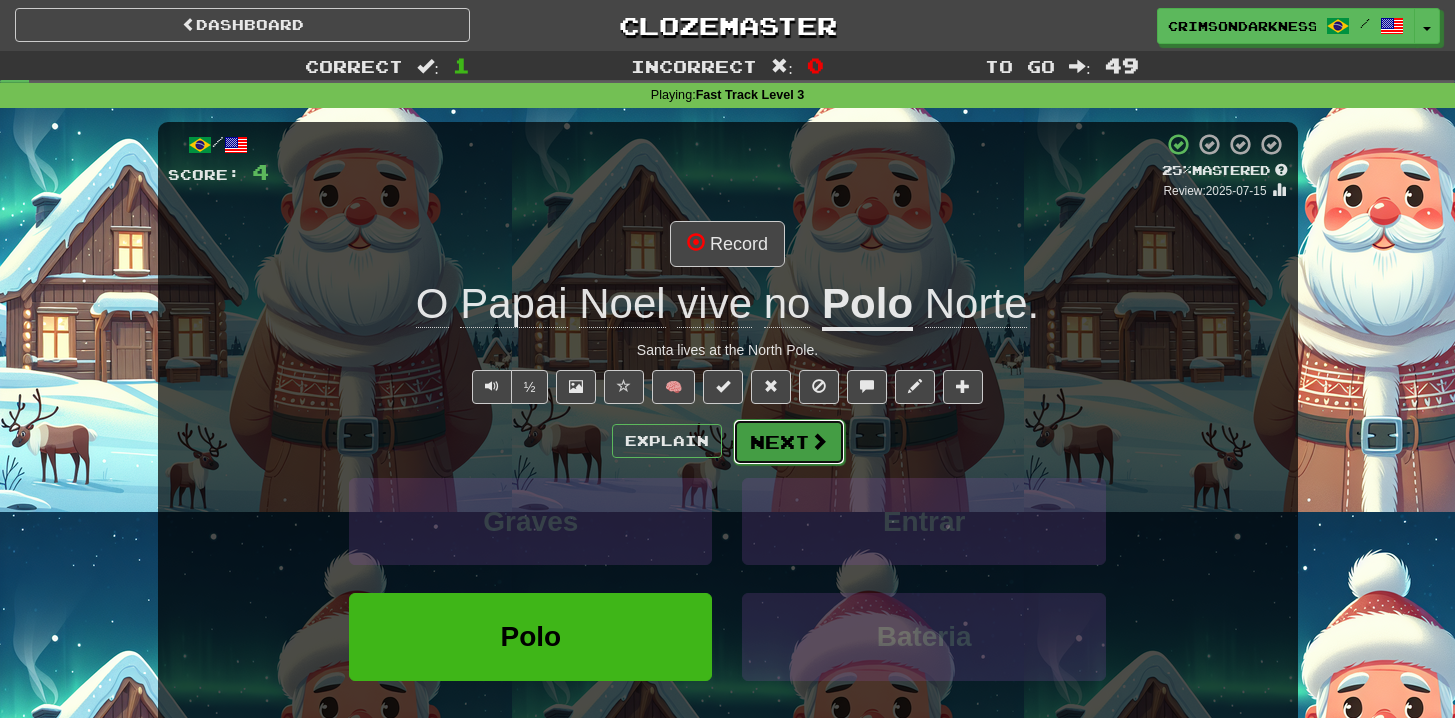click on "Next" at bounding box center [789, 442] 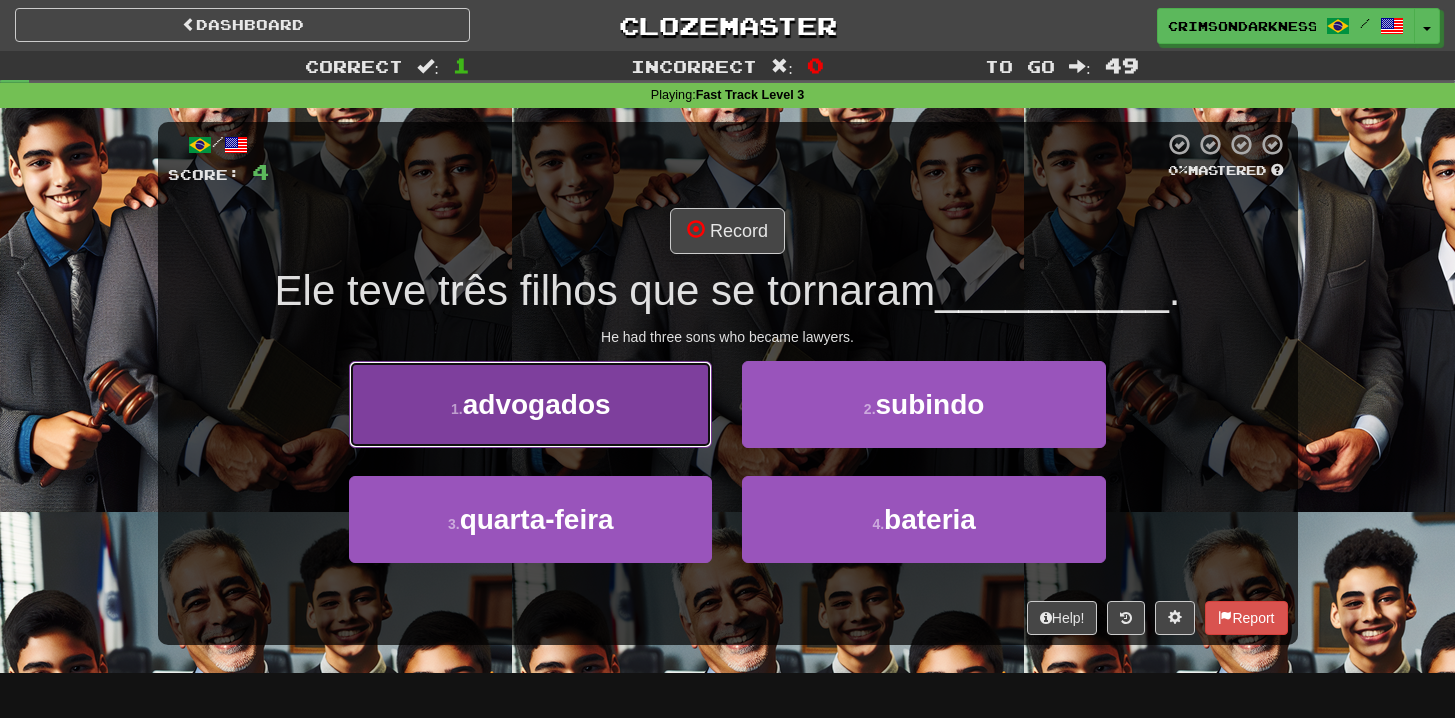 click on "1 .  advogados" at bounding box center [530, 404] 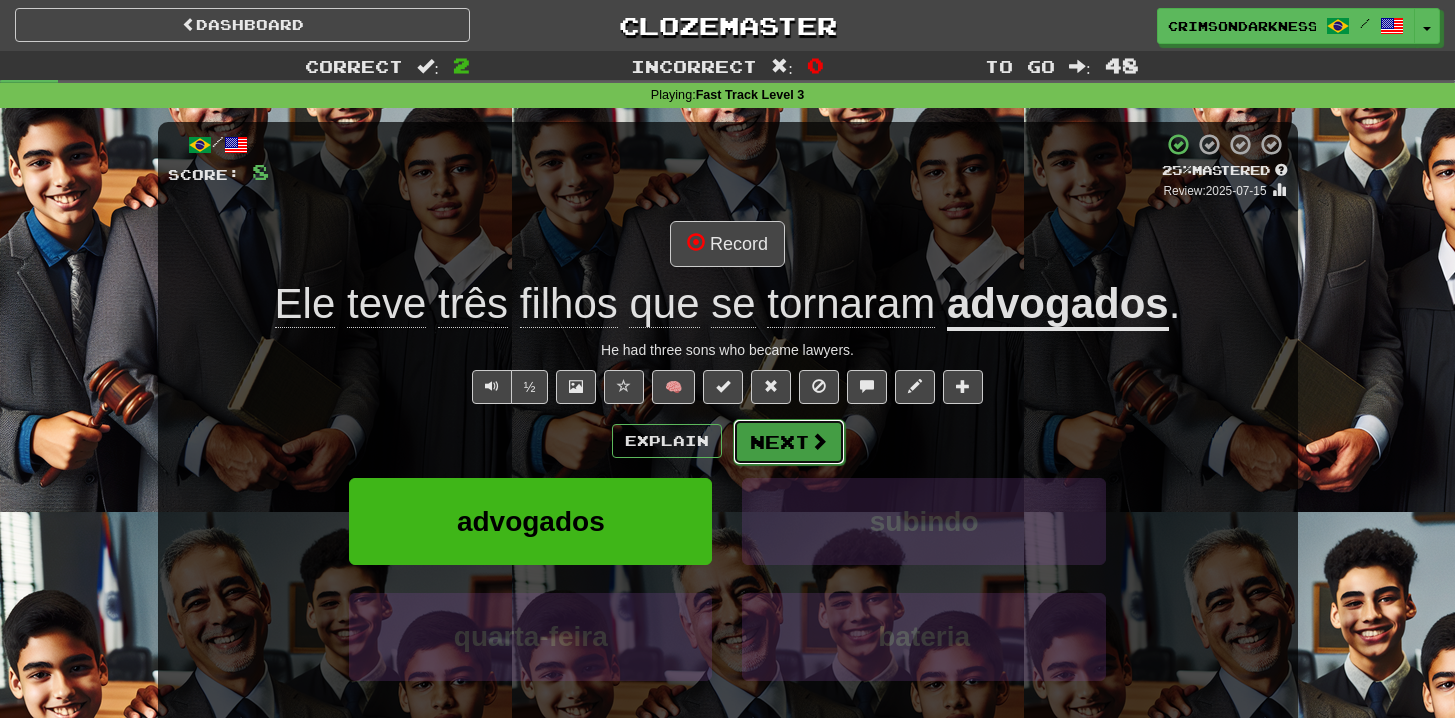 click on "Next" at bounding box center (789, 442) 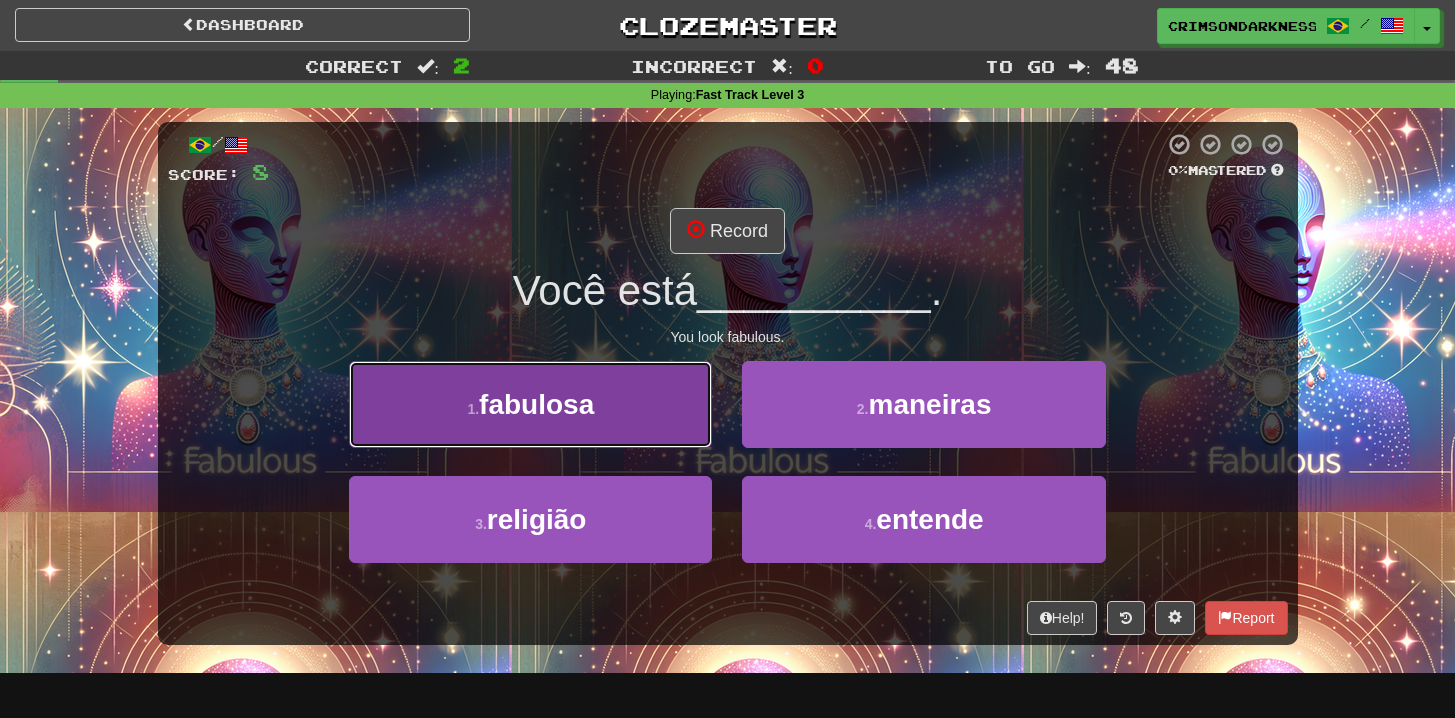 click on "1 .  fabulosa" at bounding box center [530, 404] 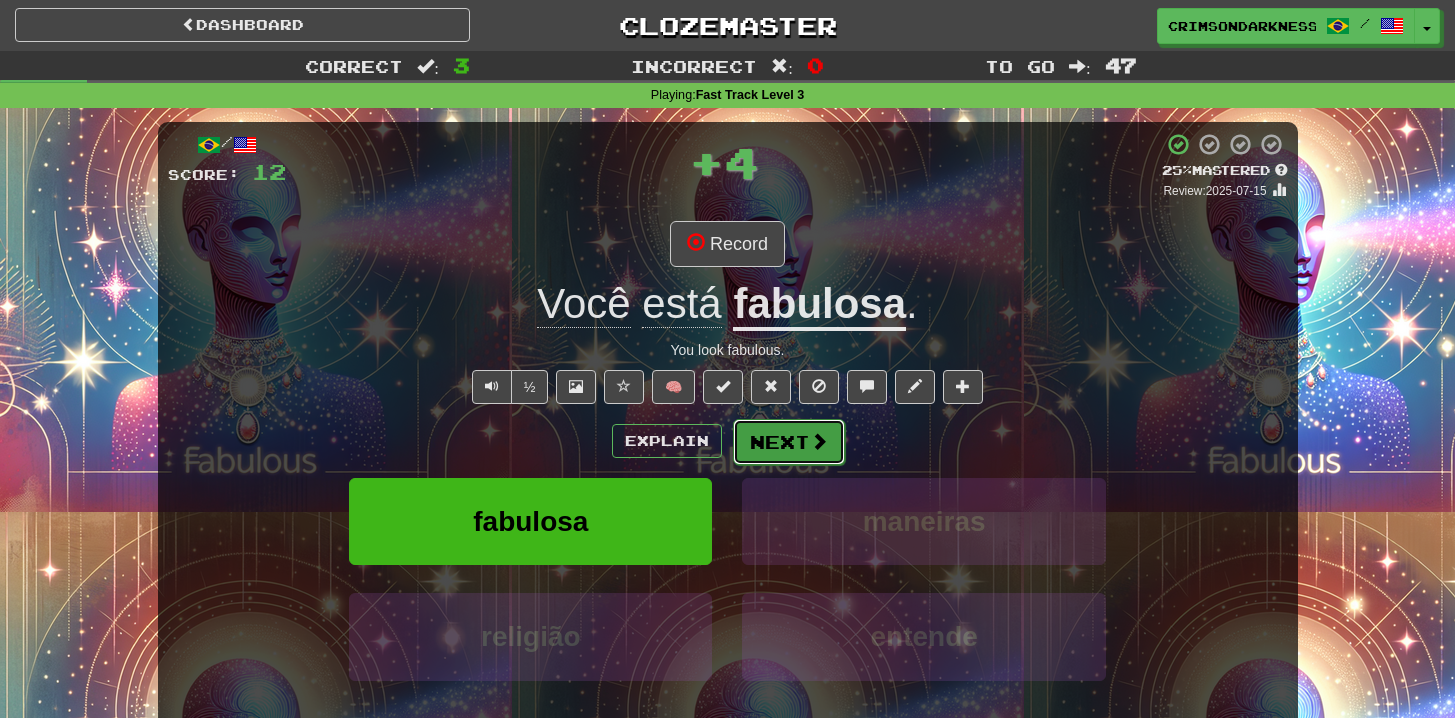 click at bounding box center [819, 441] 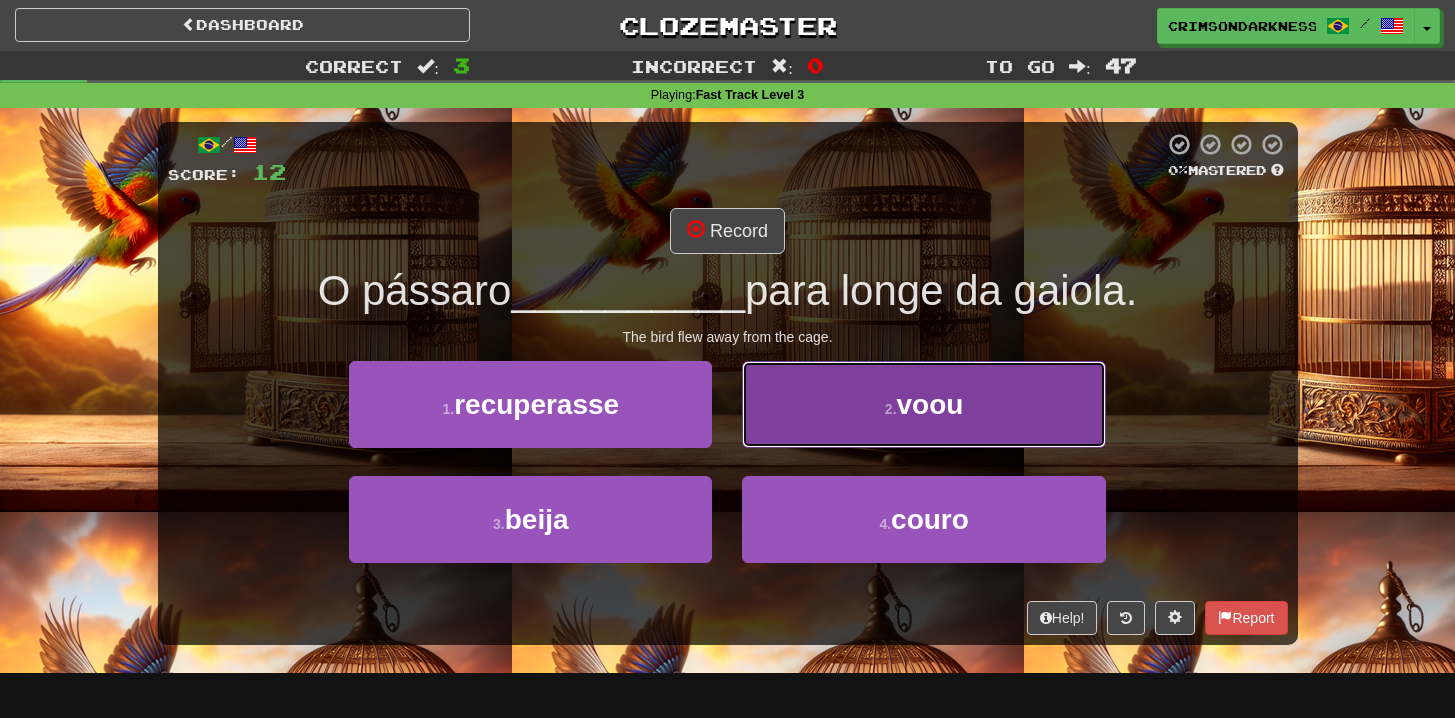 click on "2 .  voou" at bounding box center [923, 404] 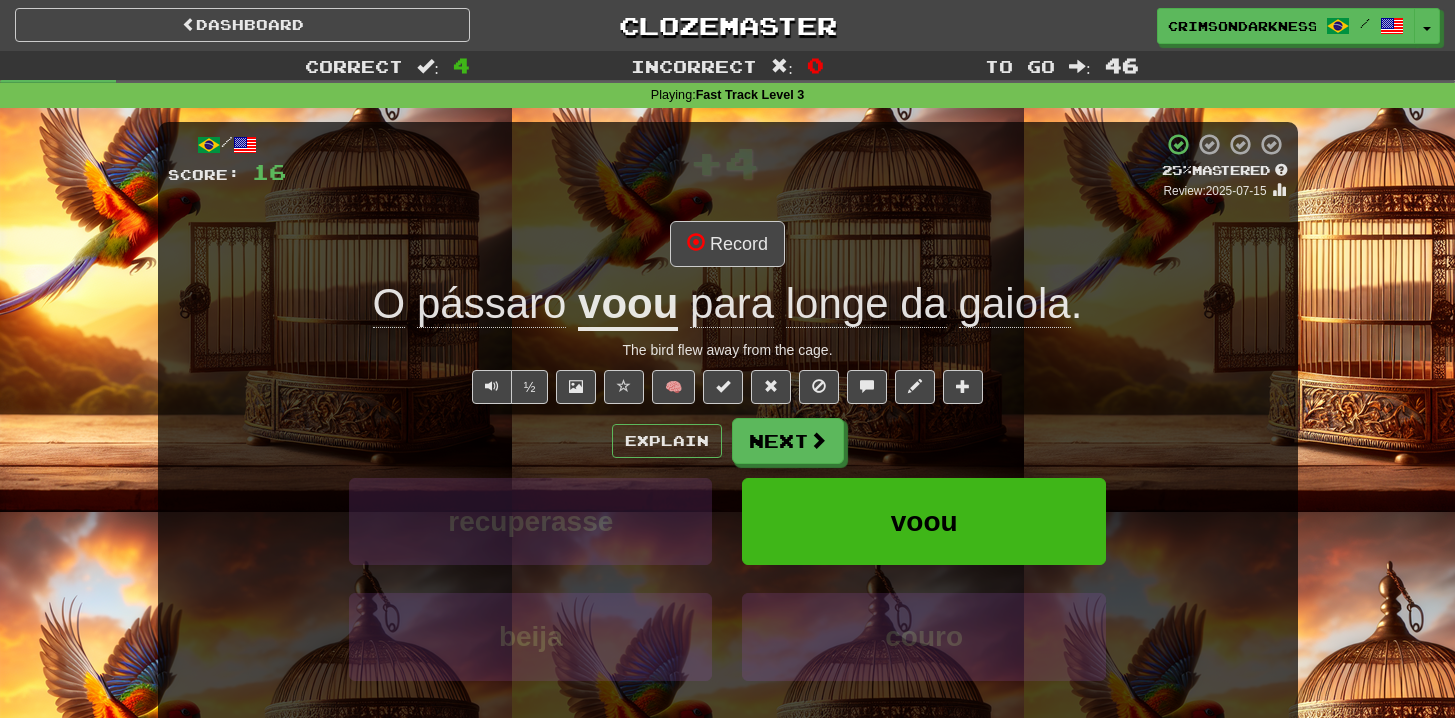 click on "Explain Next recuperasse voou beija couro Learn more: recuperasse voou beija couro" at bounding box center (728, 578) 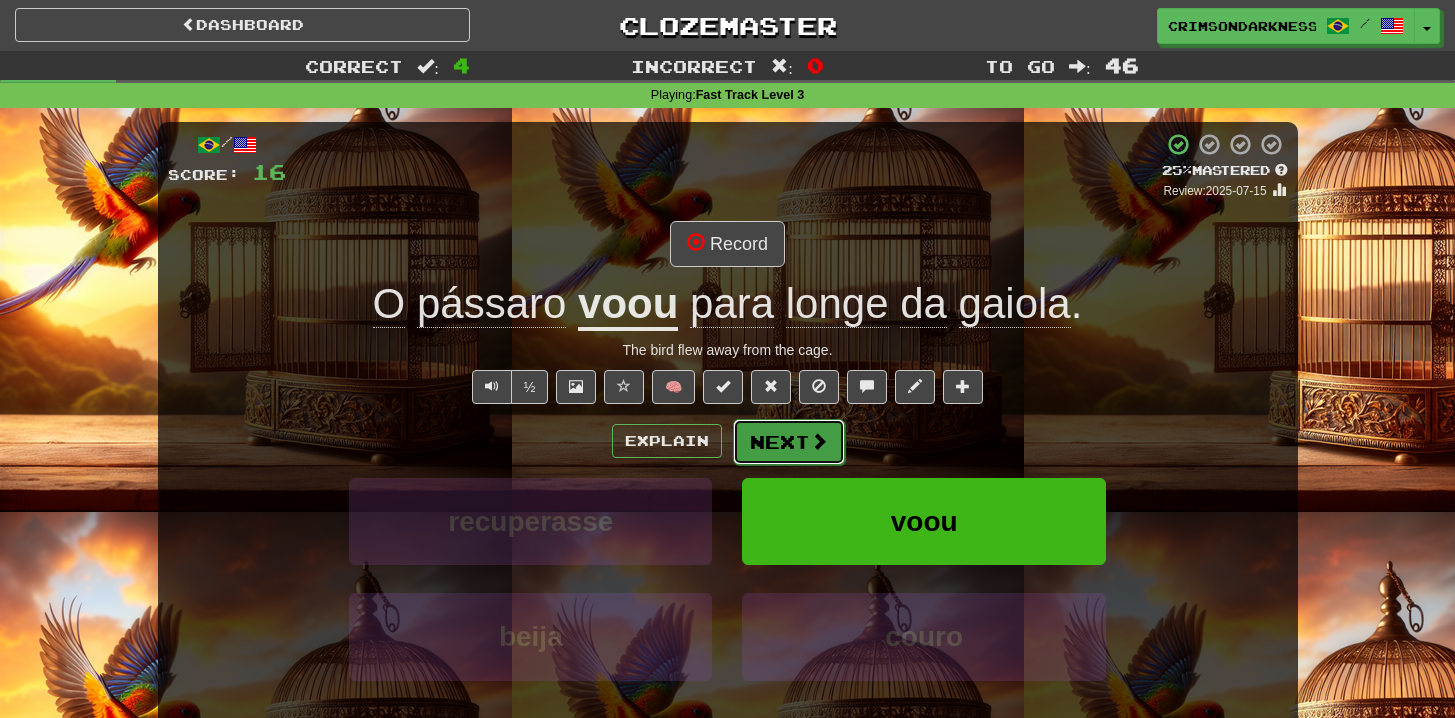 click on "Next" at bounding box center [789, 442] 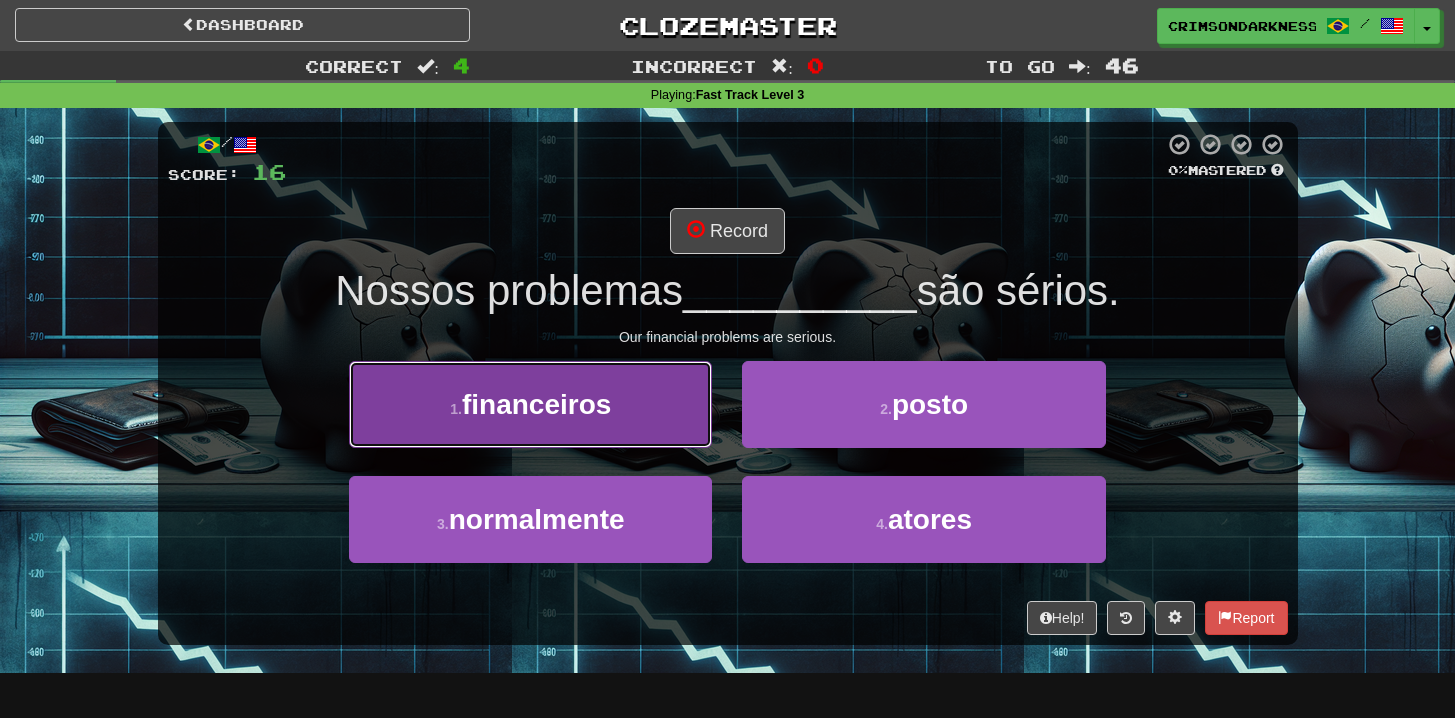 click on "1 .  financeiros" at bounding box center (530, 404) 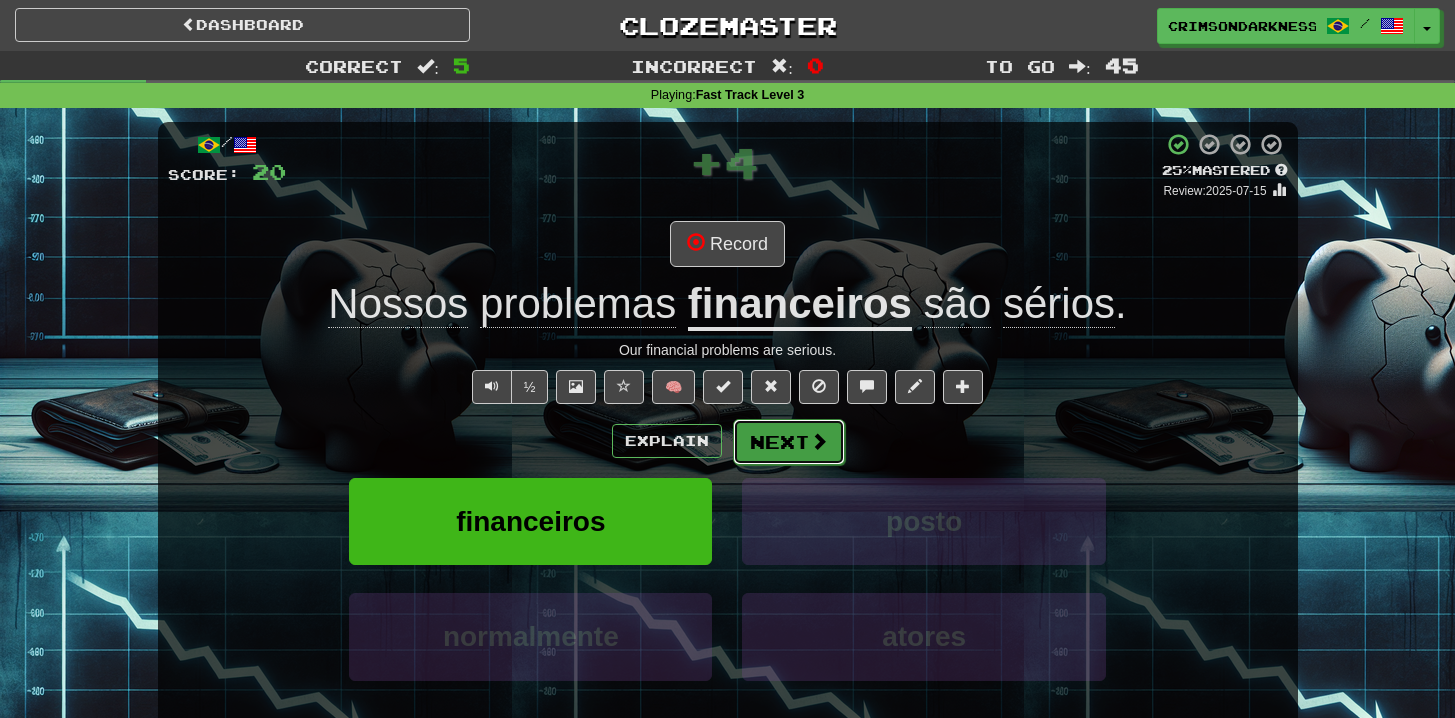 click on "Next" at bounding box center [789, 442] 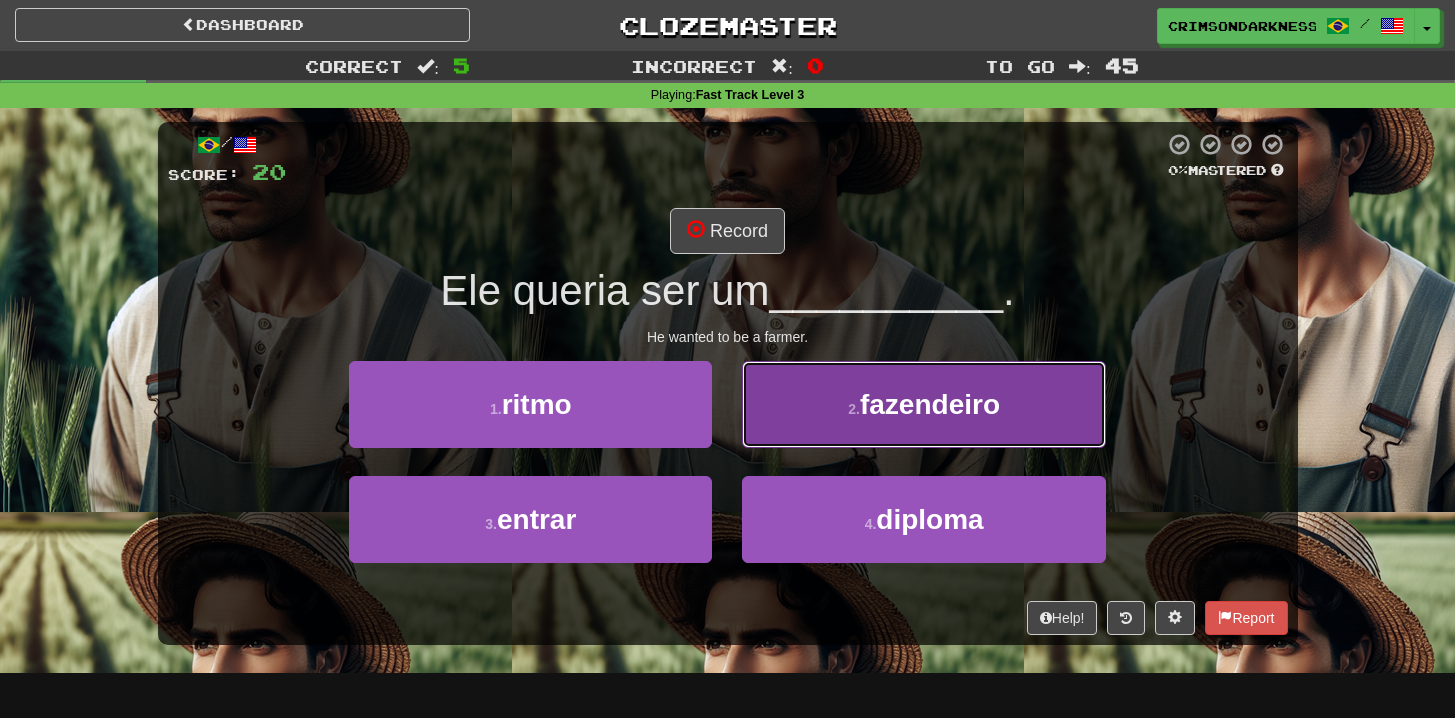 click on "2 .  fazendeiro" at bounding box center (923, 404) 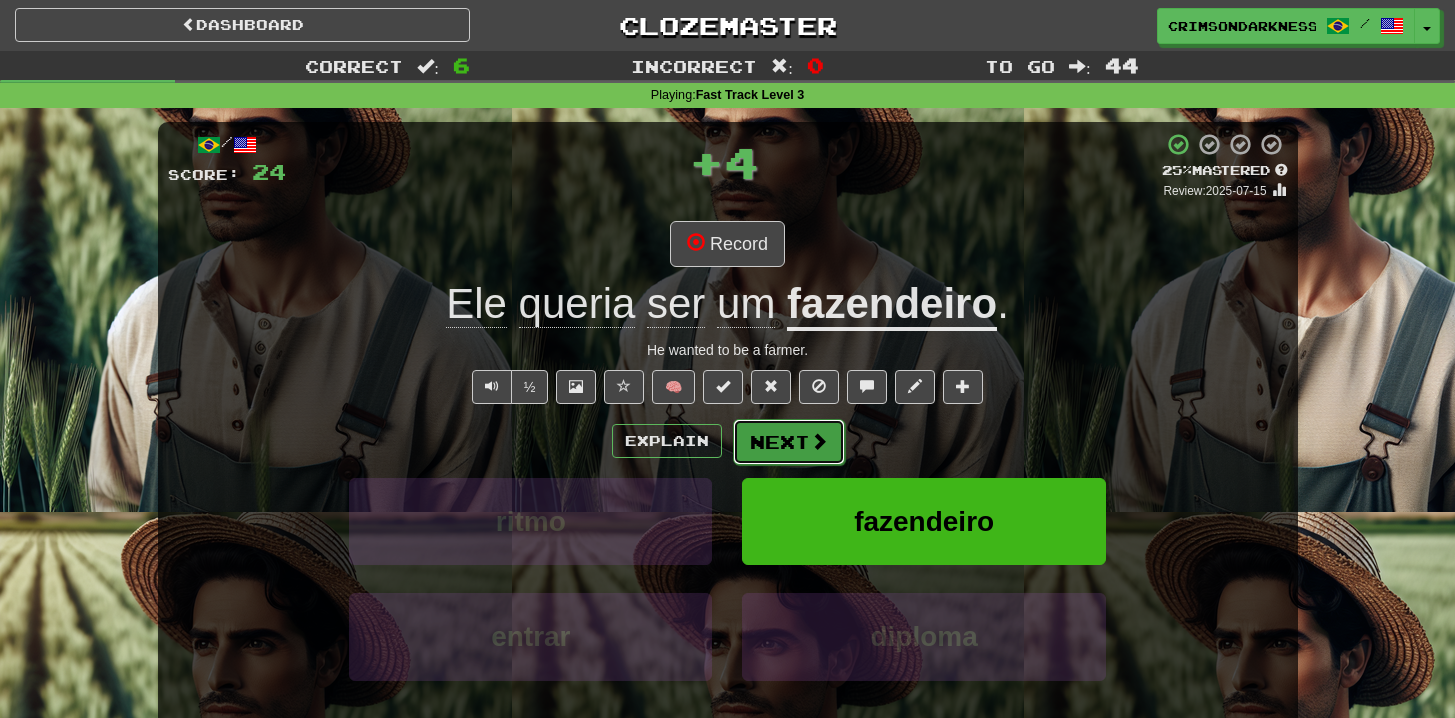 click on "Next" at bounding box center (789, 442) 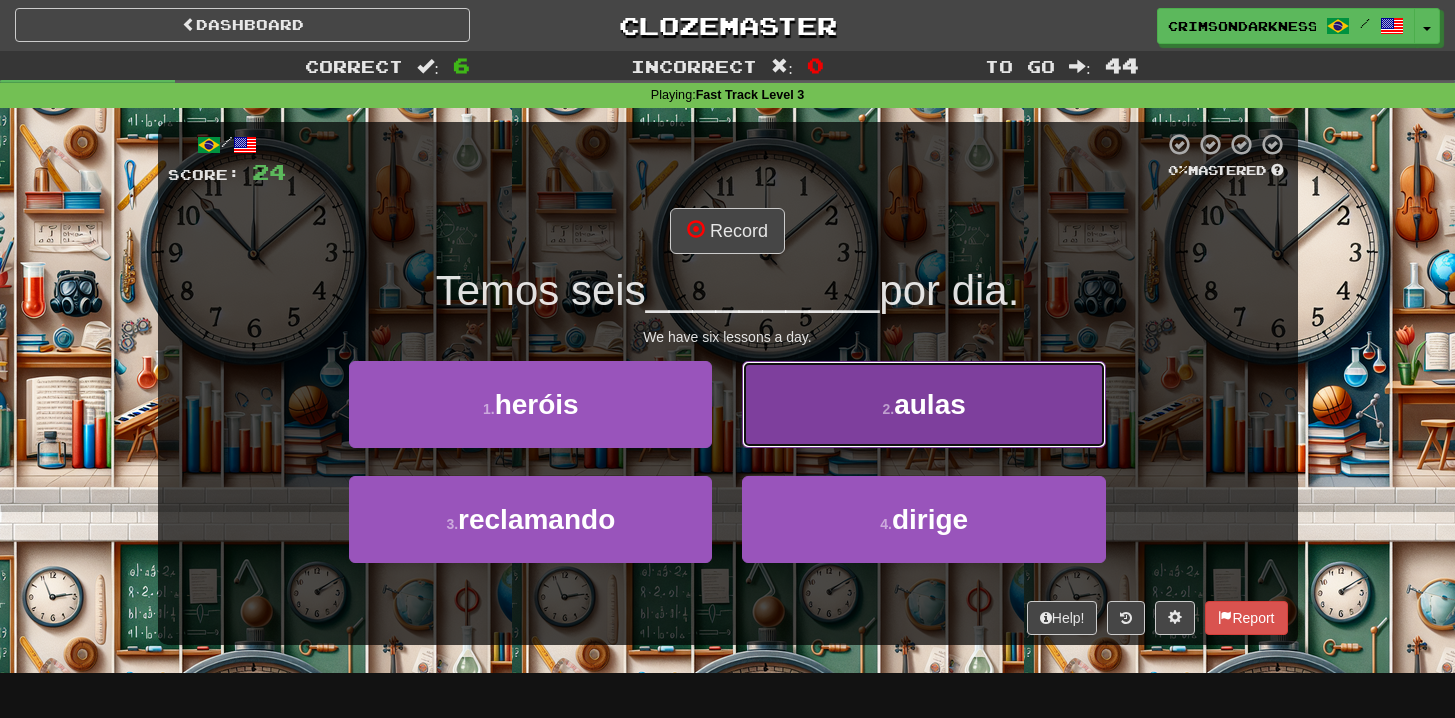 click on "aulas" at bounding box center [930, 404] 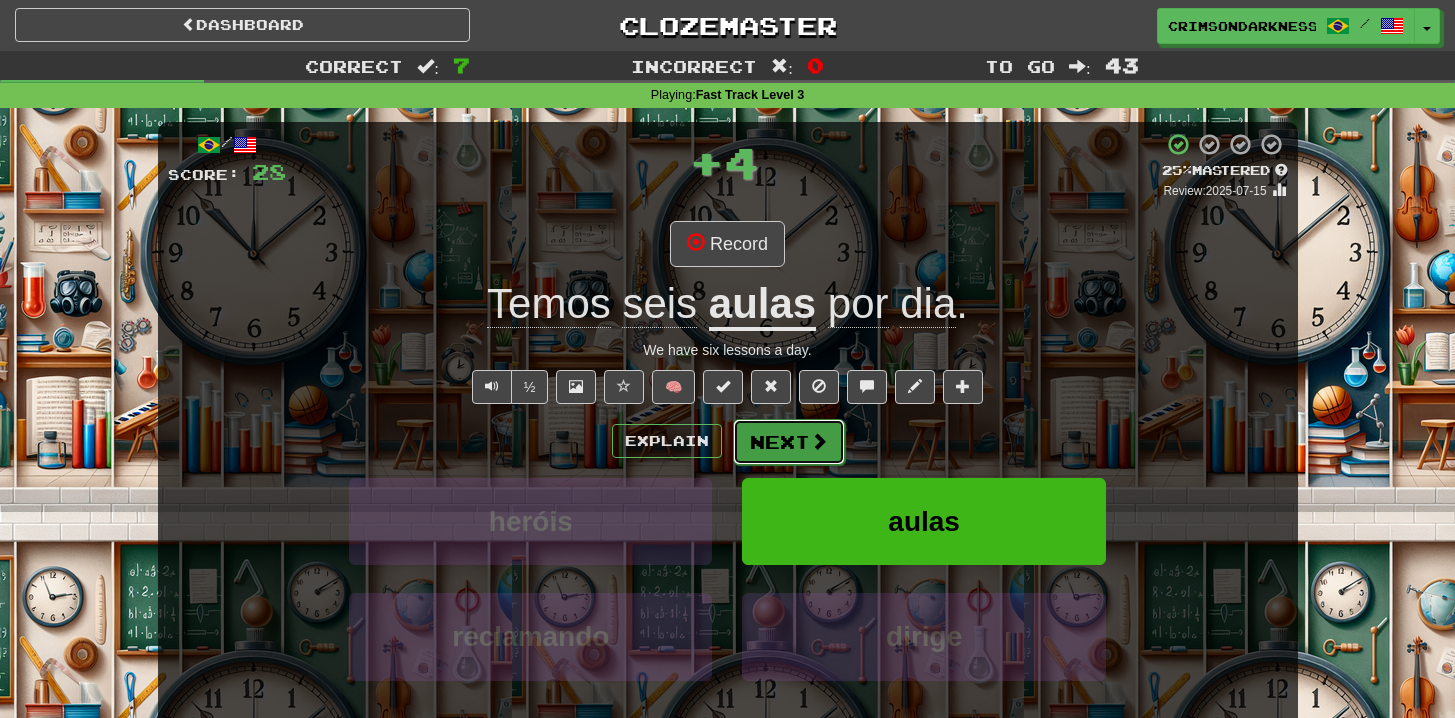click on "Next" at bounding box center (789, 442) 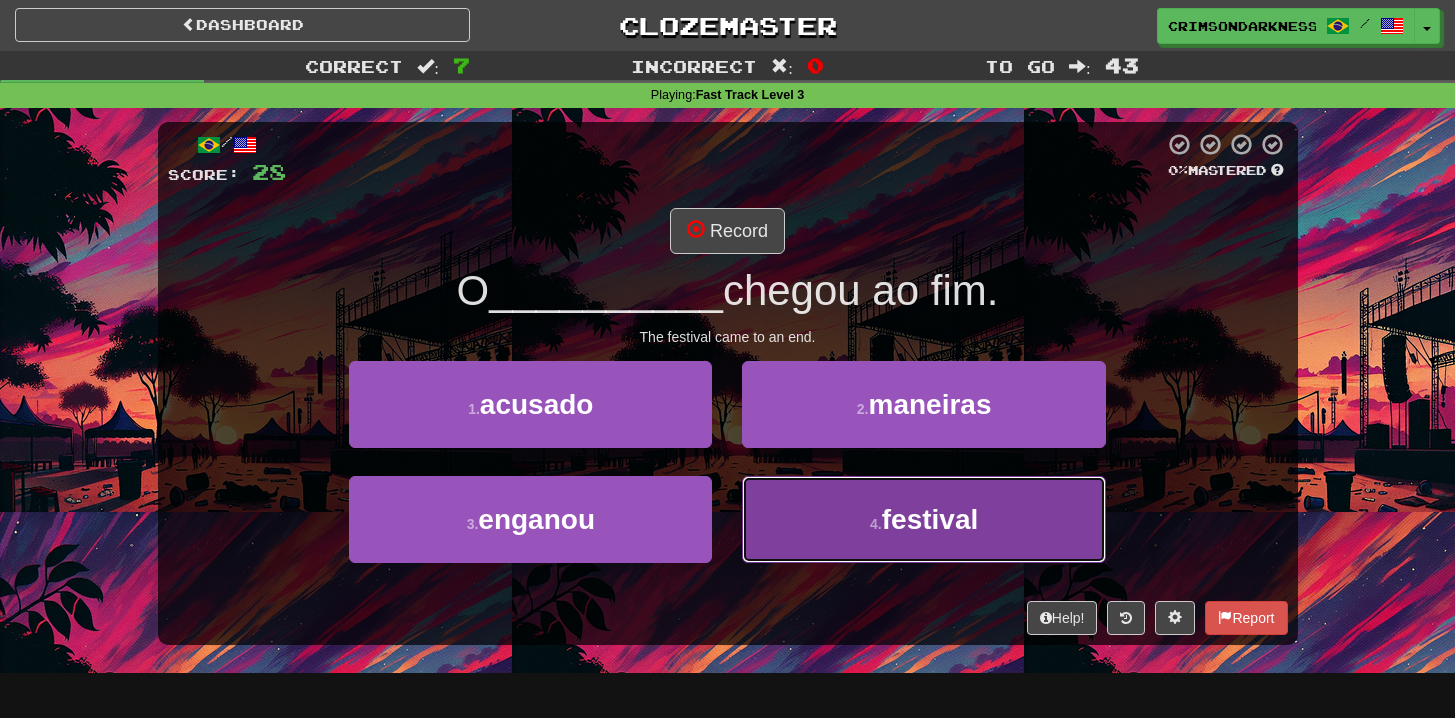 click on "4 .  festival" at bounding box center [923, 519] 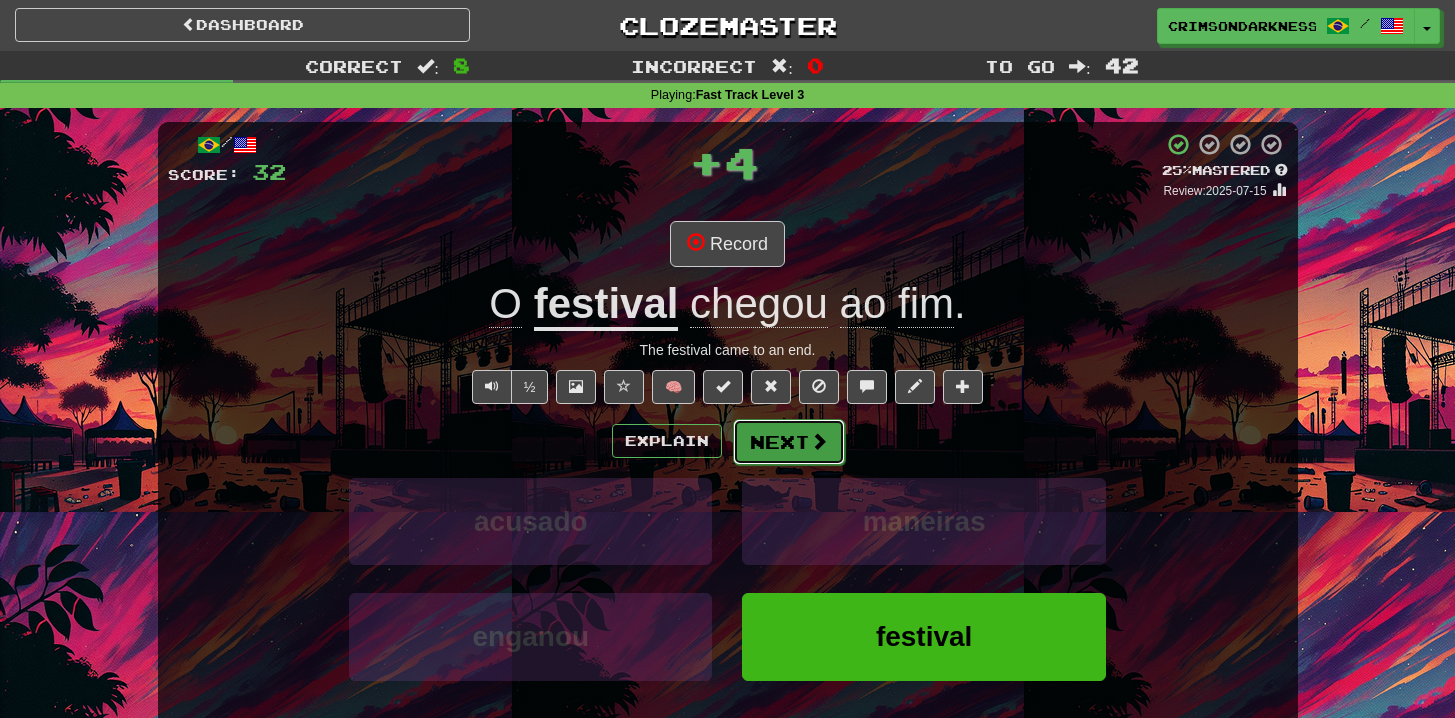 click on "Next" at bounding box center [789, 442] 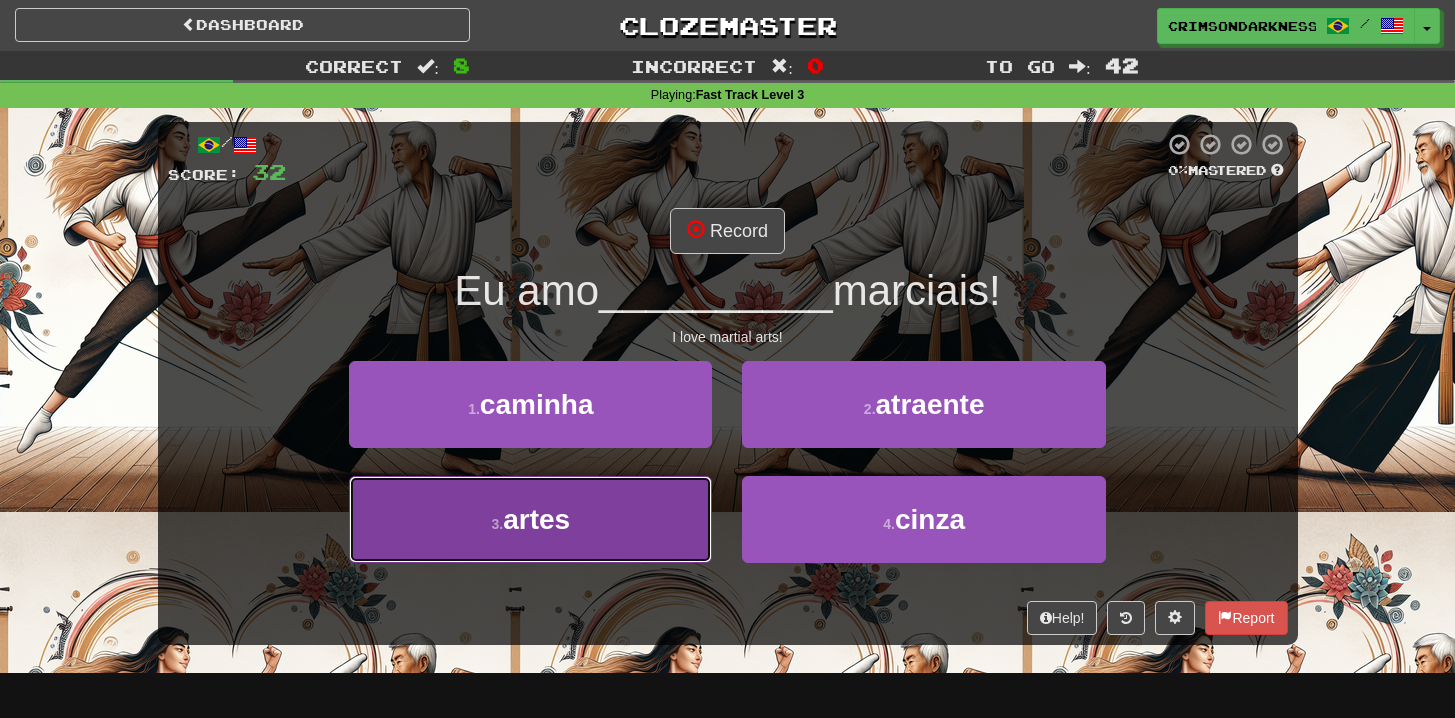 click on "3 .  artes" at bounding box center (530, 519) 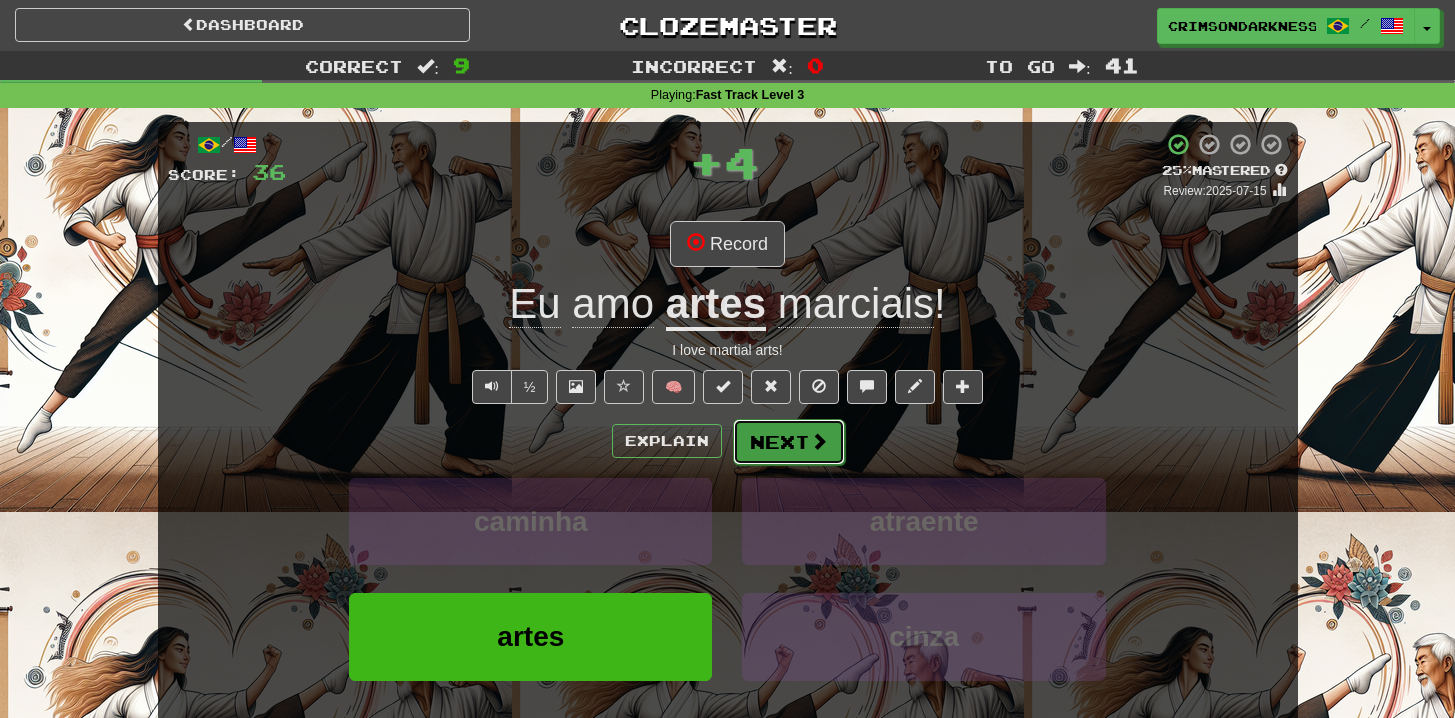 click at bounding box center [819, 441] 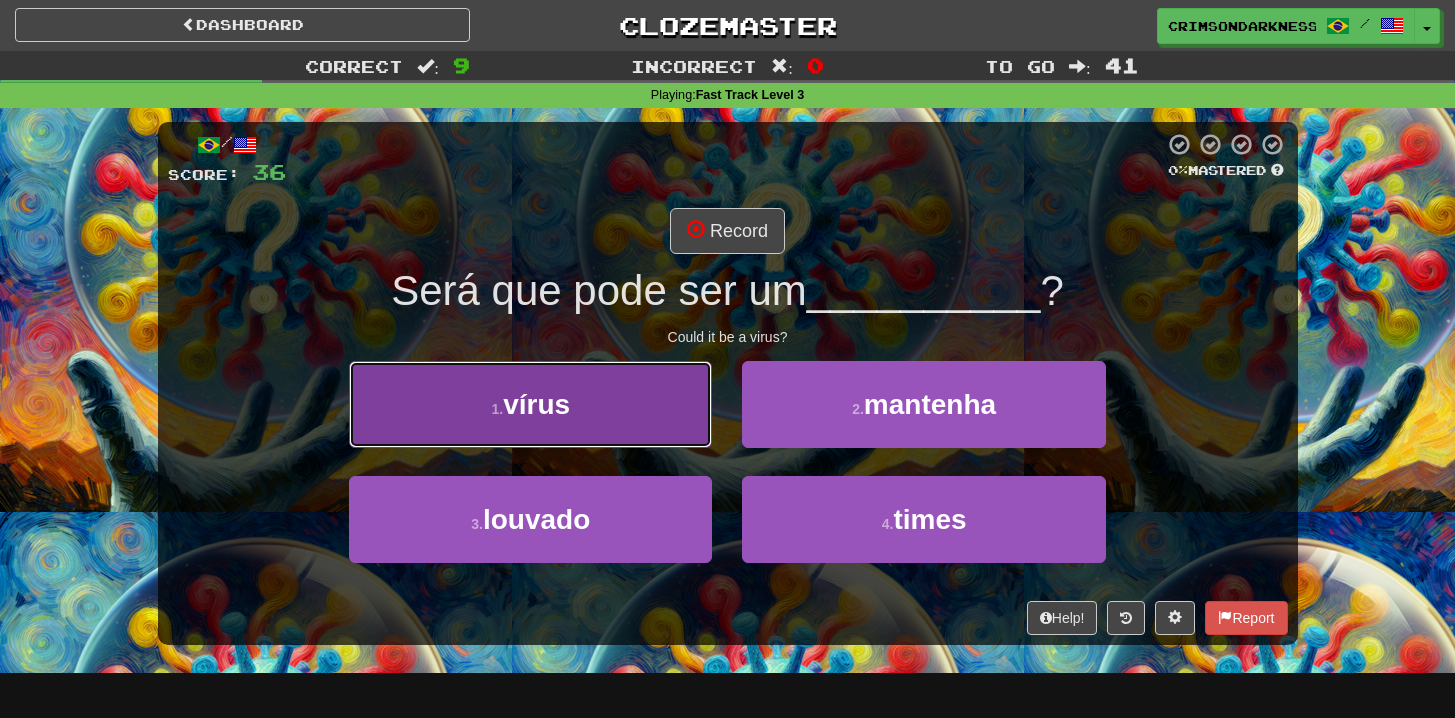 click on "1 .  vírus" at bounding box center (530, 404) 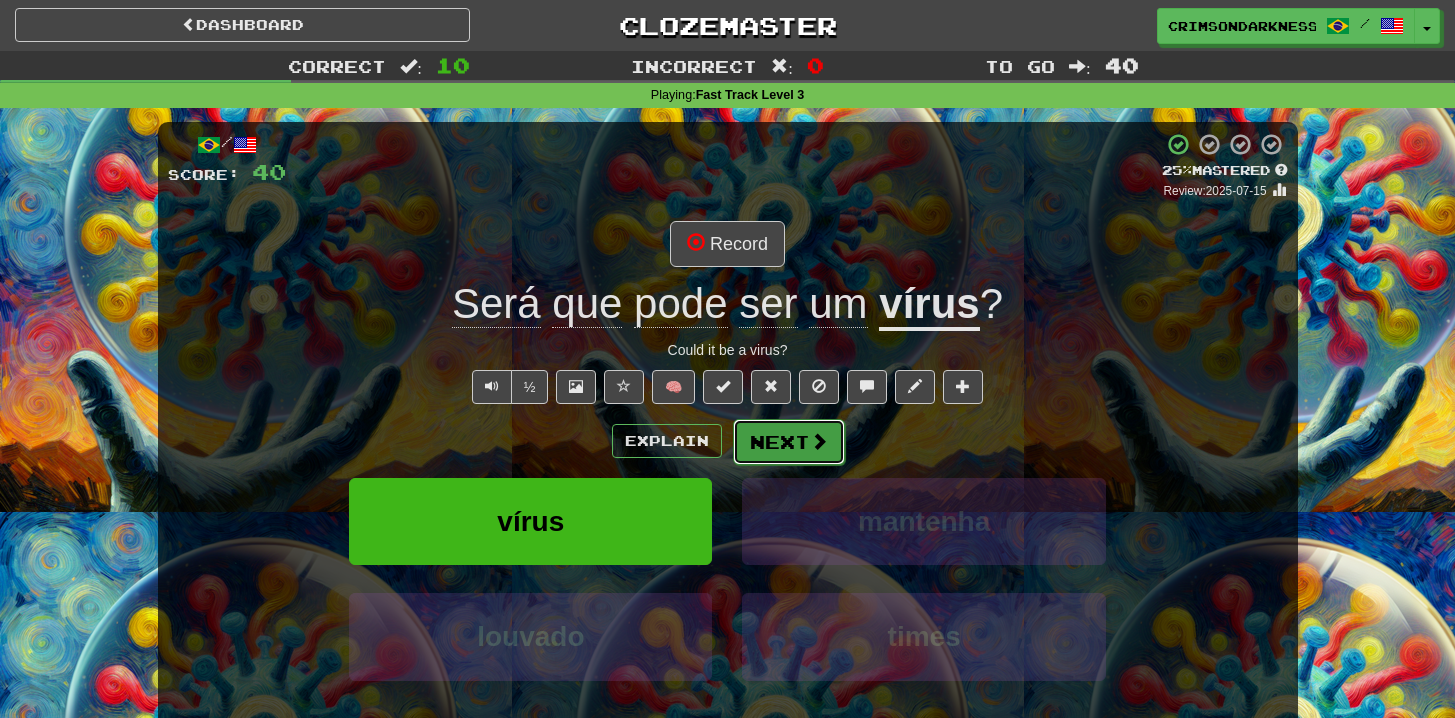 click at bounding box center (819, 441) 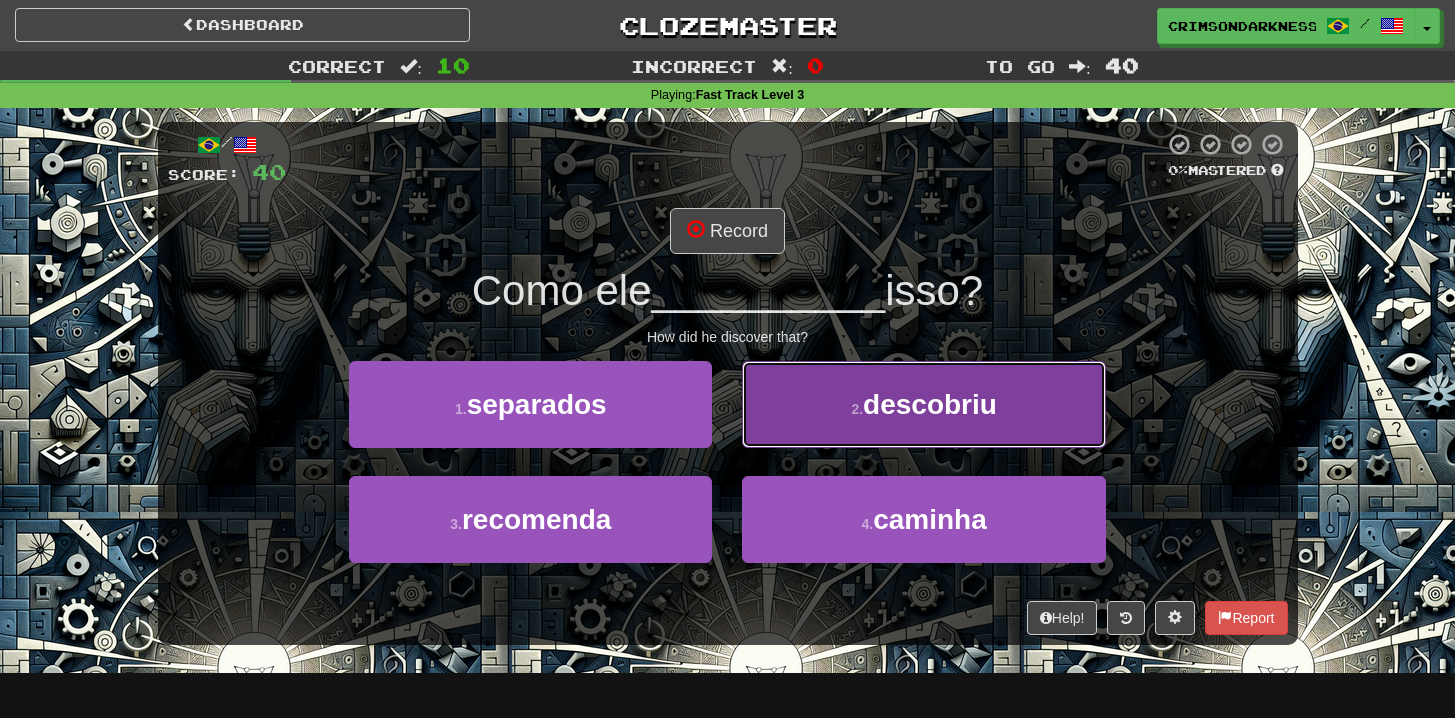 click on "2 ." at bounding box center [857, 409] 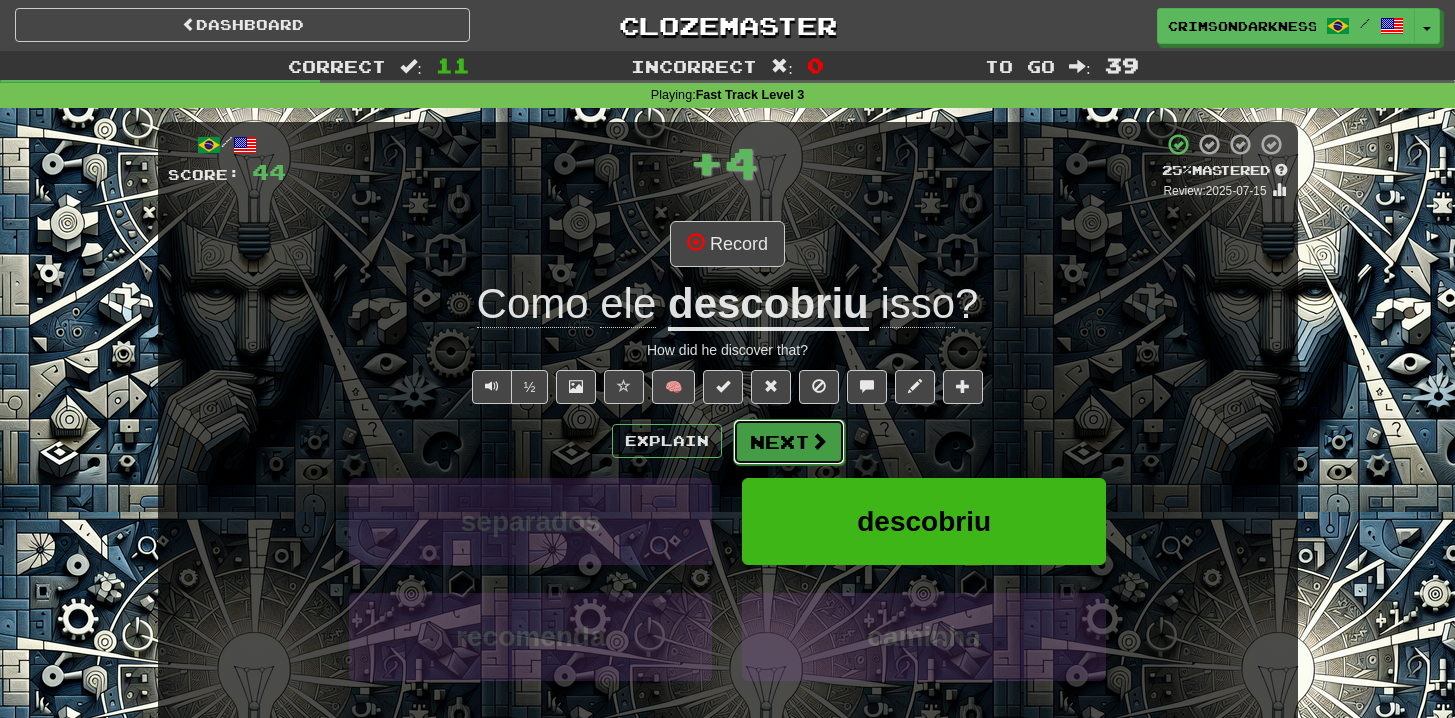 click on "Next" at bounding box center (789, 442) 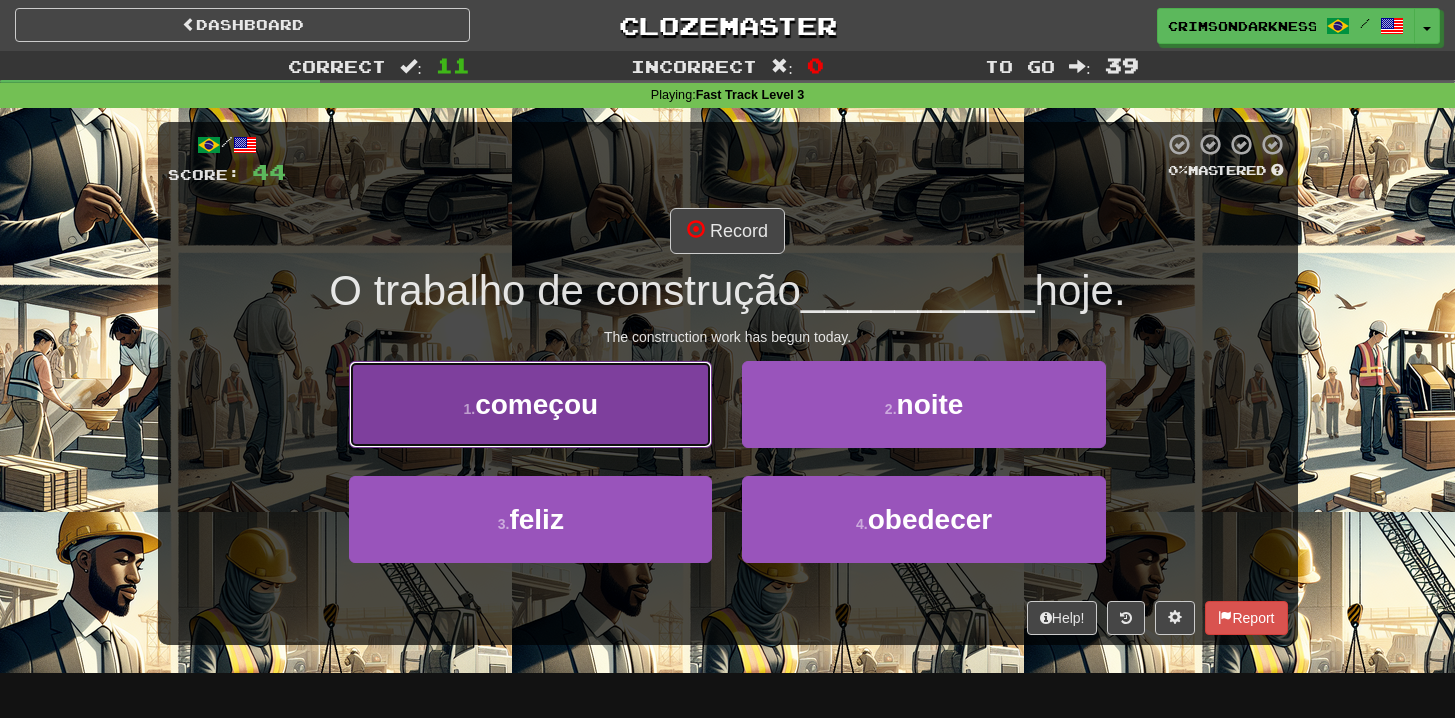 click on "1 .  começou" at bounding box center (530, 404) 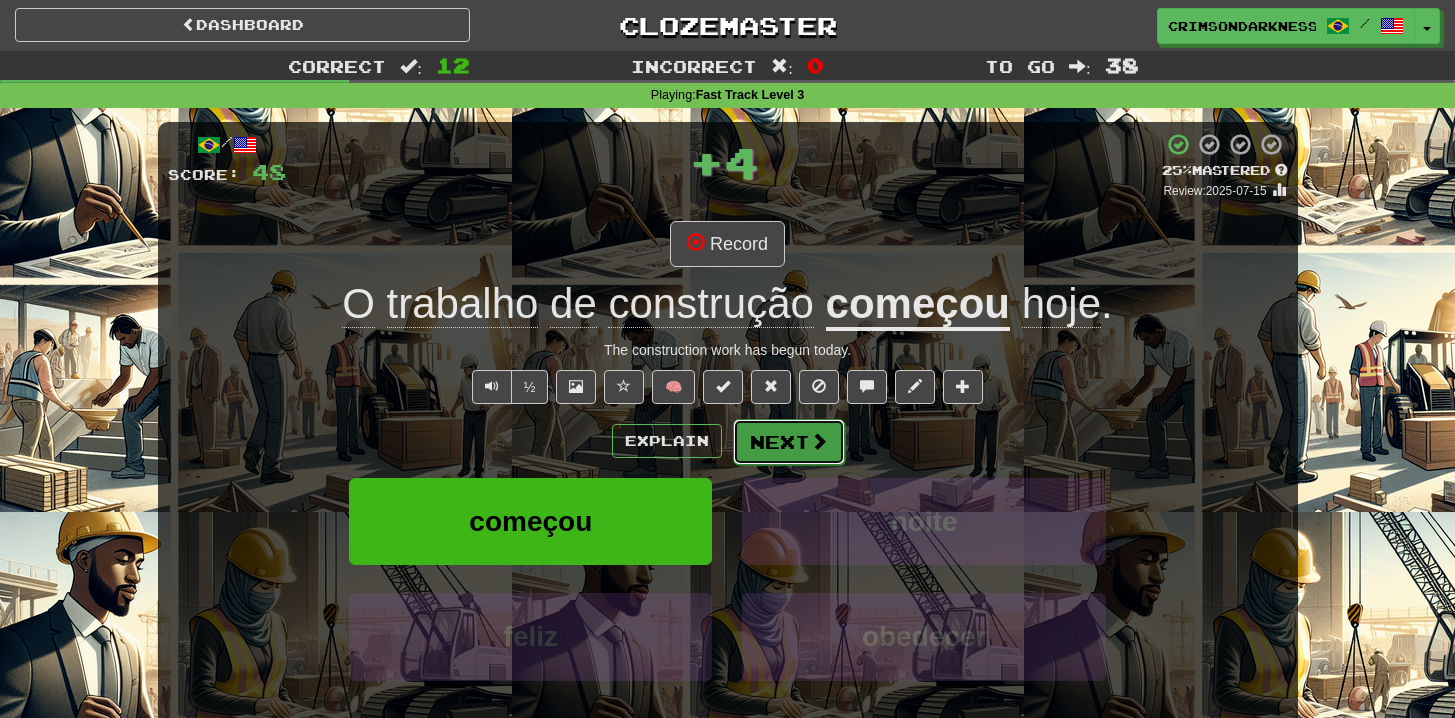 click on "Next" at bounding box center (789, 442) 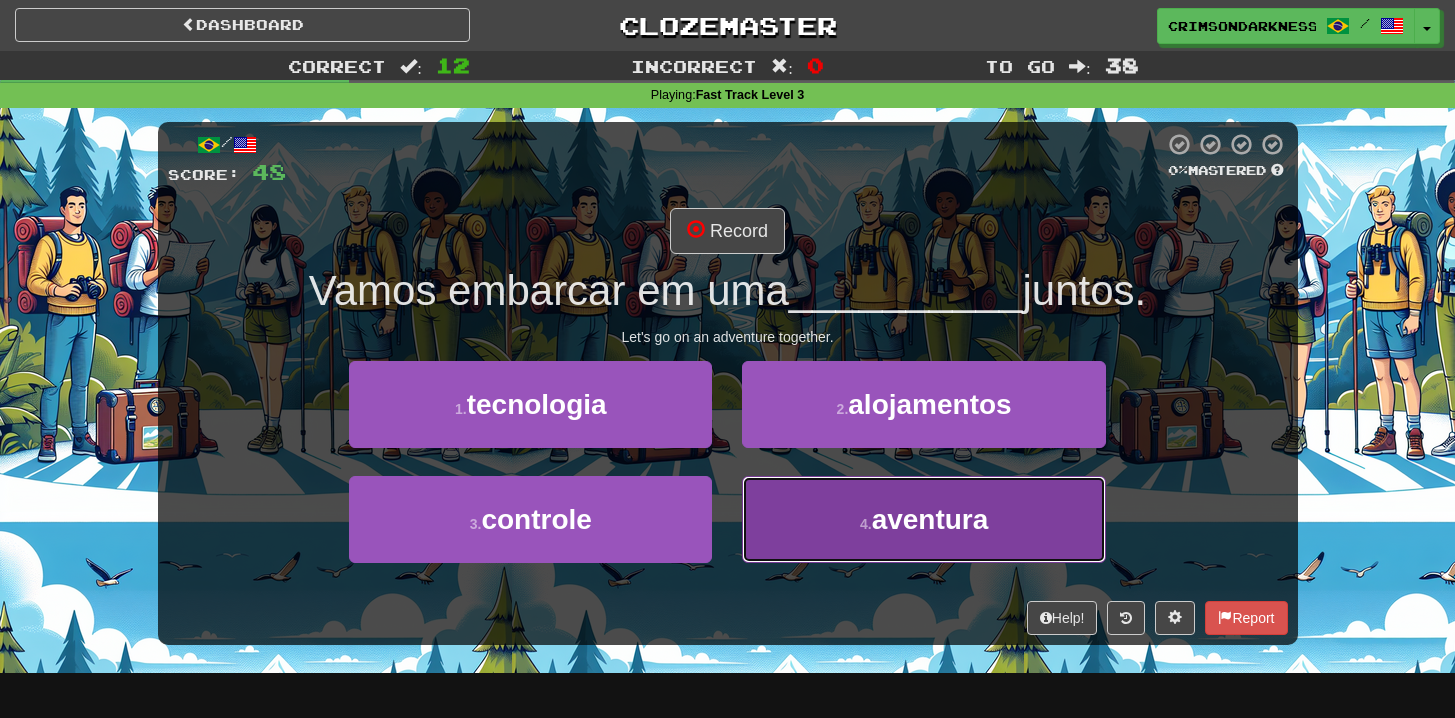 click on "aventura" at bounding box center (930, 519) 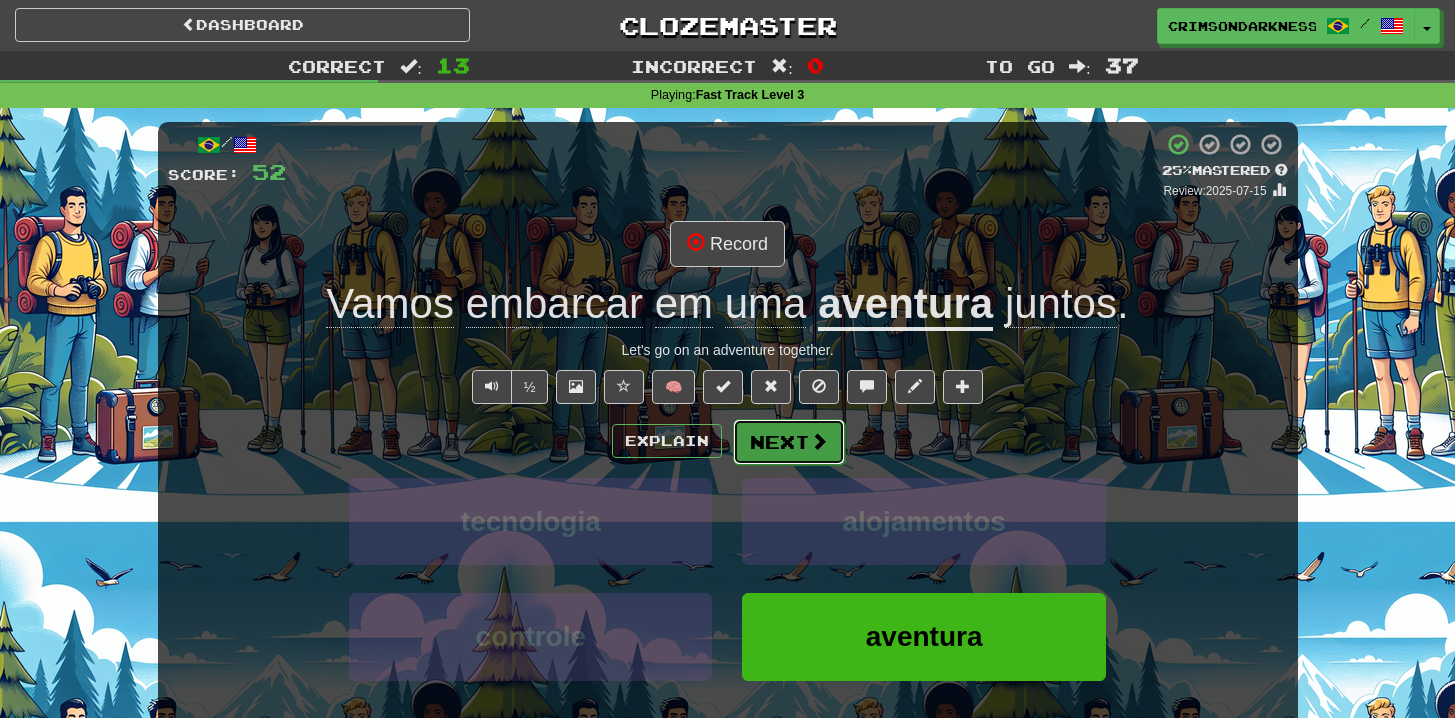 click on "Next" at bounding box center (789, 442) 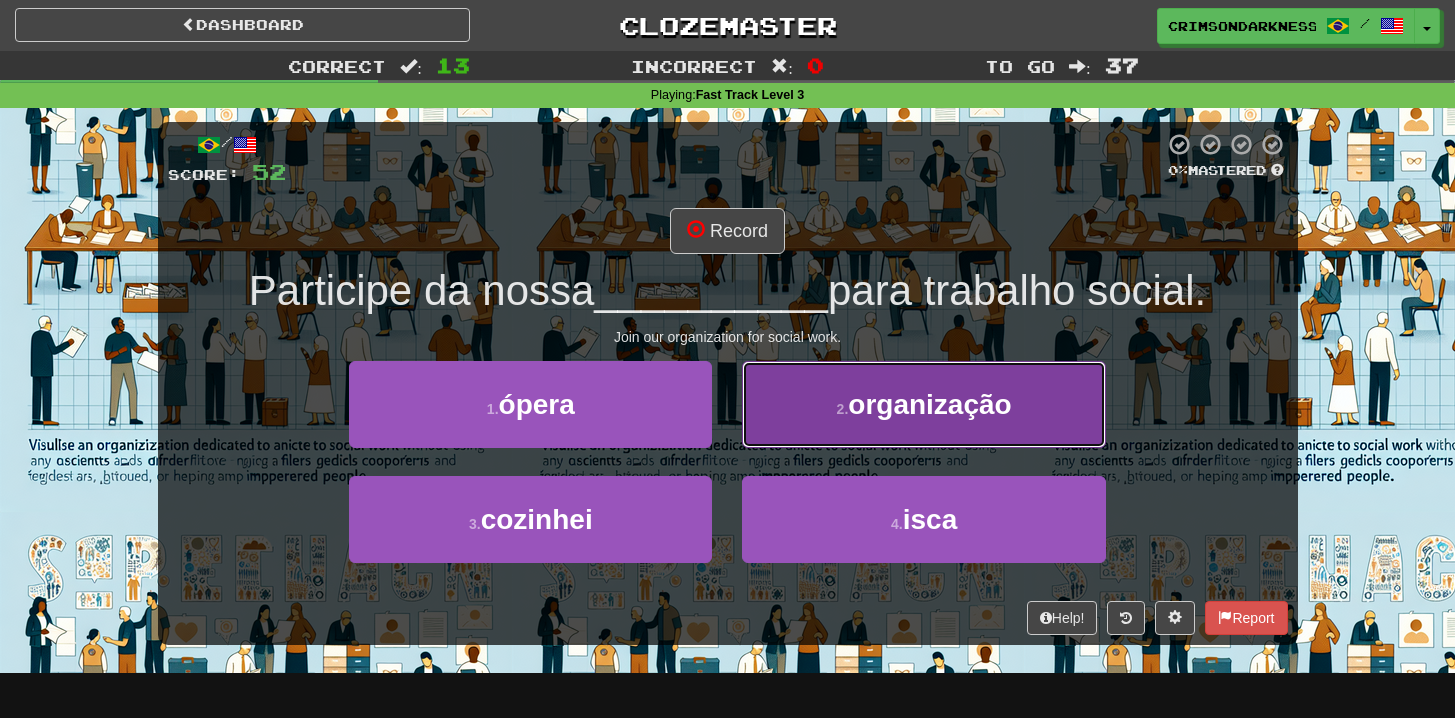 click on "organização" at bounding box center [929, 404] 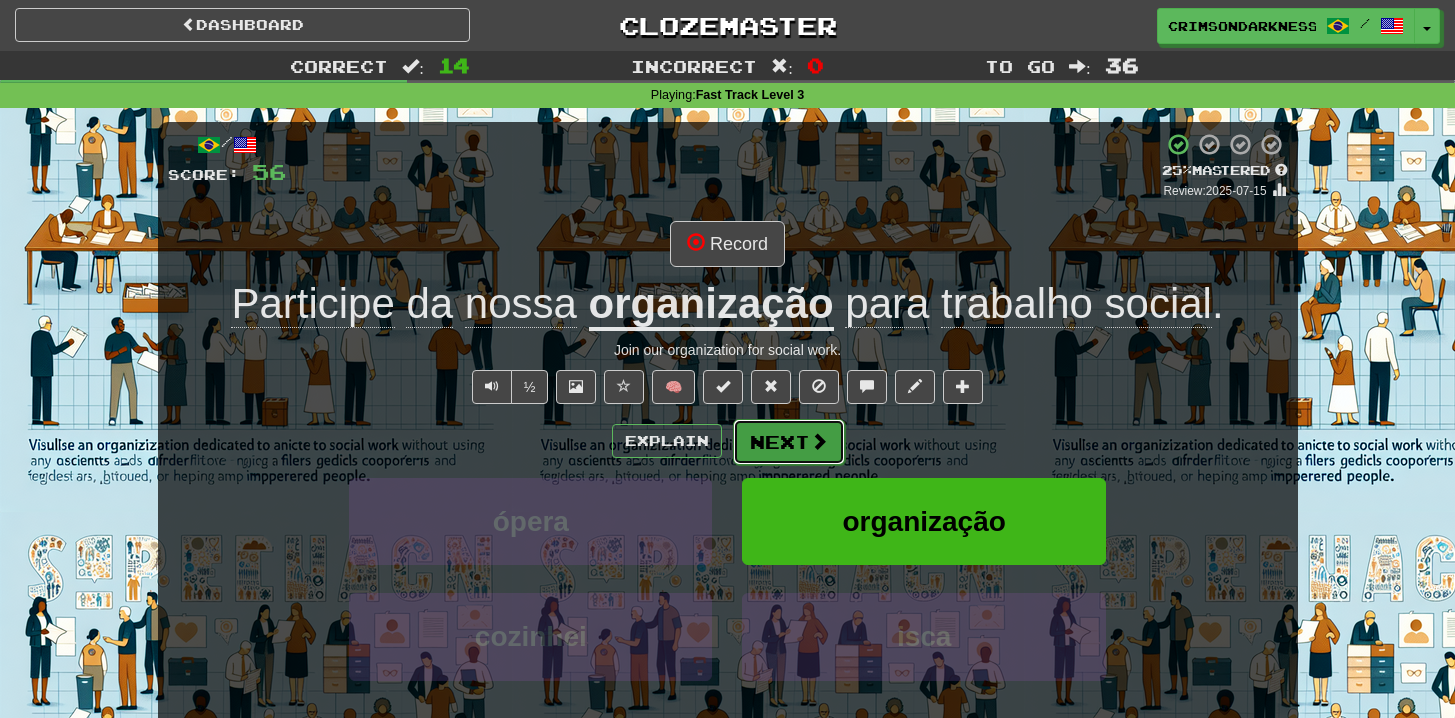click on "Next" at bounding box center [789, 442] 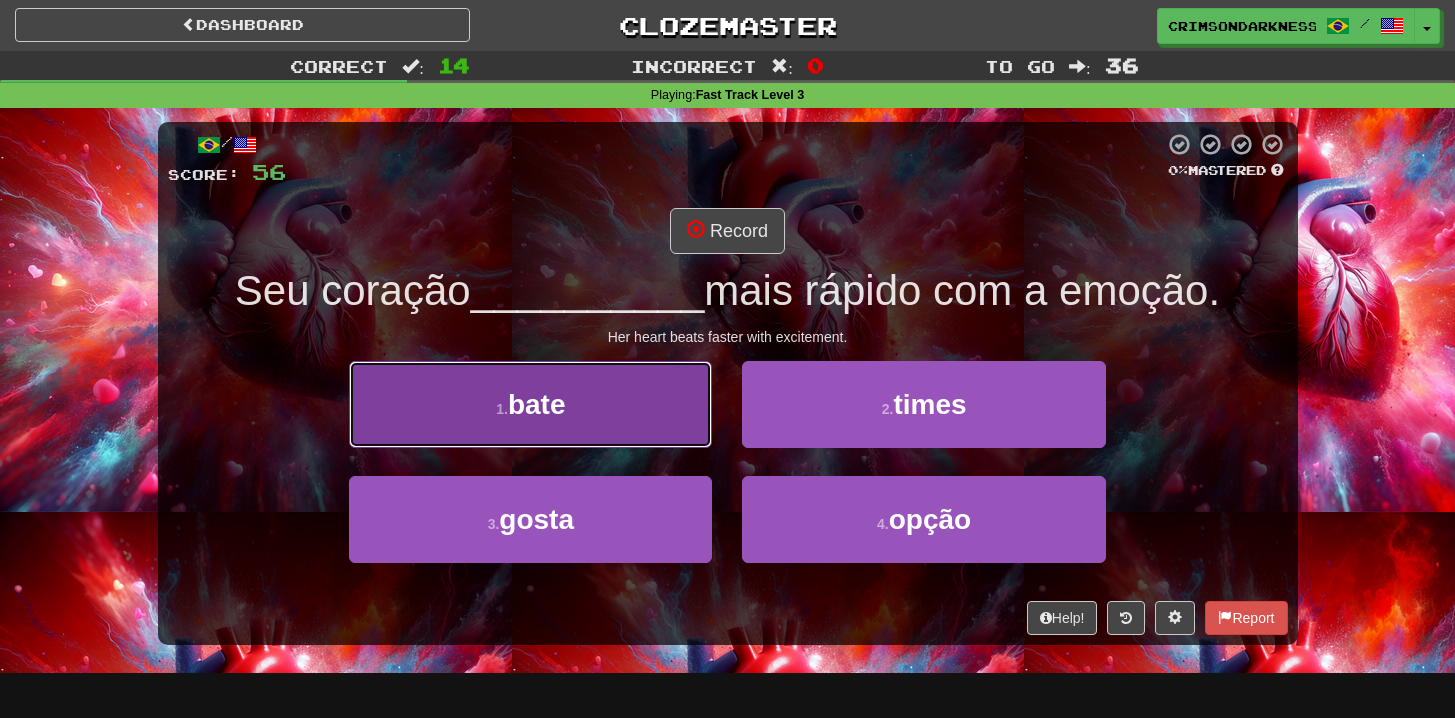 click on "1 .  bate" at bounding box center [530, 404] 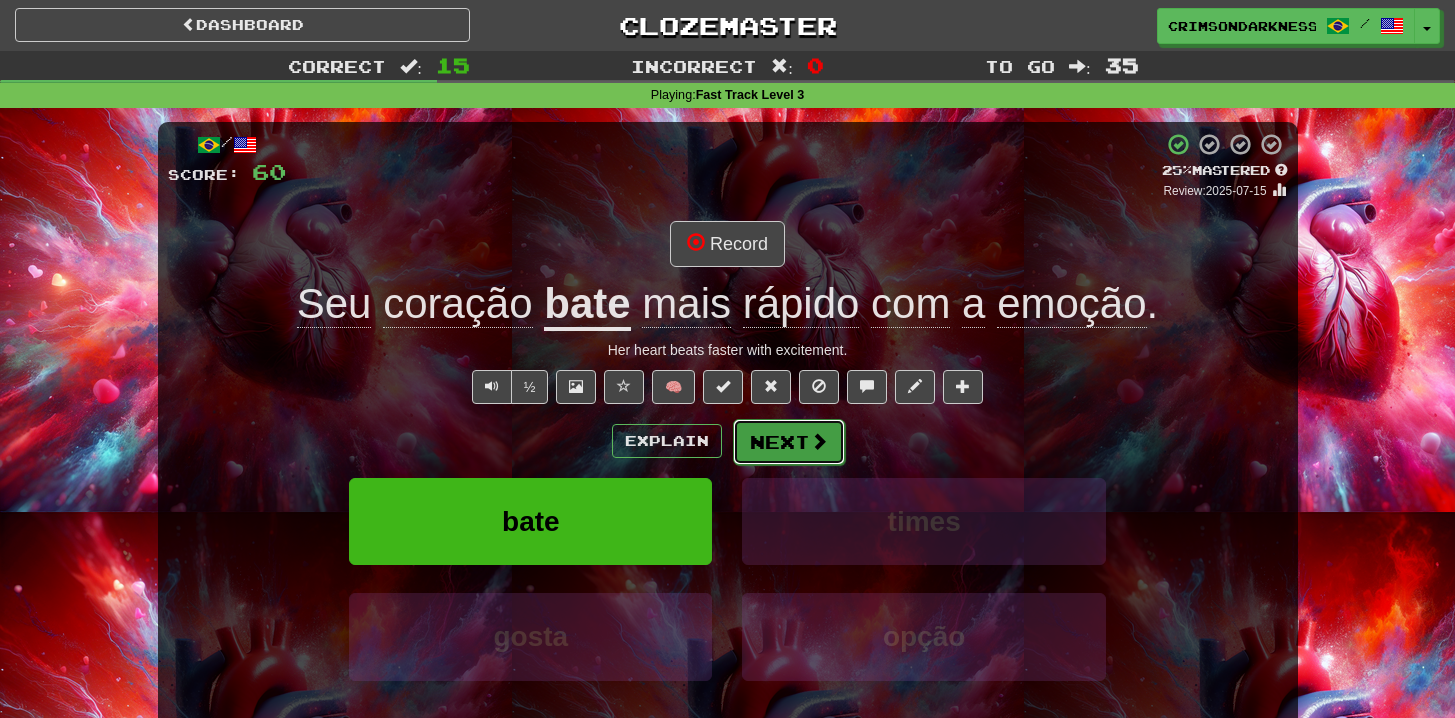 click on "Next" at bounding box center (789, 442) 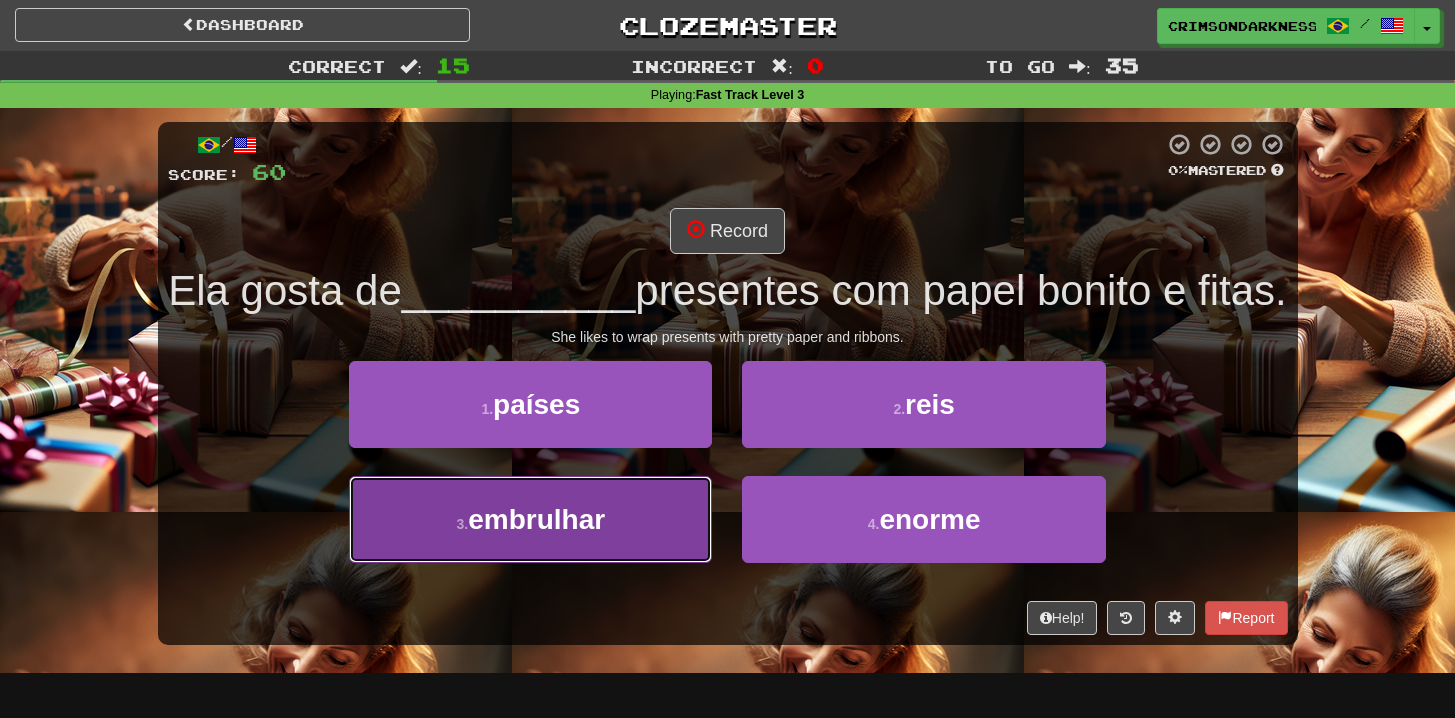 click on "3 .  embrulhar" at bounding box center (530, 519) 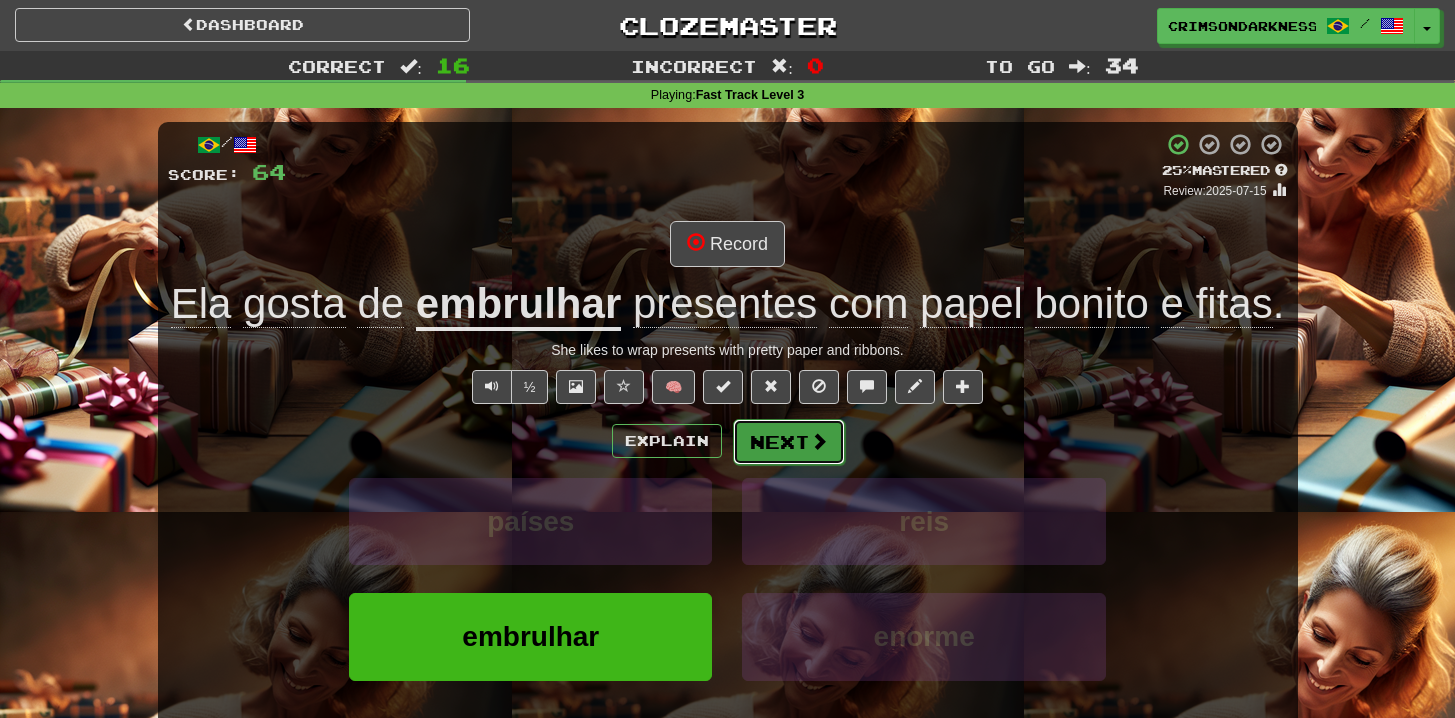 click on "Next" at bounding box center (789, 442) 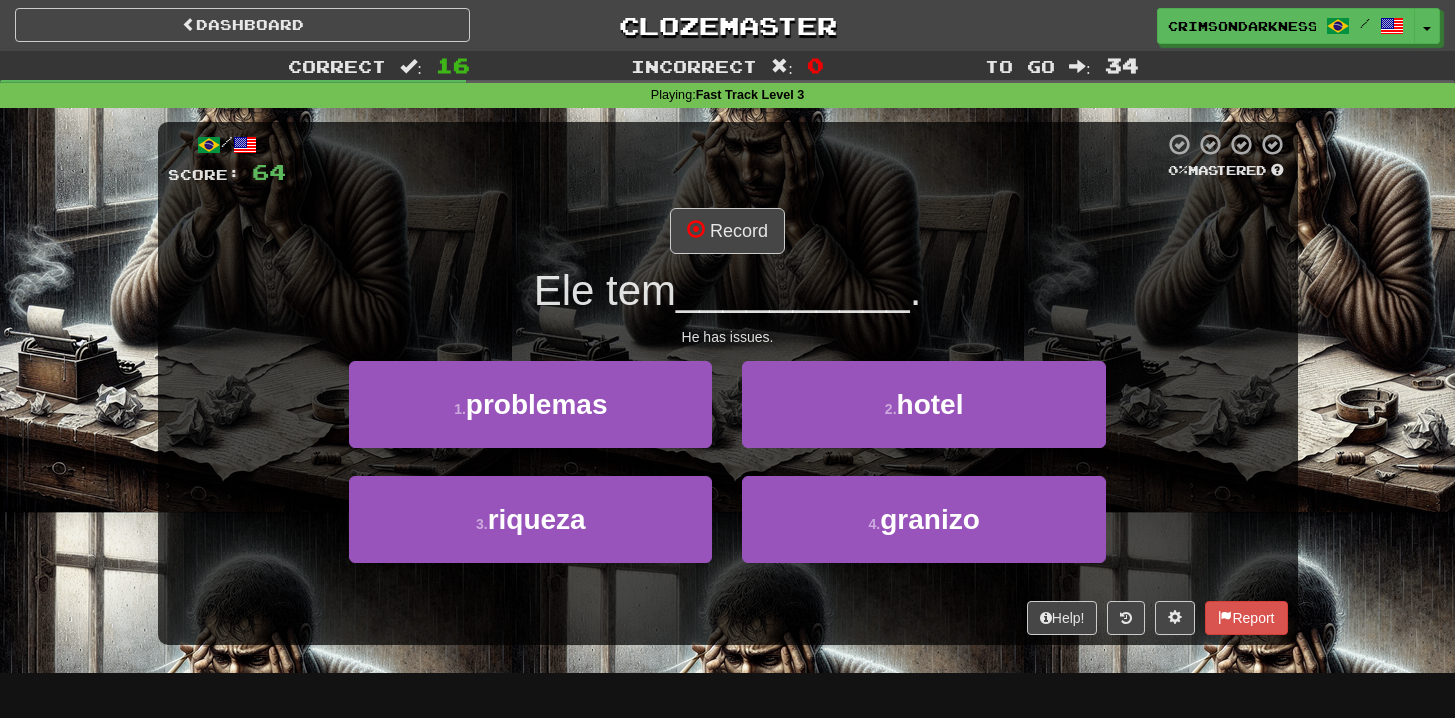 click on "1 .  problemas" at bounding box center [530, 418] 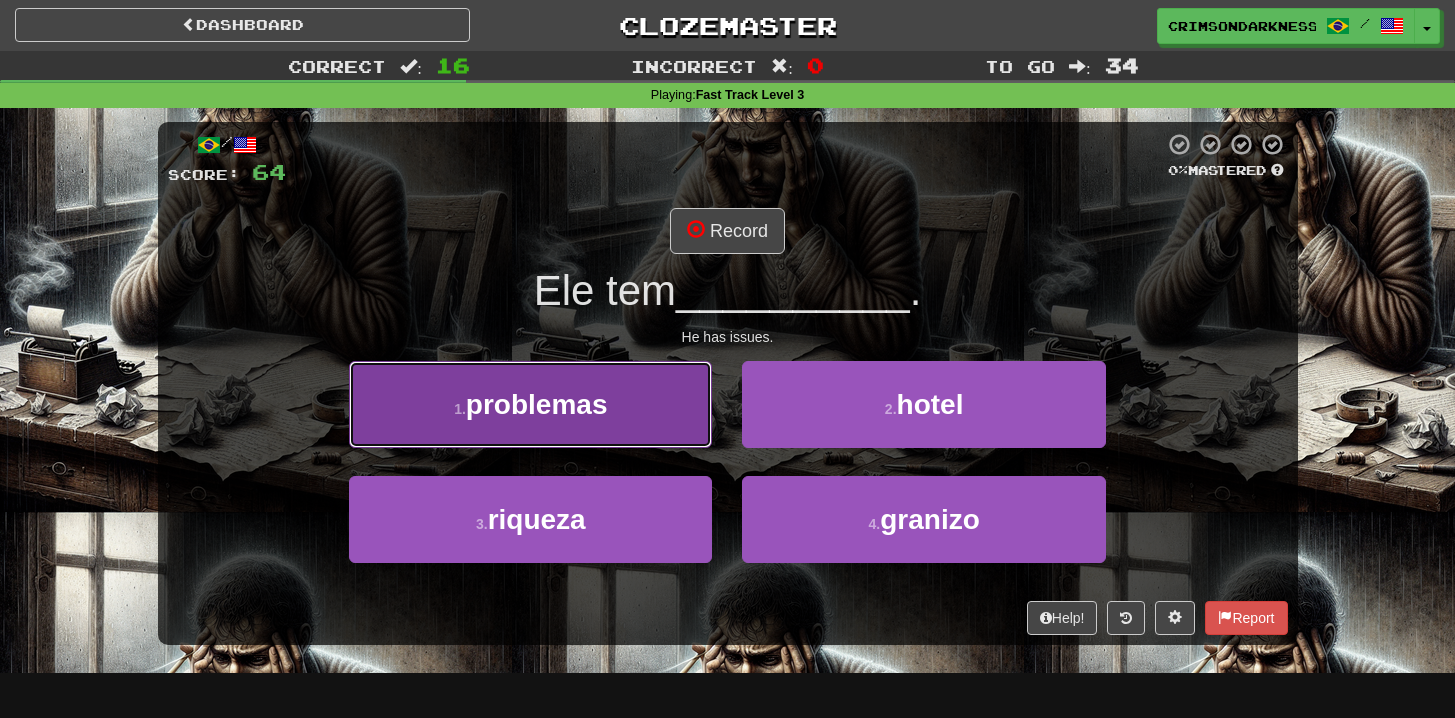 click on "1 .  problemas" at bounding box center [530, 404] 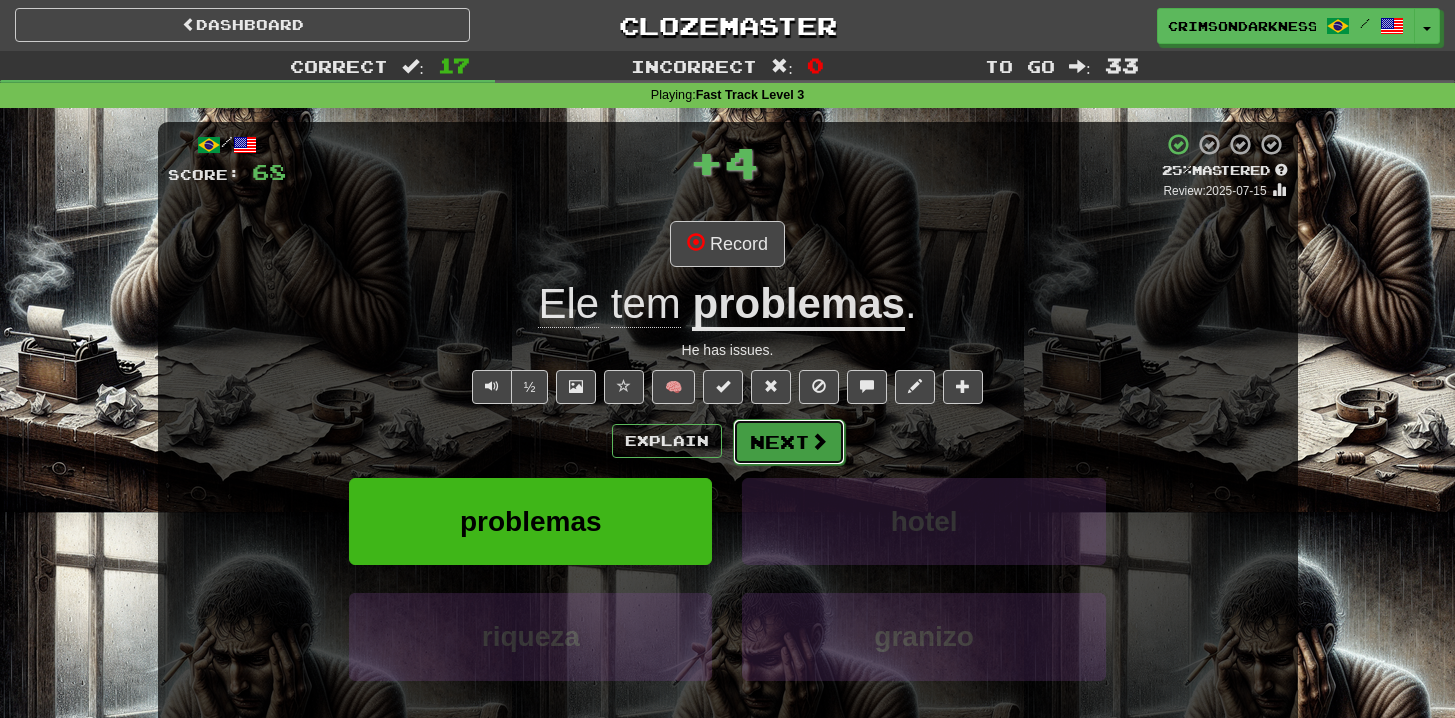 click on "Next" at bounding box center (789, 442) 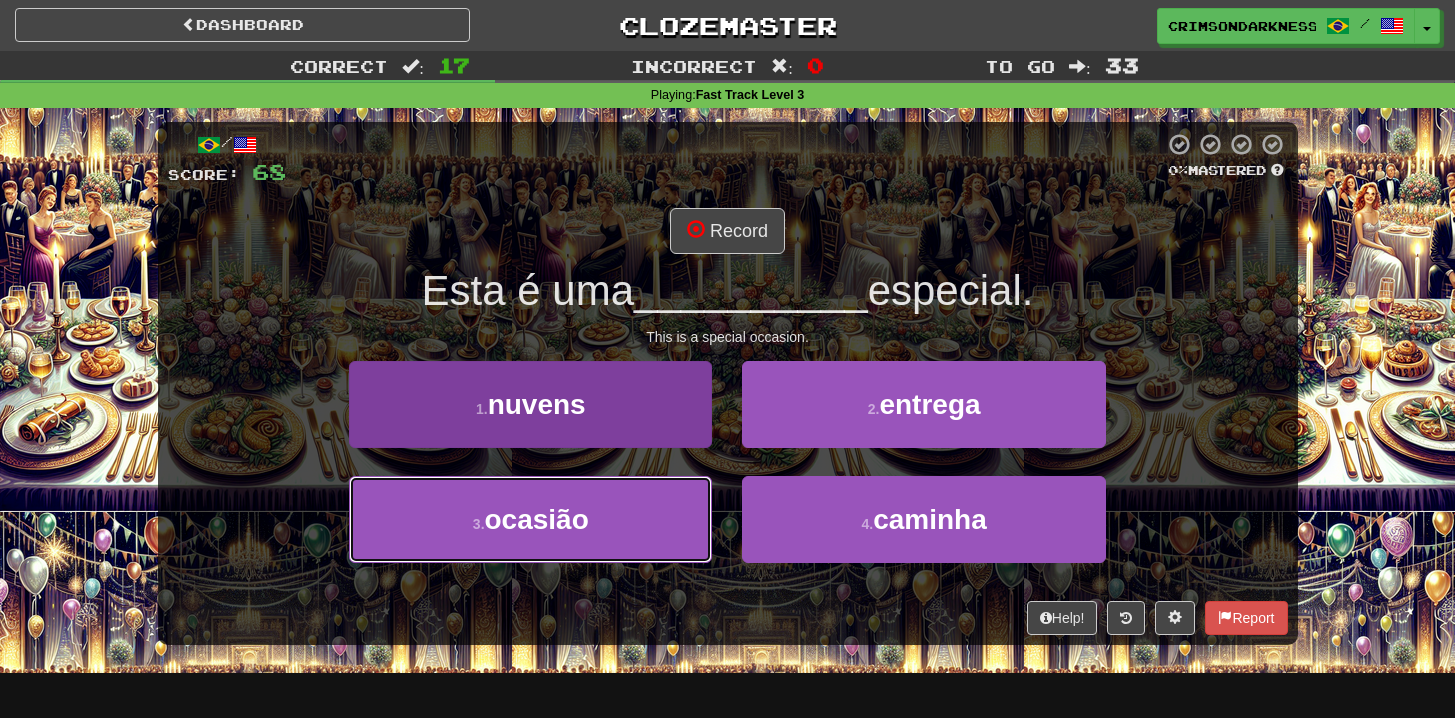 click on "3 .  ocasião" at bounding box center (530, 519) 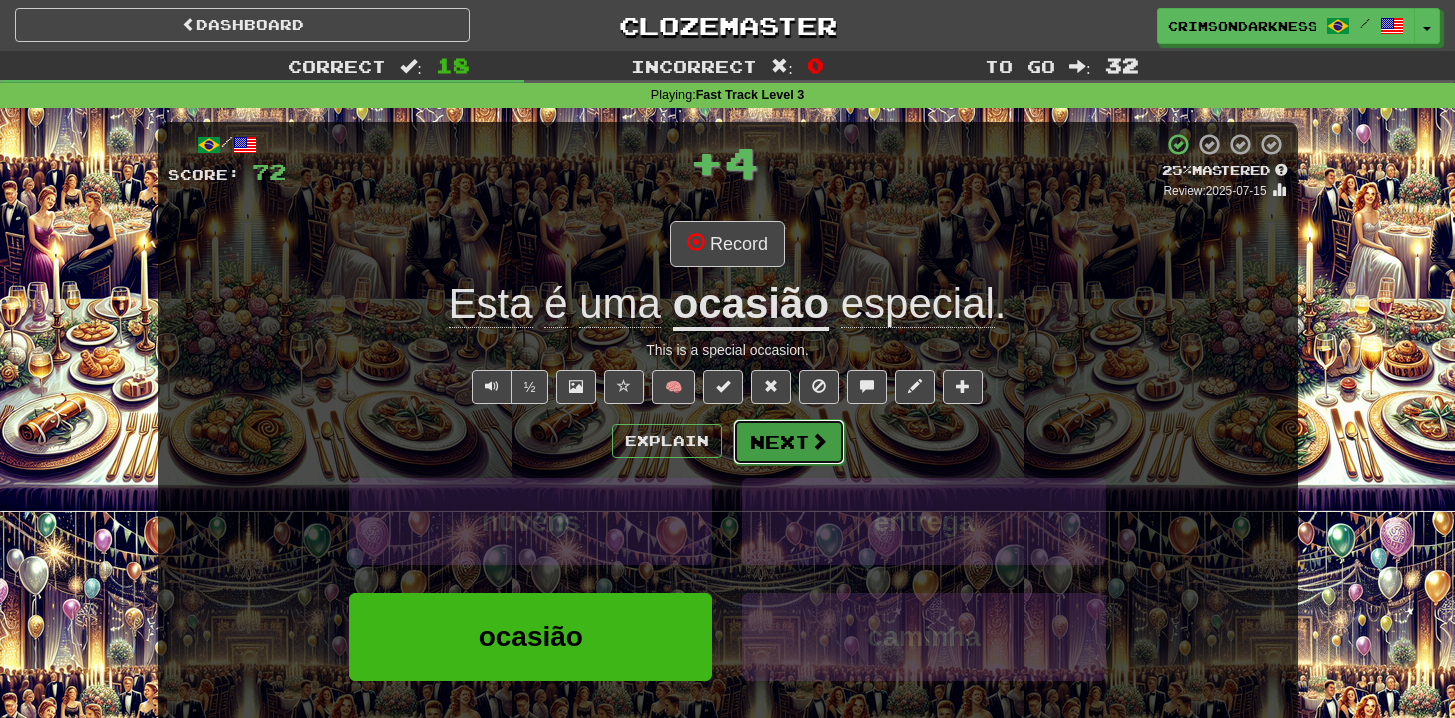click on "Next" at bounding box center [789, 442] 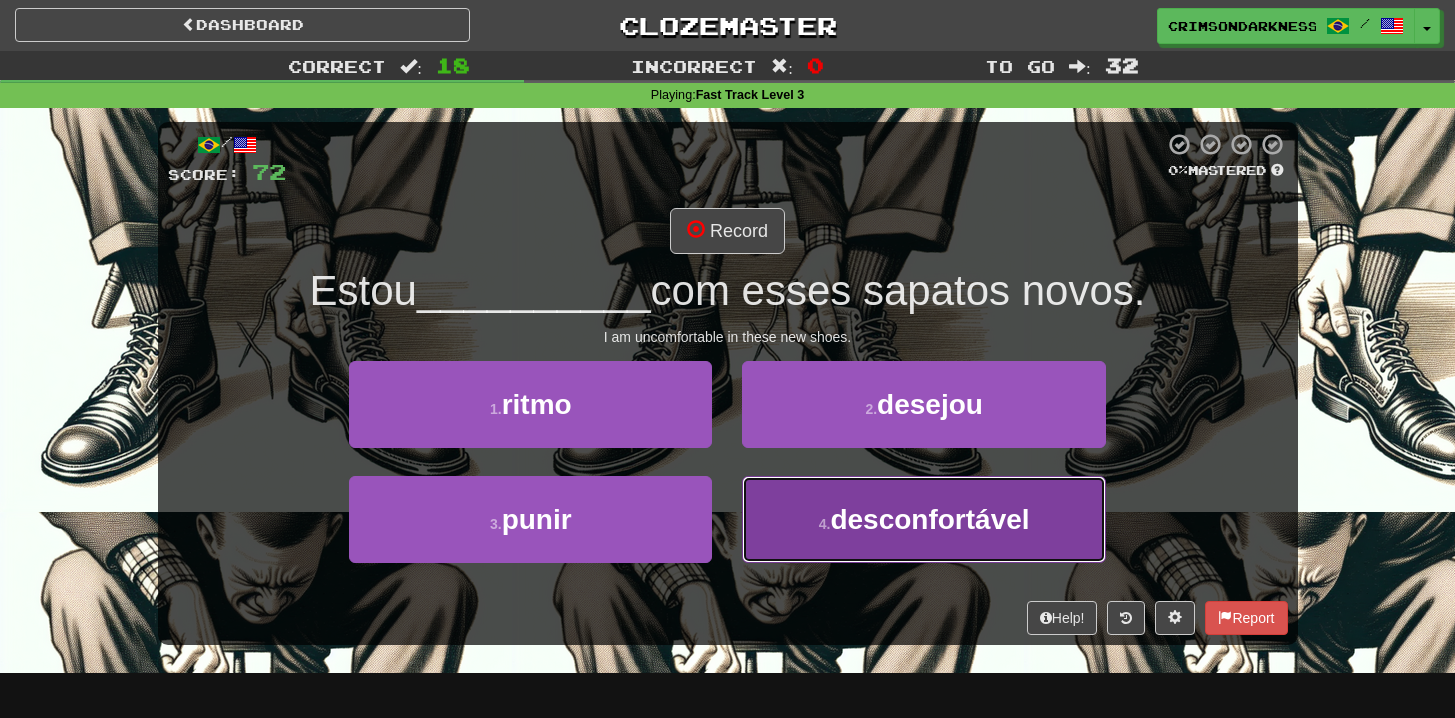 click on "desconfortável" at bounding box center [929, 519] 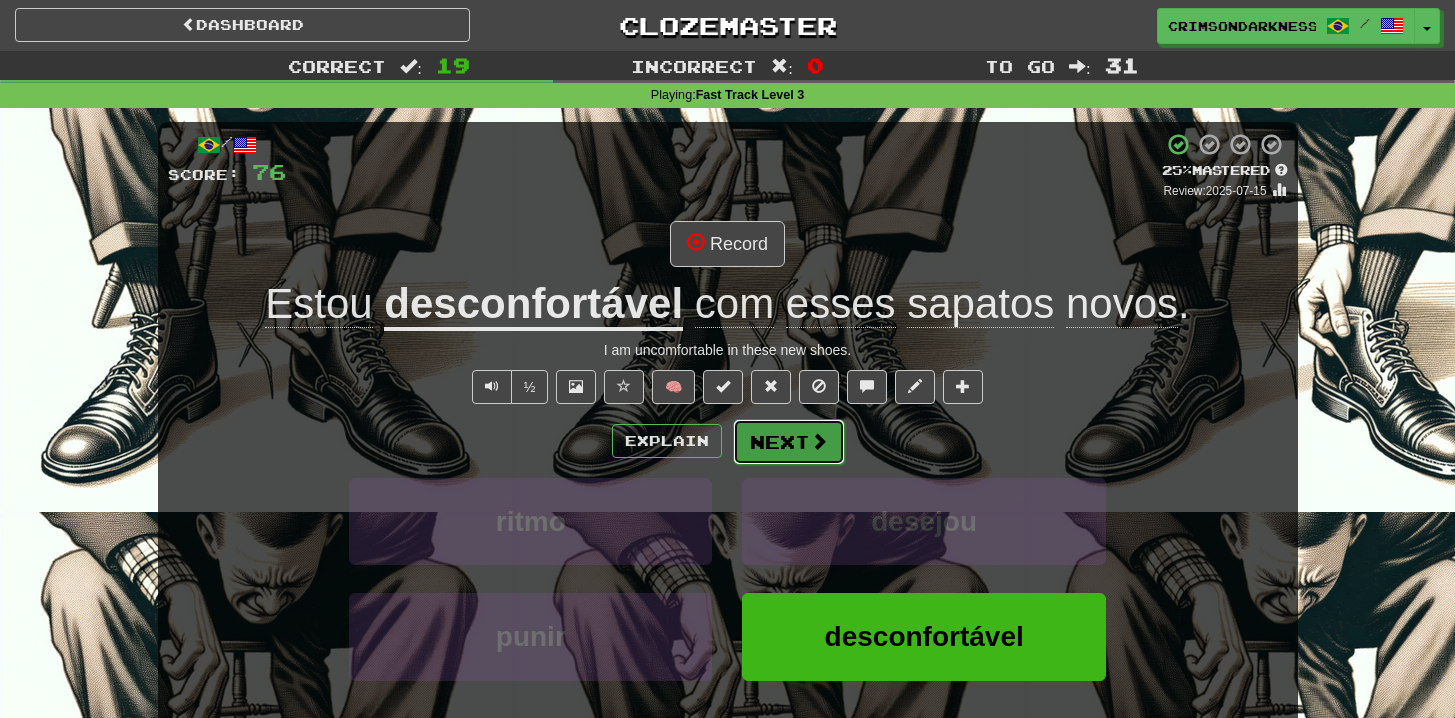 click on "Next" at bounding box center (789, 442) 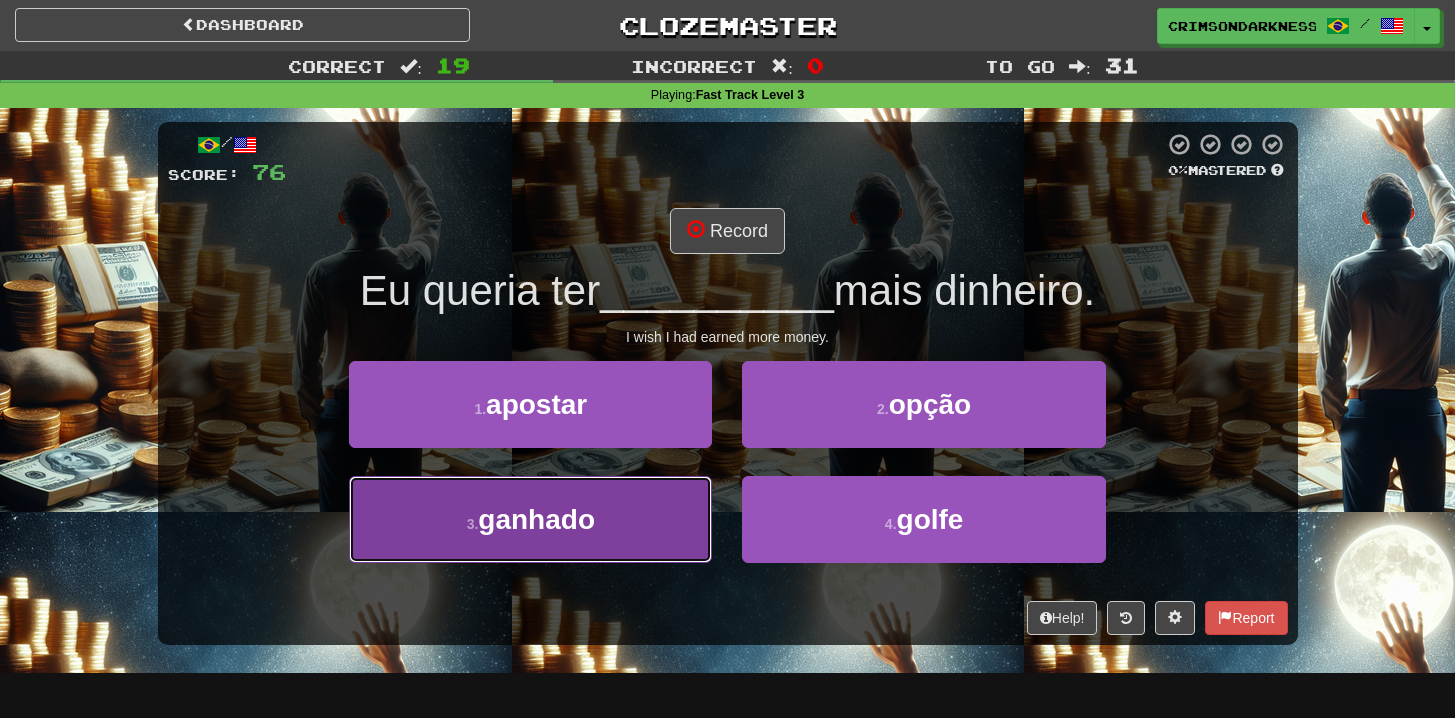 click on "3 .  ganhado" at bounding box center (530, 519) 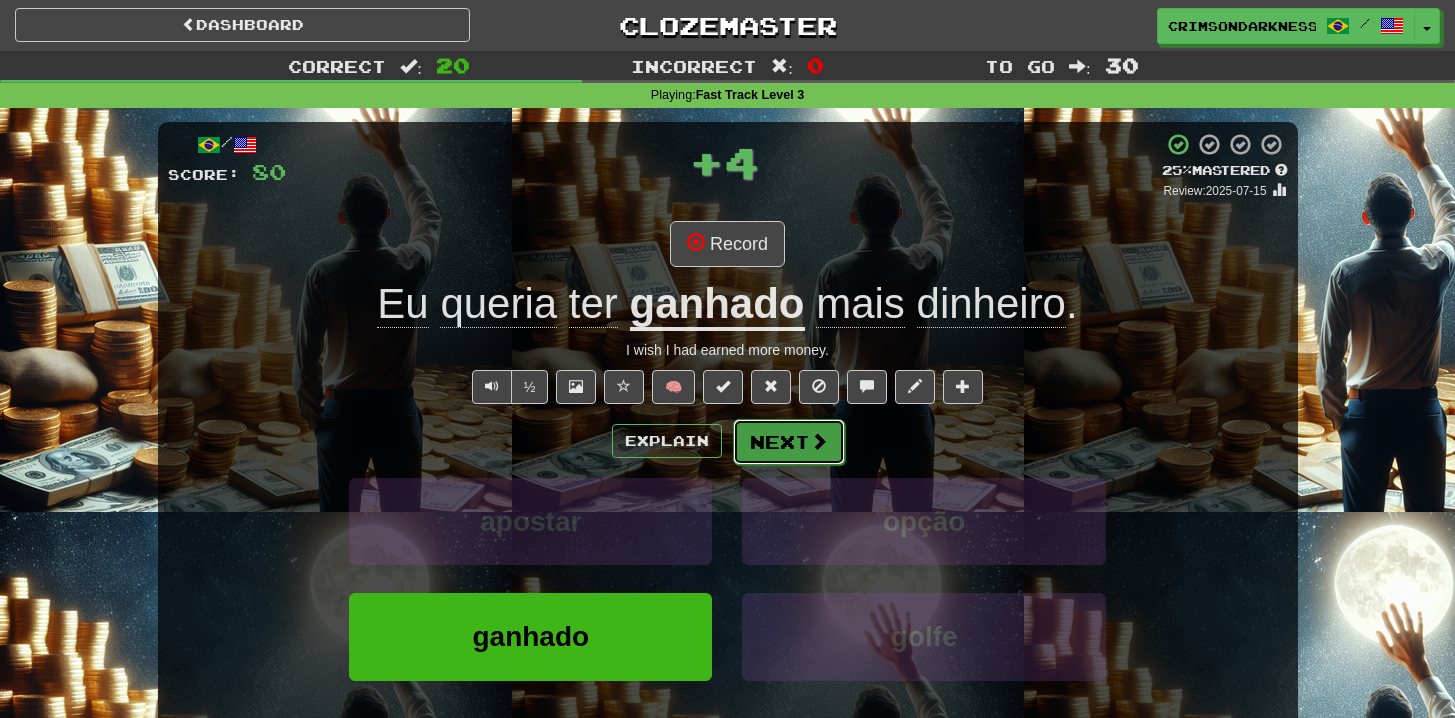 click on "Next" at bounding box center [789, 442] 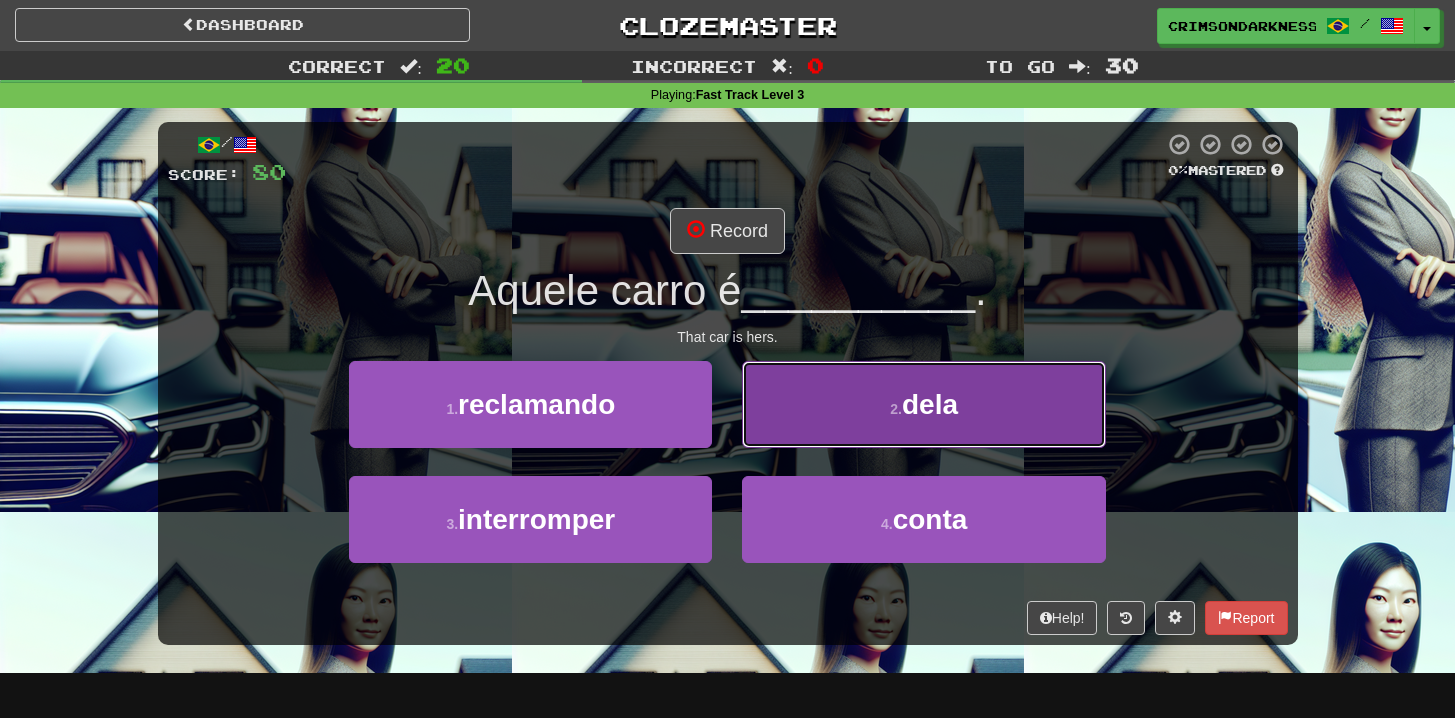click on "2 .  dela" at bounding box center (923, 404) 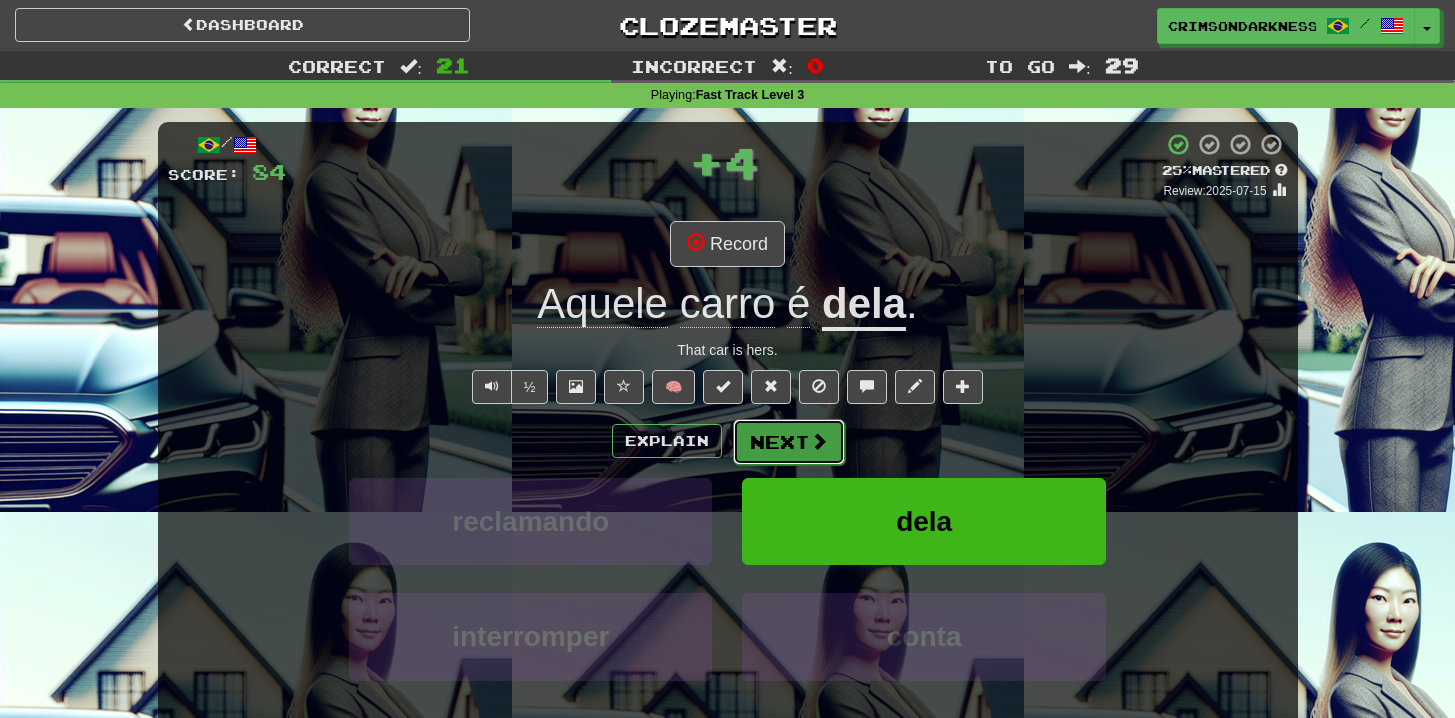 click on "Next" at bounding box center (789, 442) 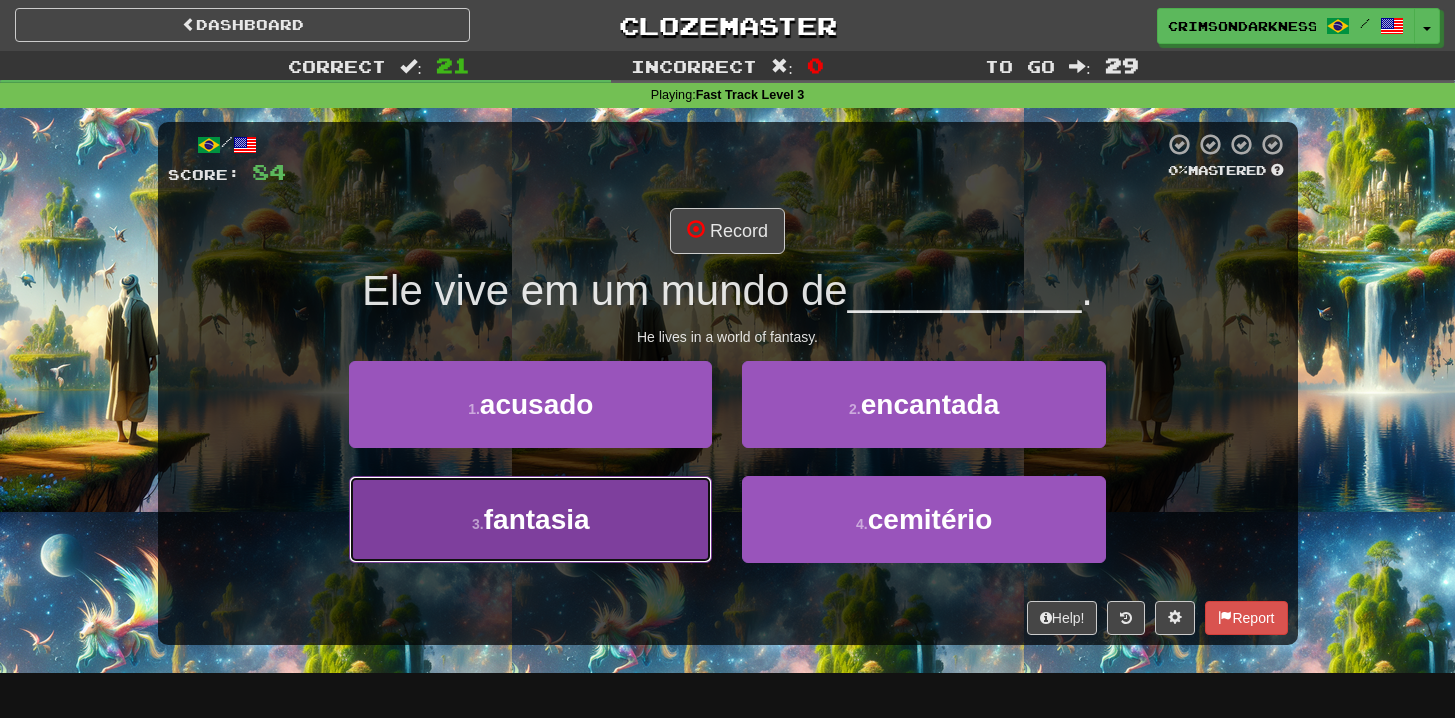 click on "3 .  fantasia" at bounding box center (530, 519) 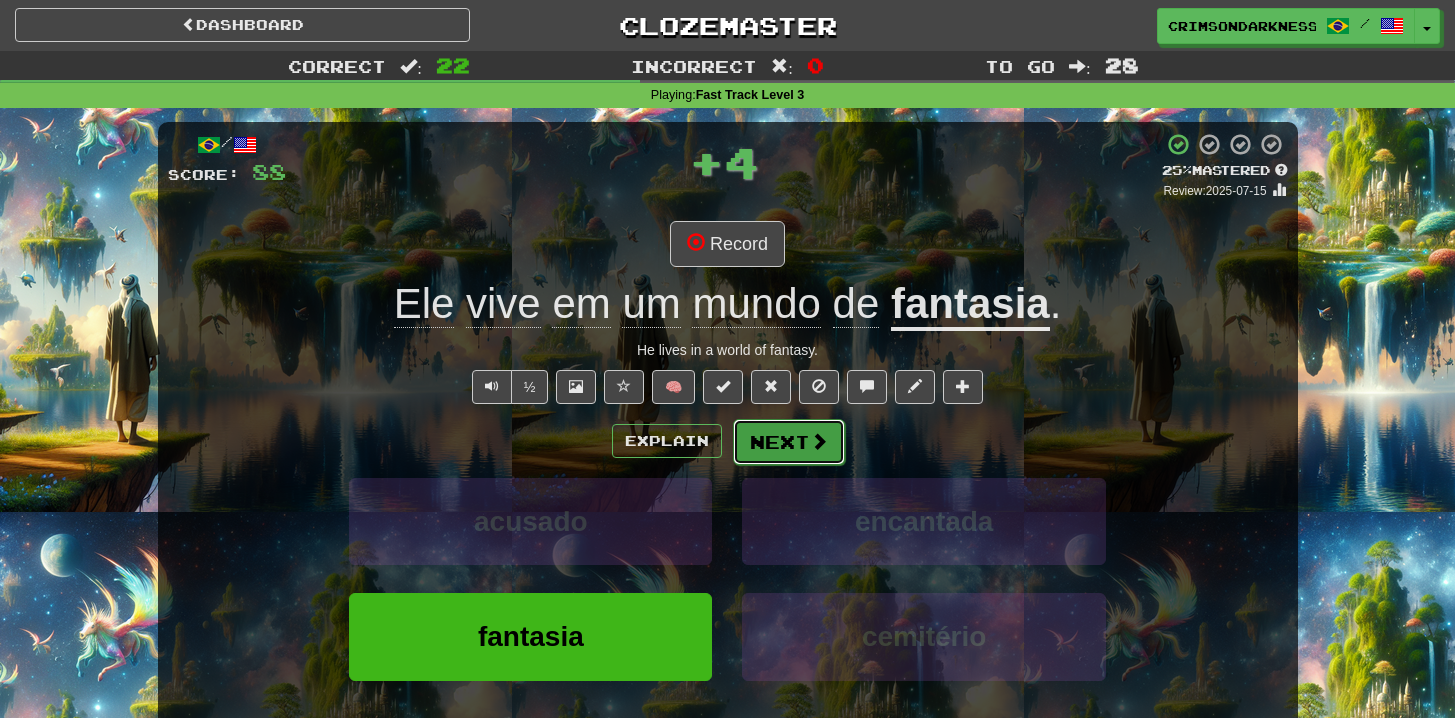 click on "Next" at bounding box center [789, 442] 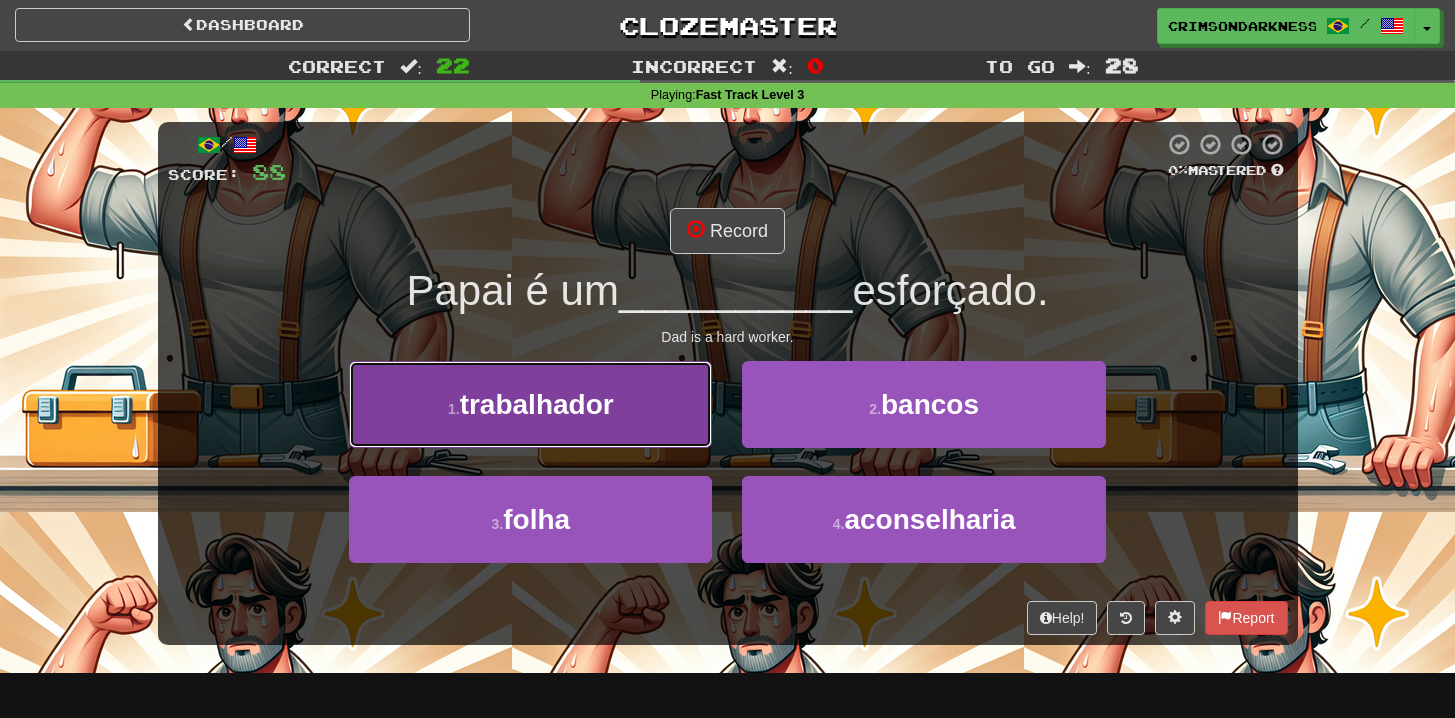 click on "1 .  trabalhador" at bounding box center (530, 404) 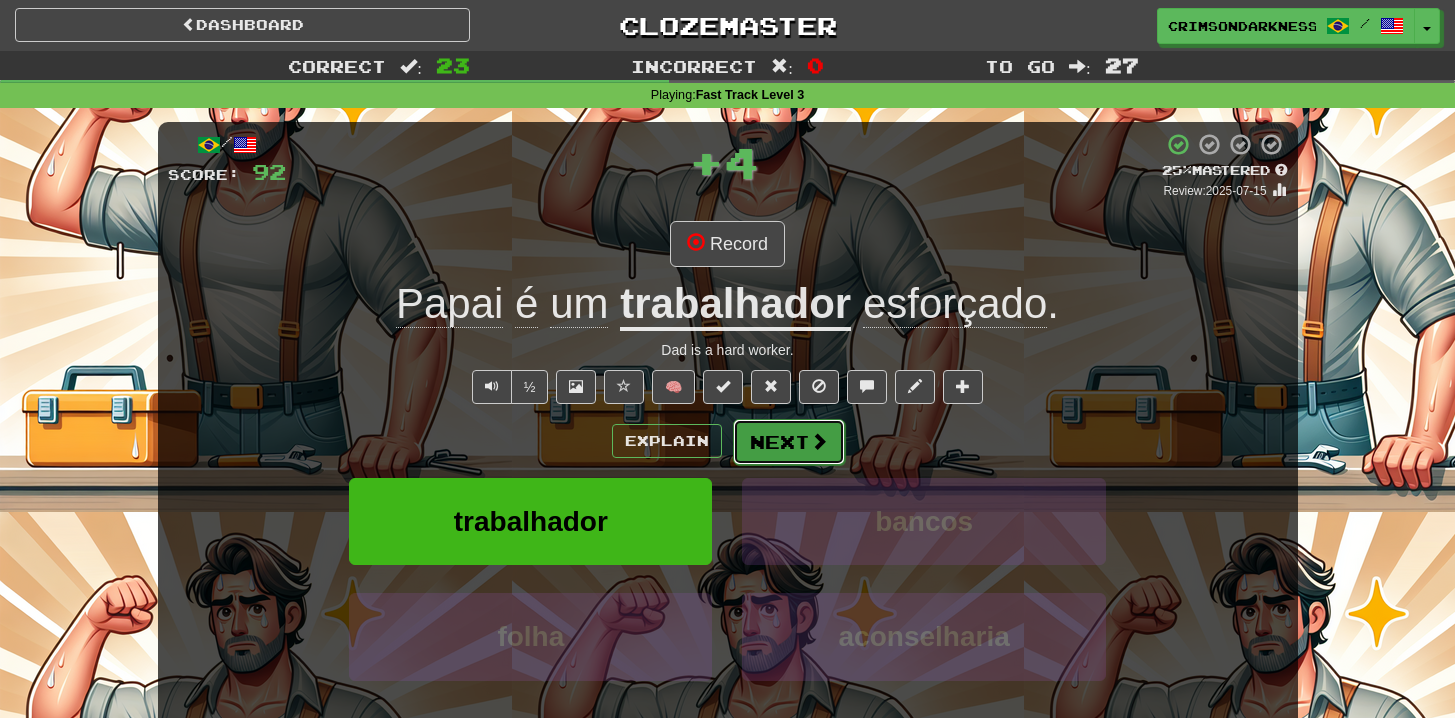 click on "Next" at bounding box center (789, 442) 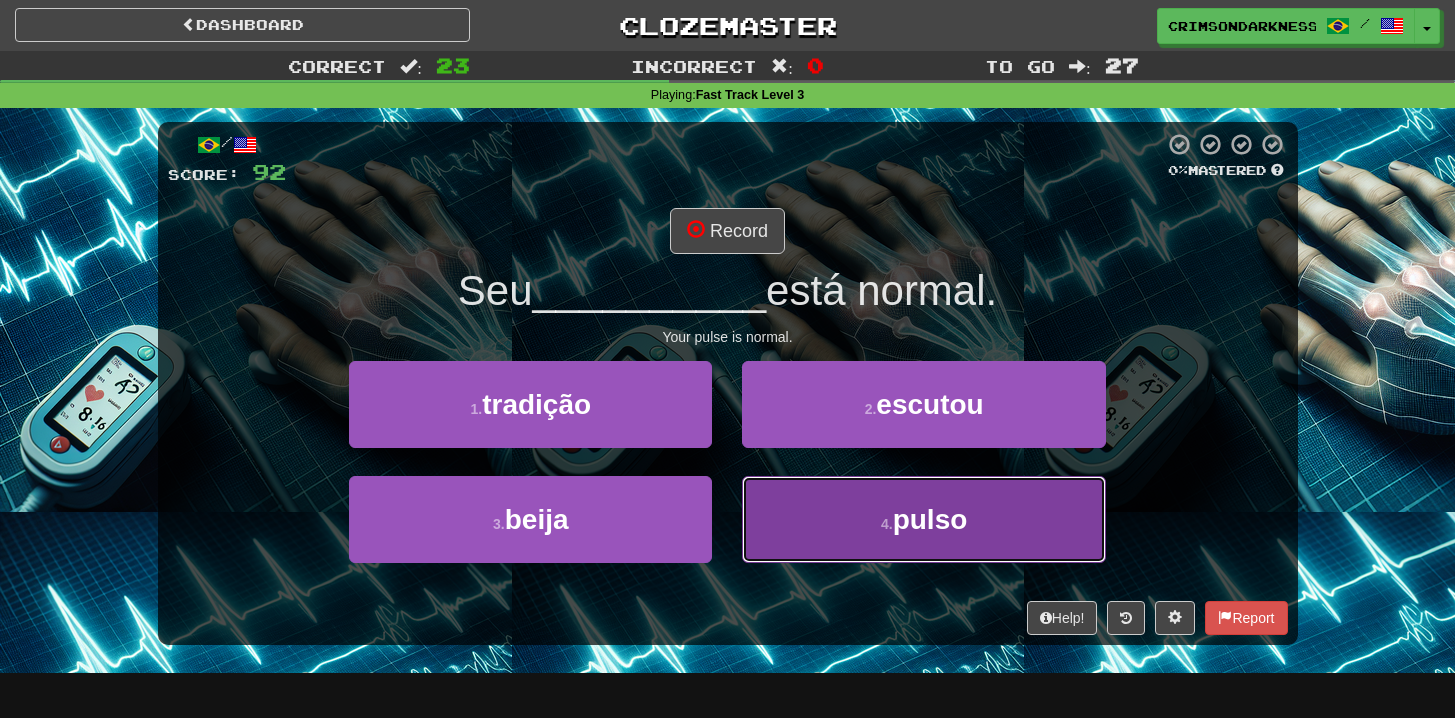 click on "4 .  pulso" at bounding box center [923, 519] 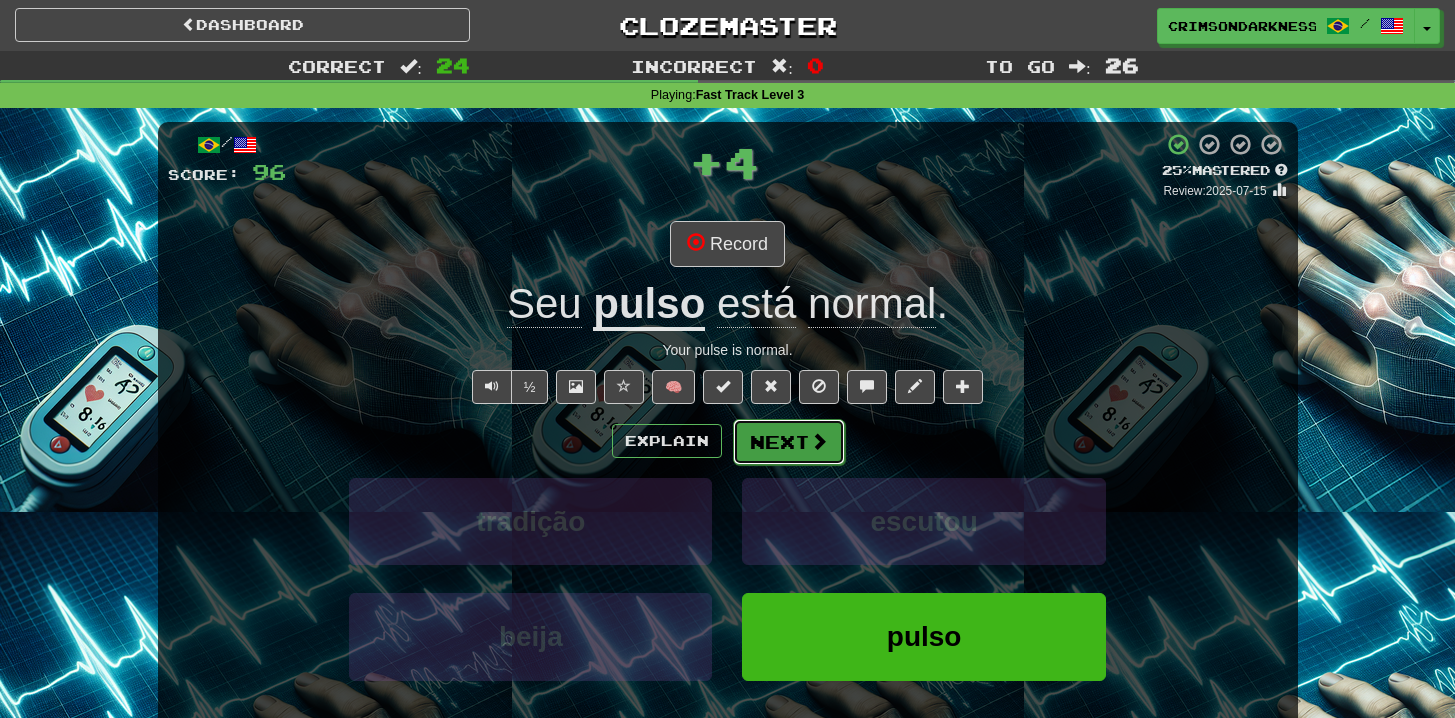 click at bounding box center [819, 441] 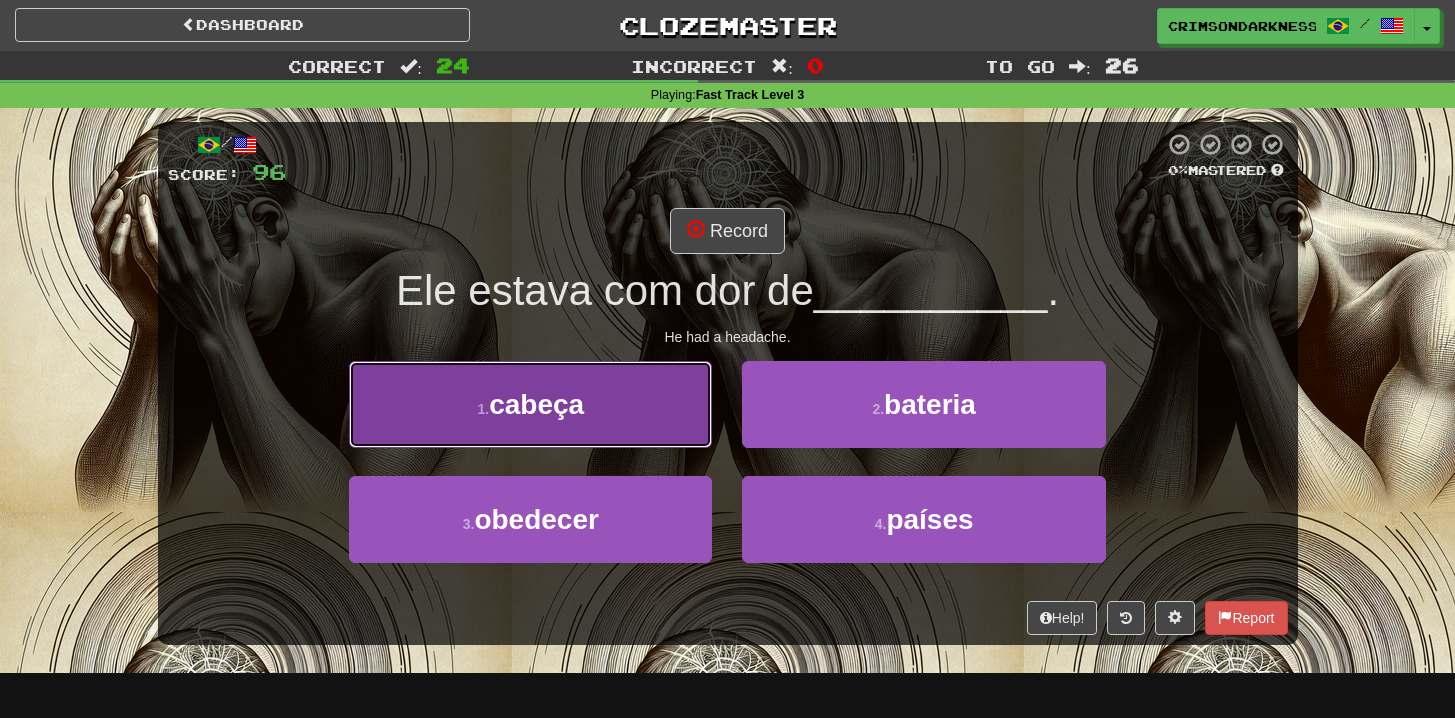 click on "1 .  cabeça" at bounding box center [530, 404] 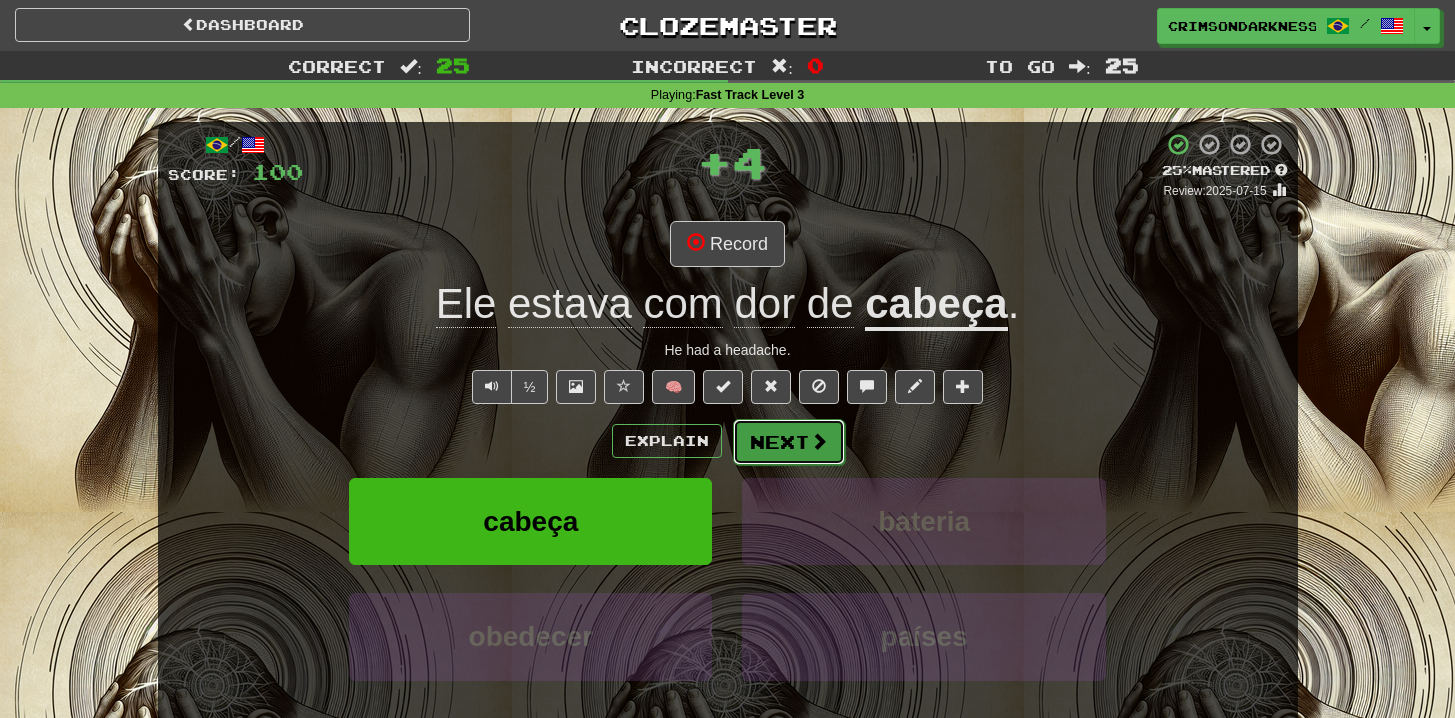 click at bounding box center (819, 441) 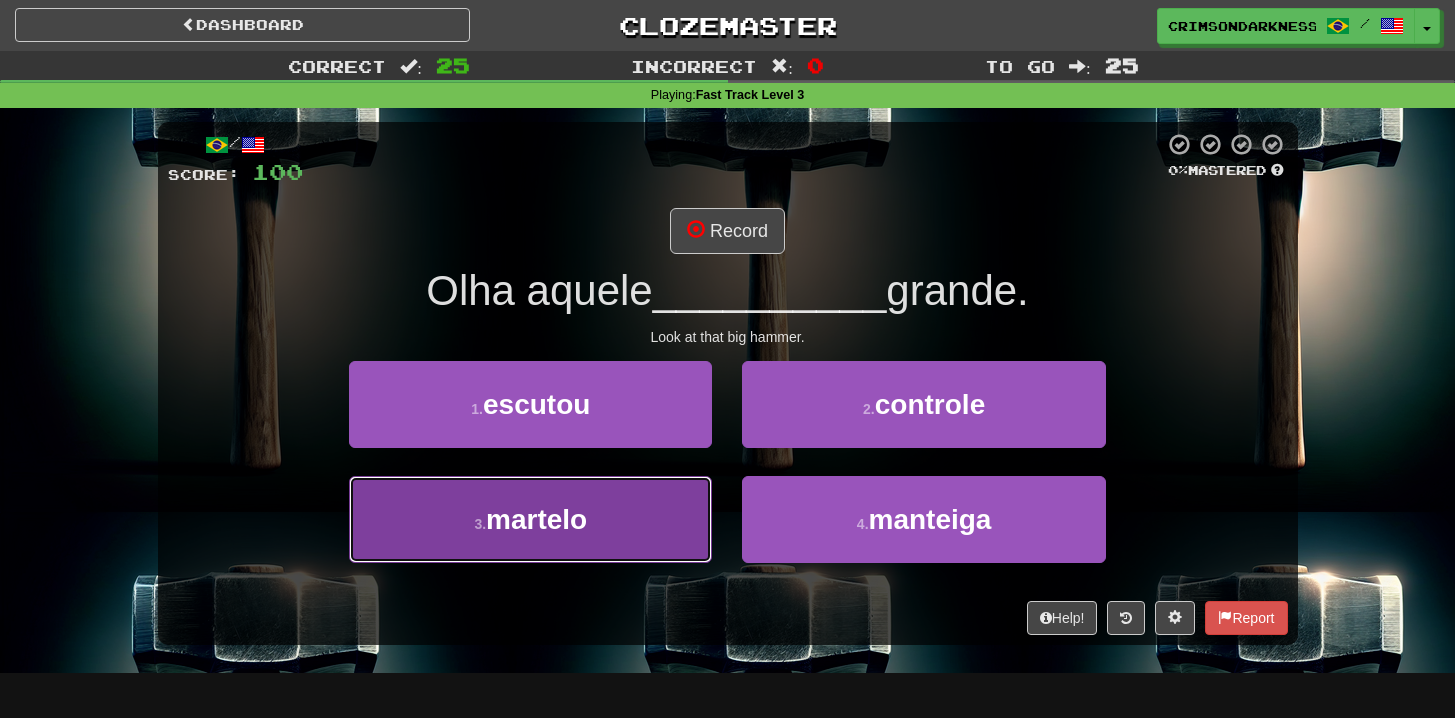 click on "3 .  martelo" at bounding box center [530, 519] 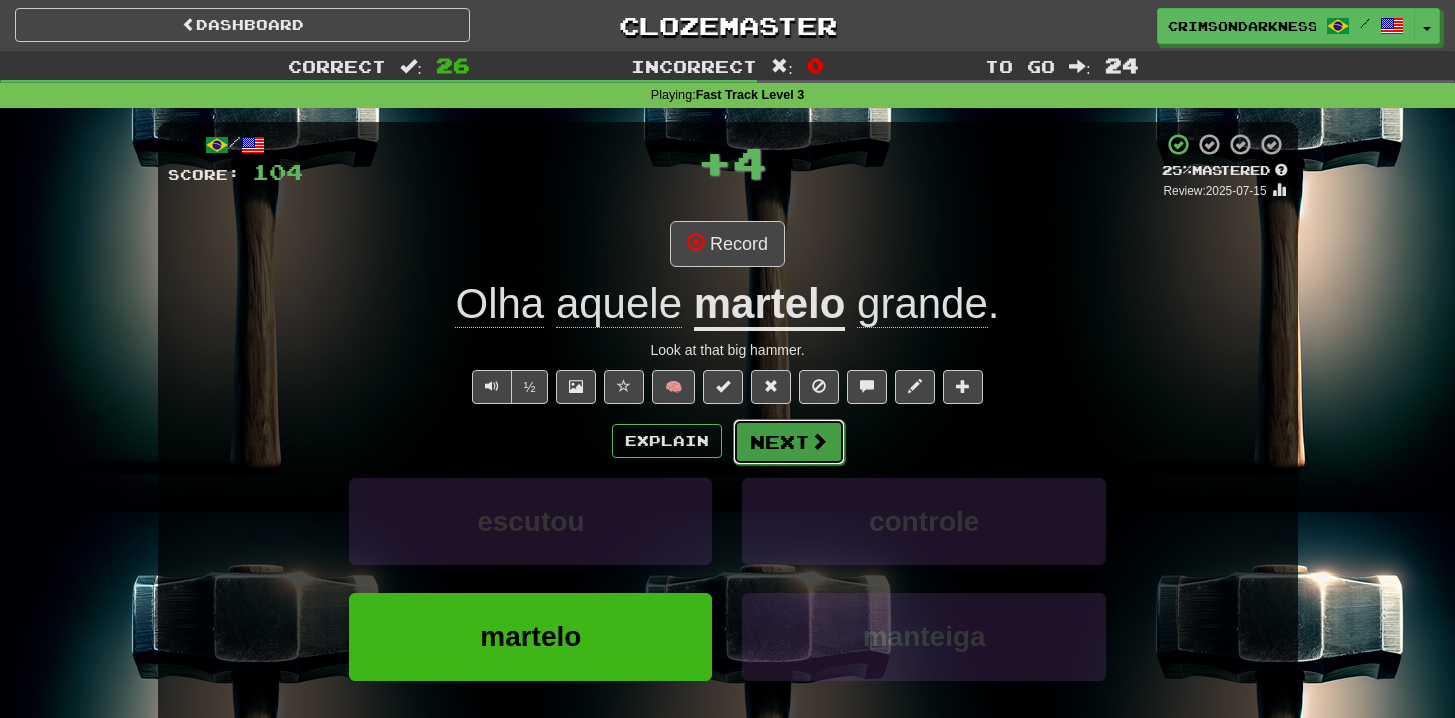 click on "Next" at bounding box center [789, 442] 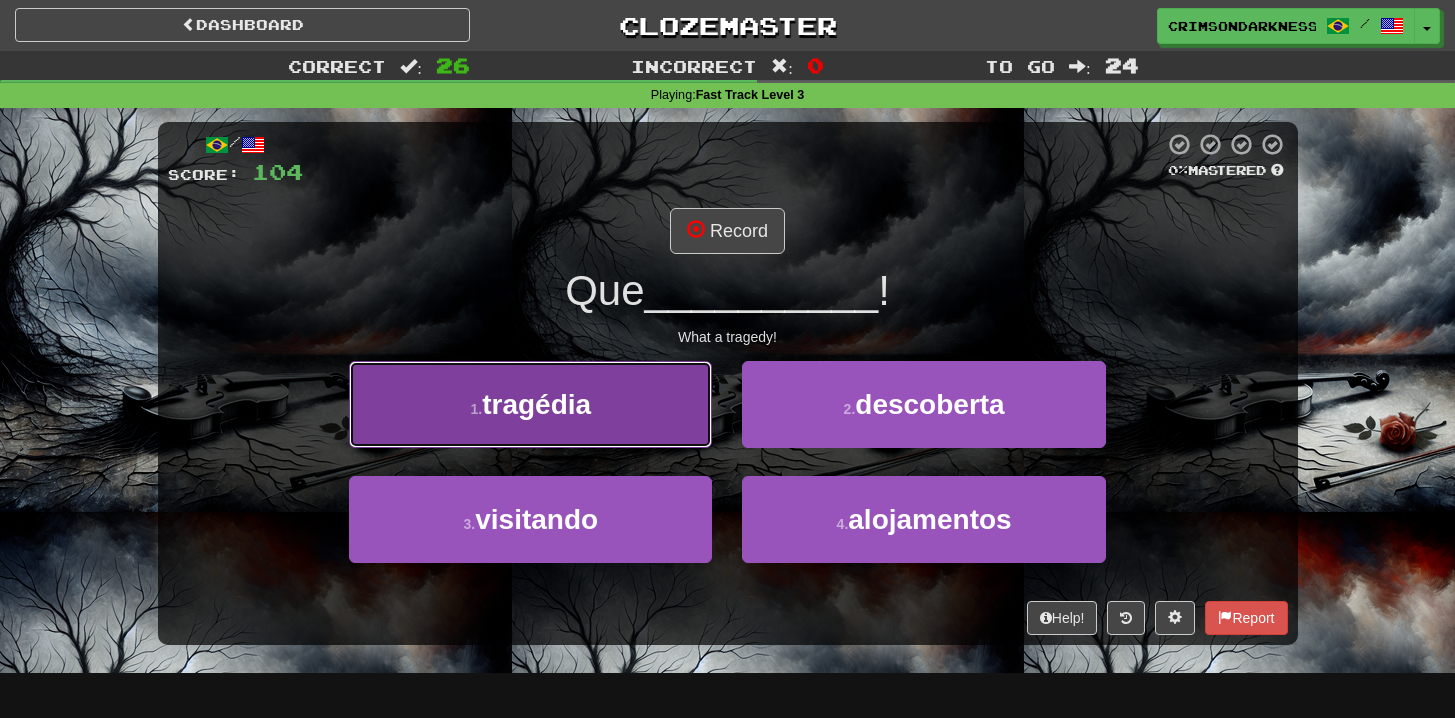 click on "1 .  tragédia" at bounding box center (530, 404) 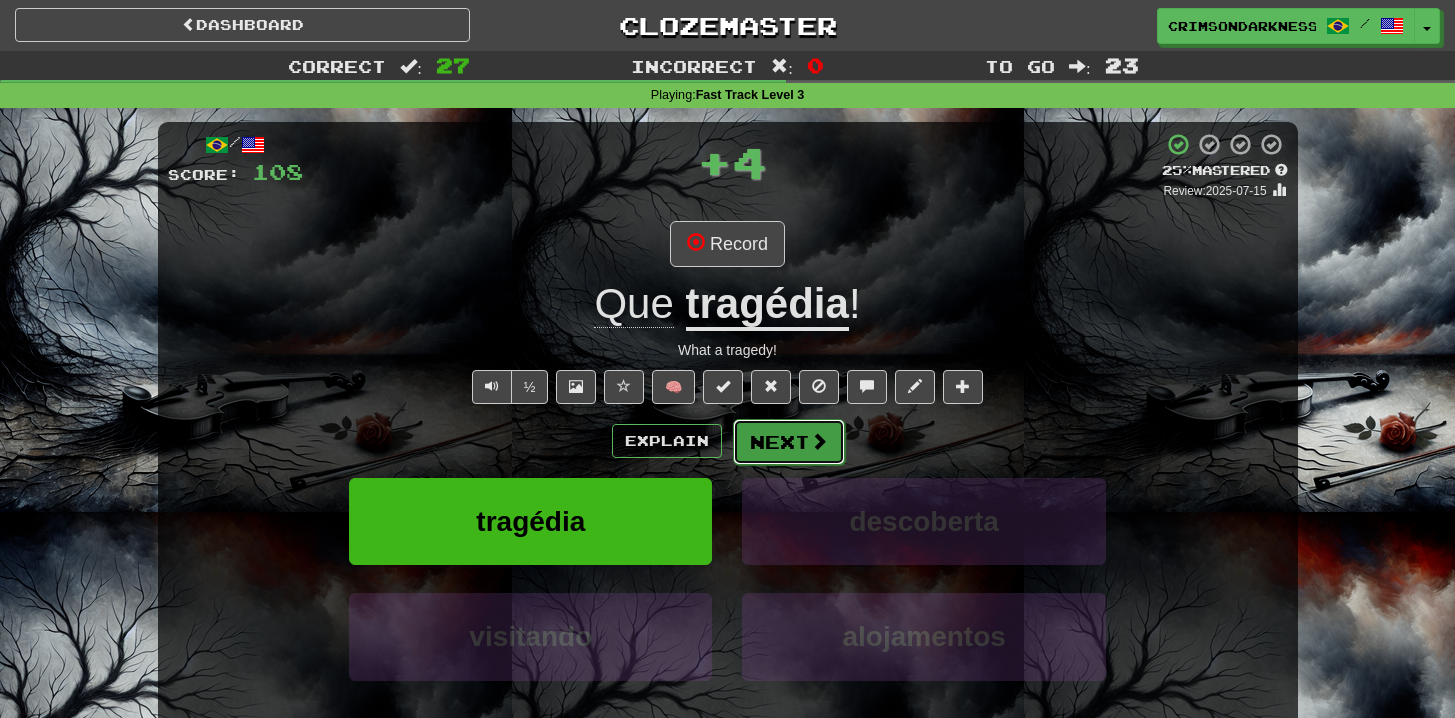 click on "Next" at bounding box center (789, 442) 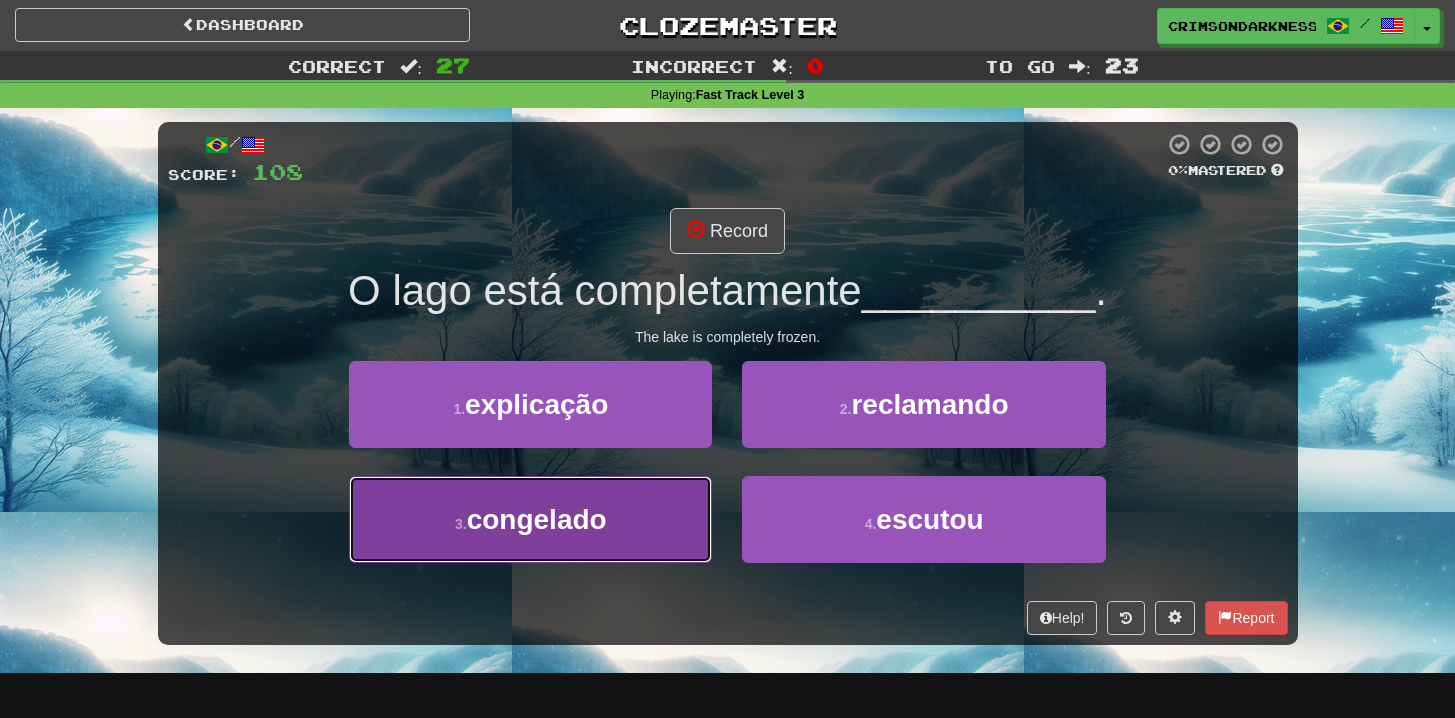 click on "3 .  congelado" at bounding box center (530, 519) 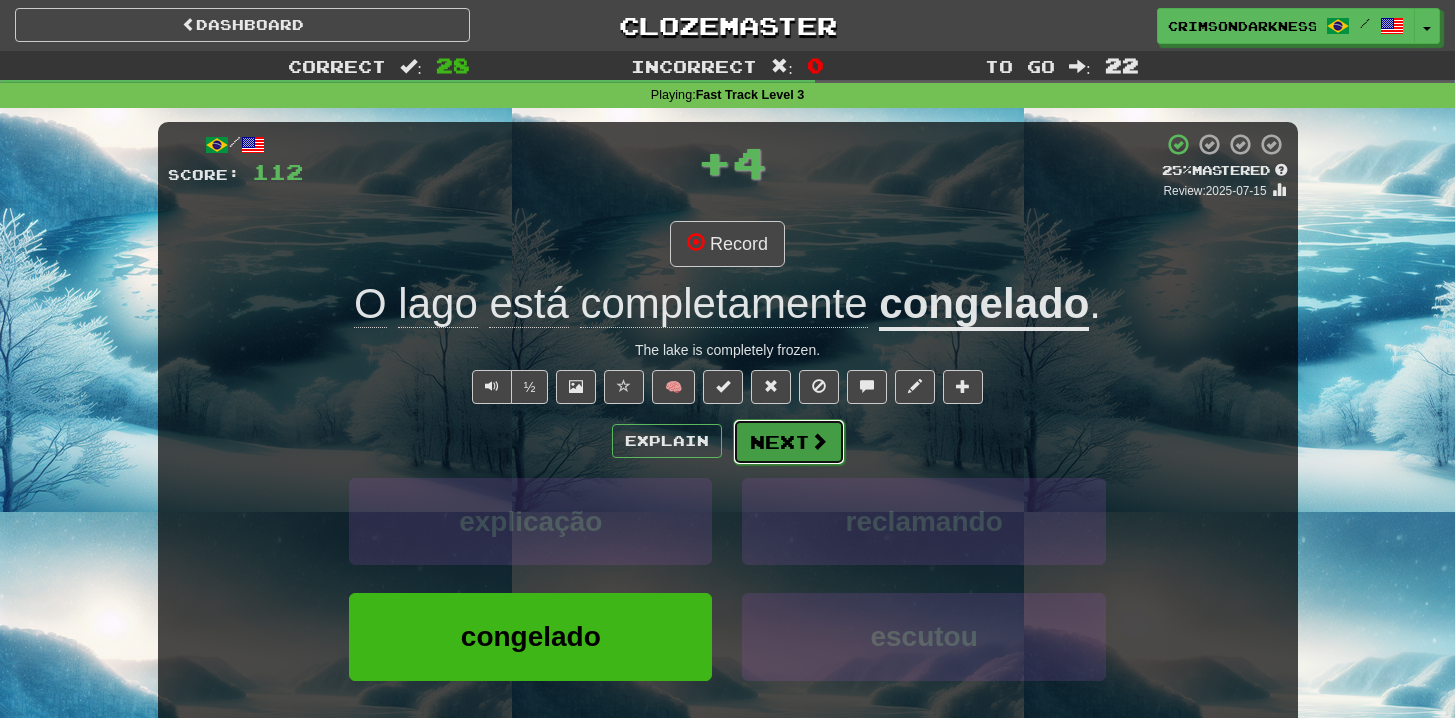click on "Next" at bounding box center (789, 442) 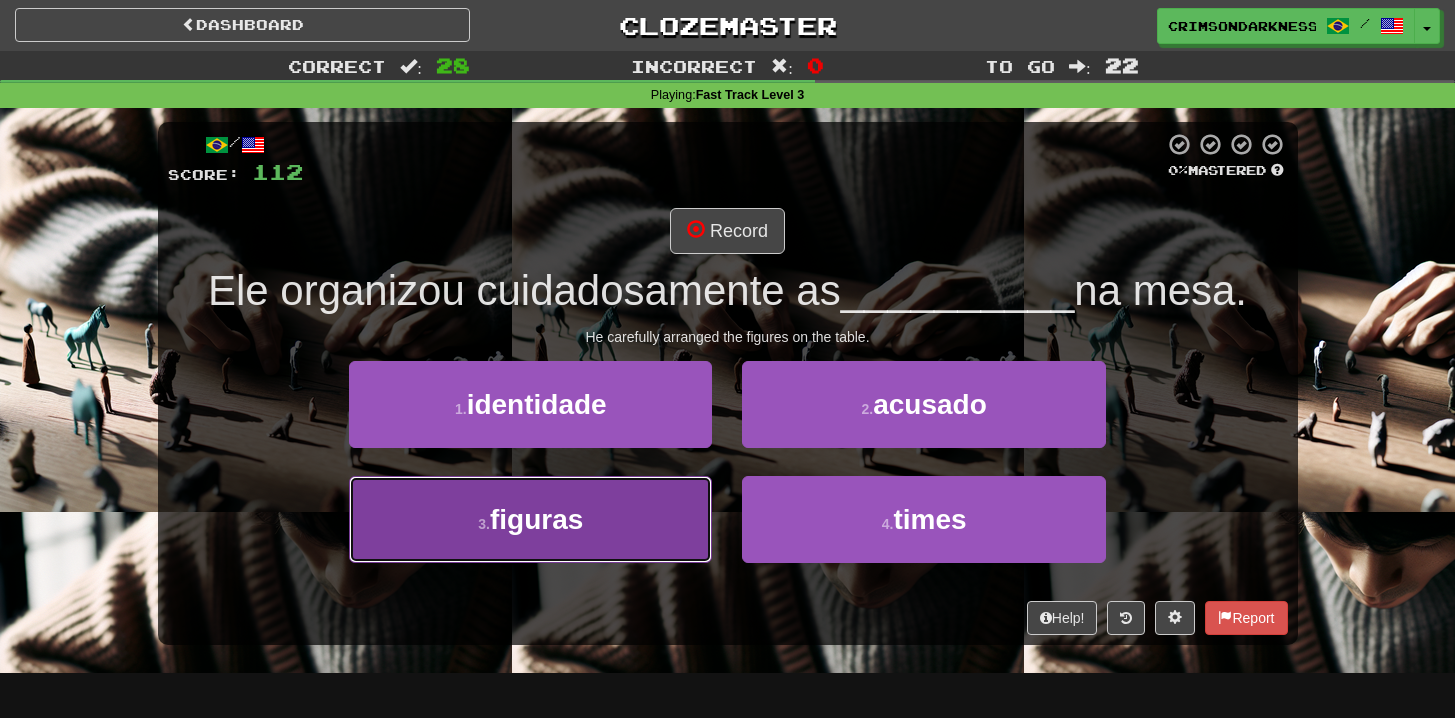 click on "3 .  figuras" at bounding box center [530, 519] 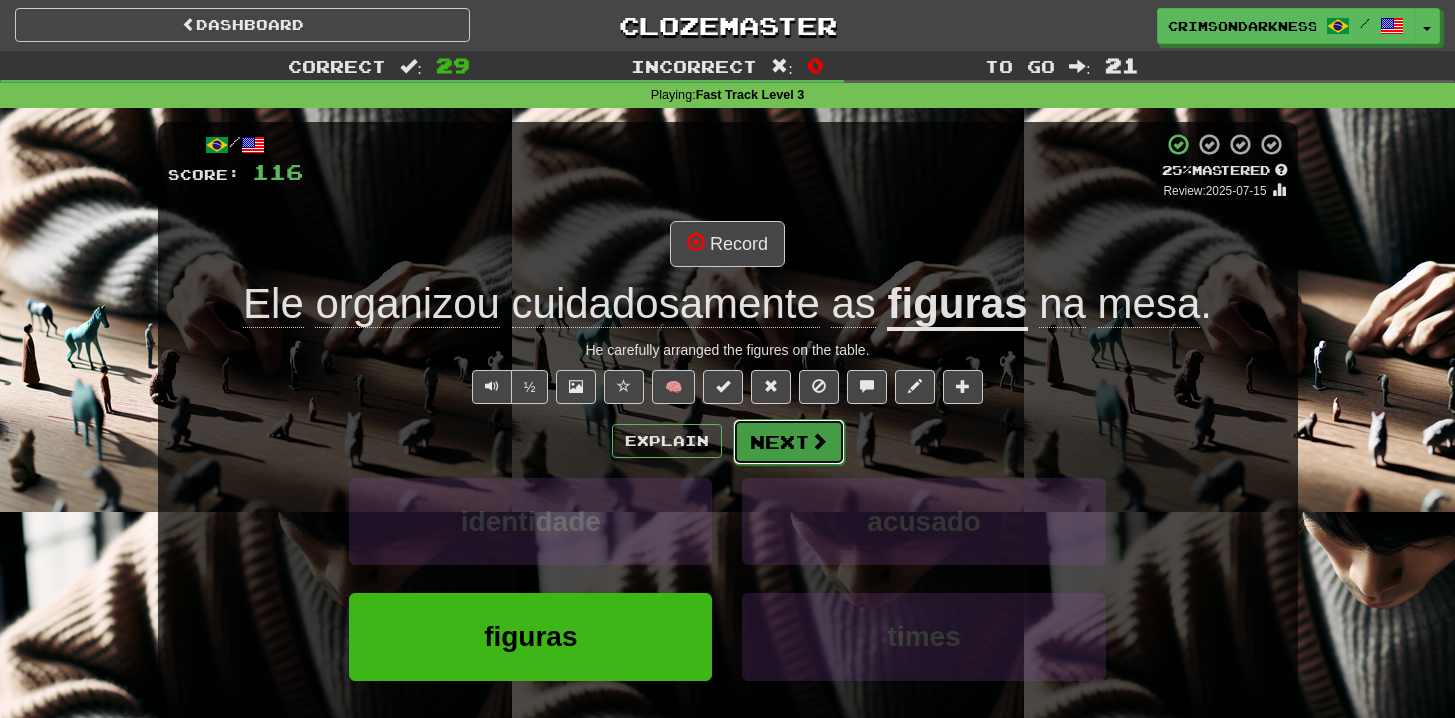 click on "Next" at bounding box center (789, 442) 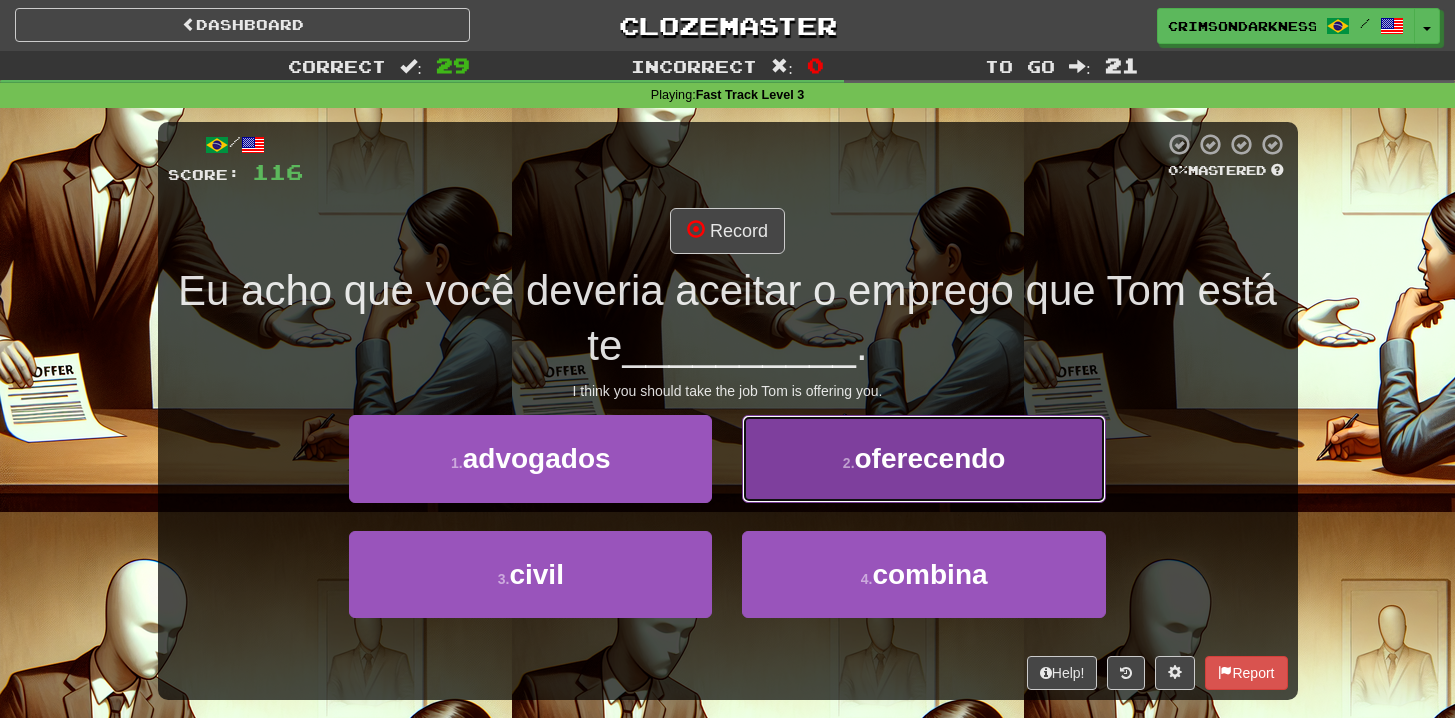 click on "2 .  oferecendo" at bounding box center [923, 458] 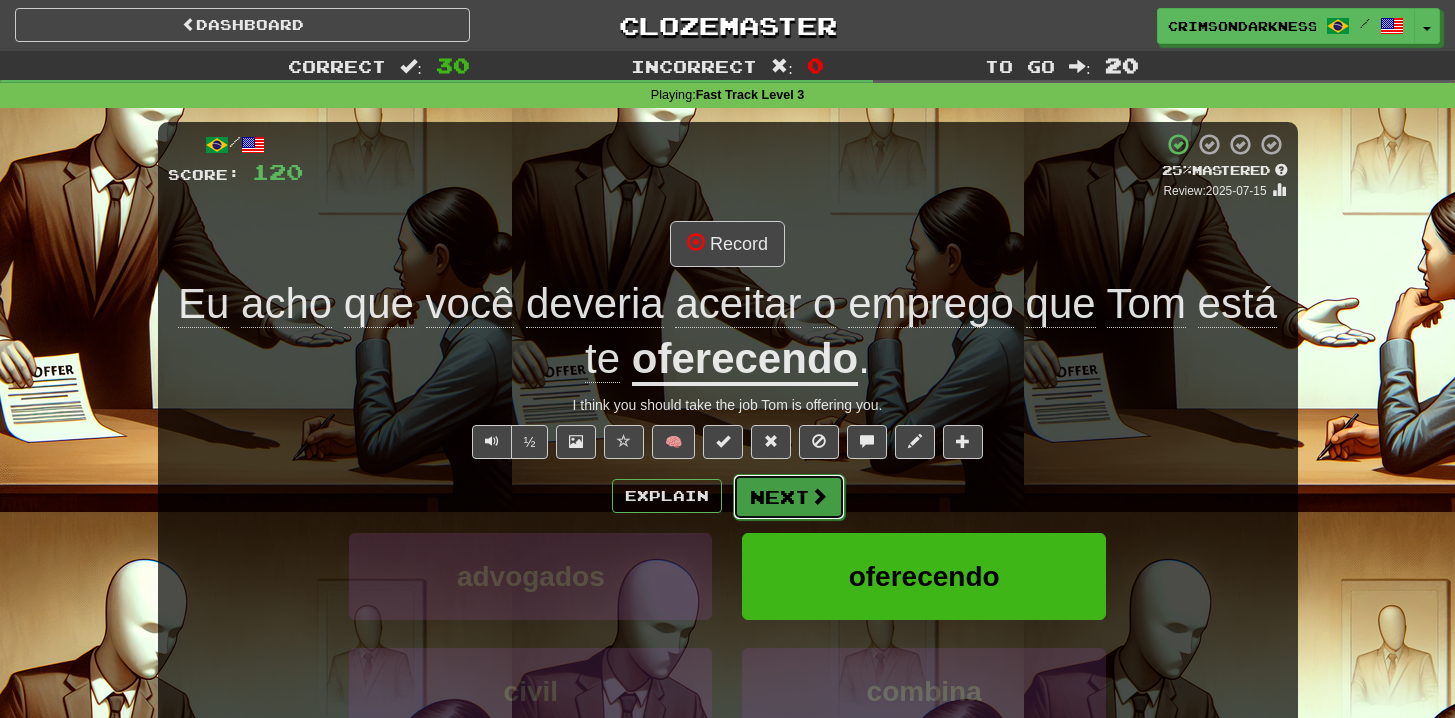 click on "Next" at bounding box center [789, 497] 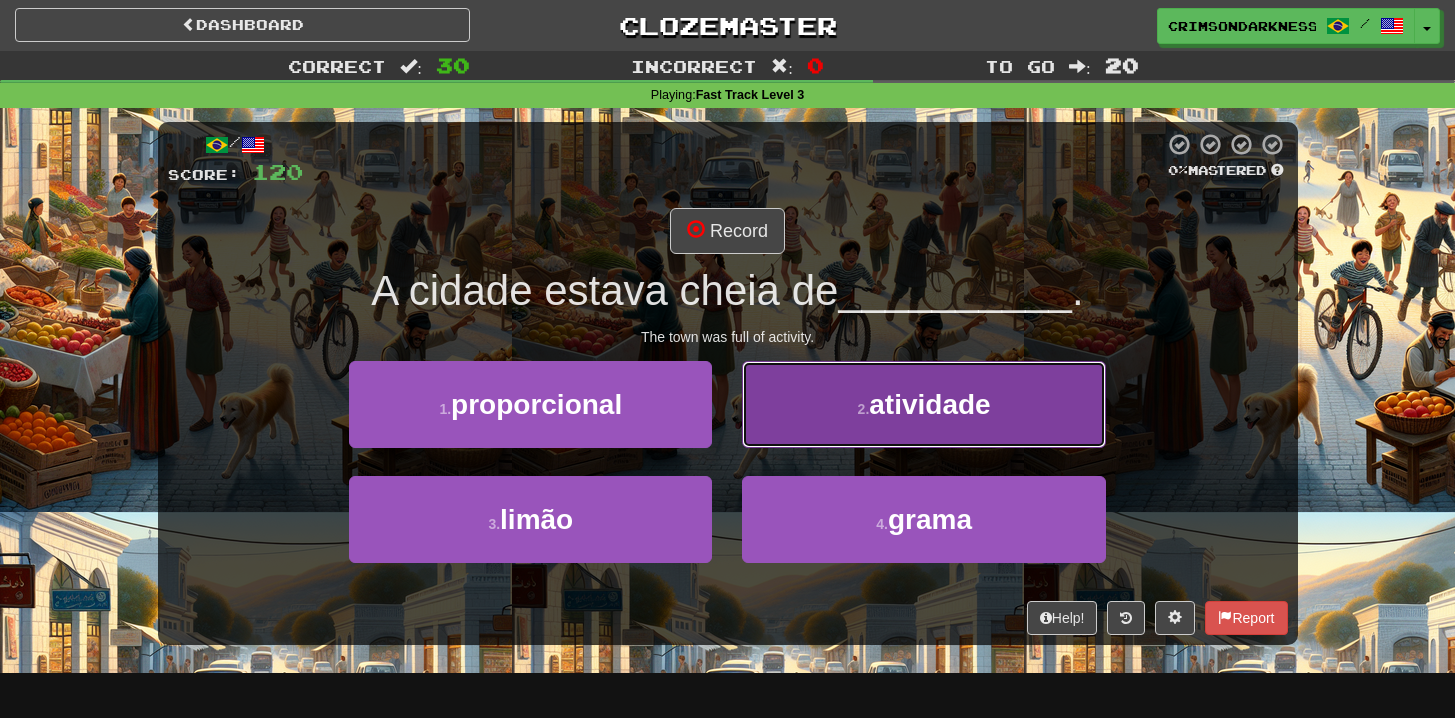 click on "2 .  atividade" at bounding box center [923, 404] 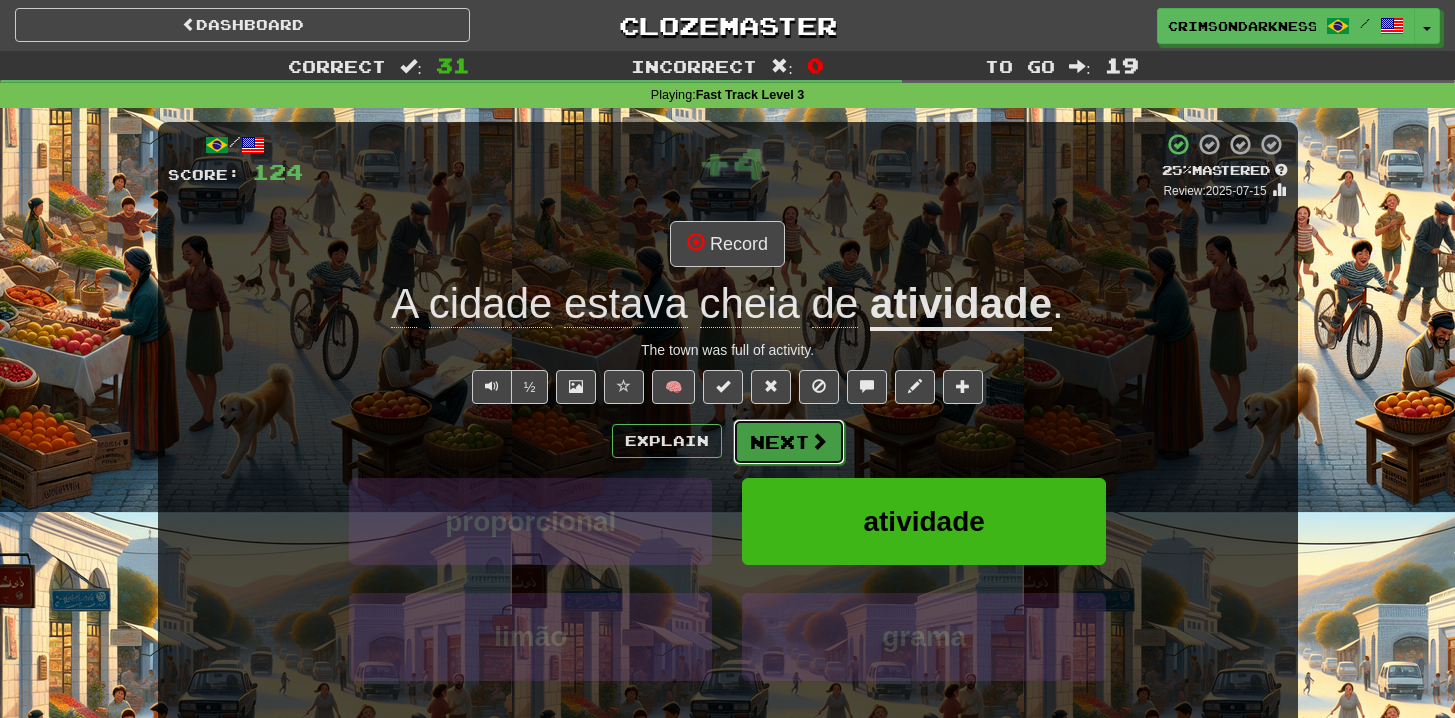 click at bounding box center [819, 441] 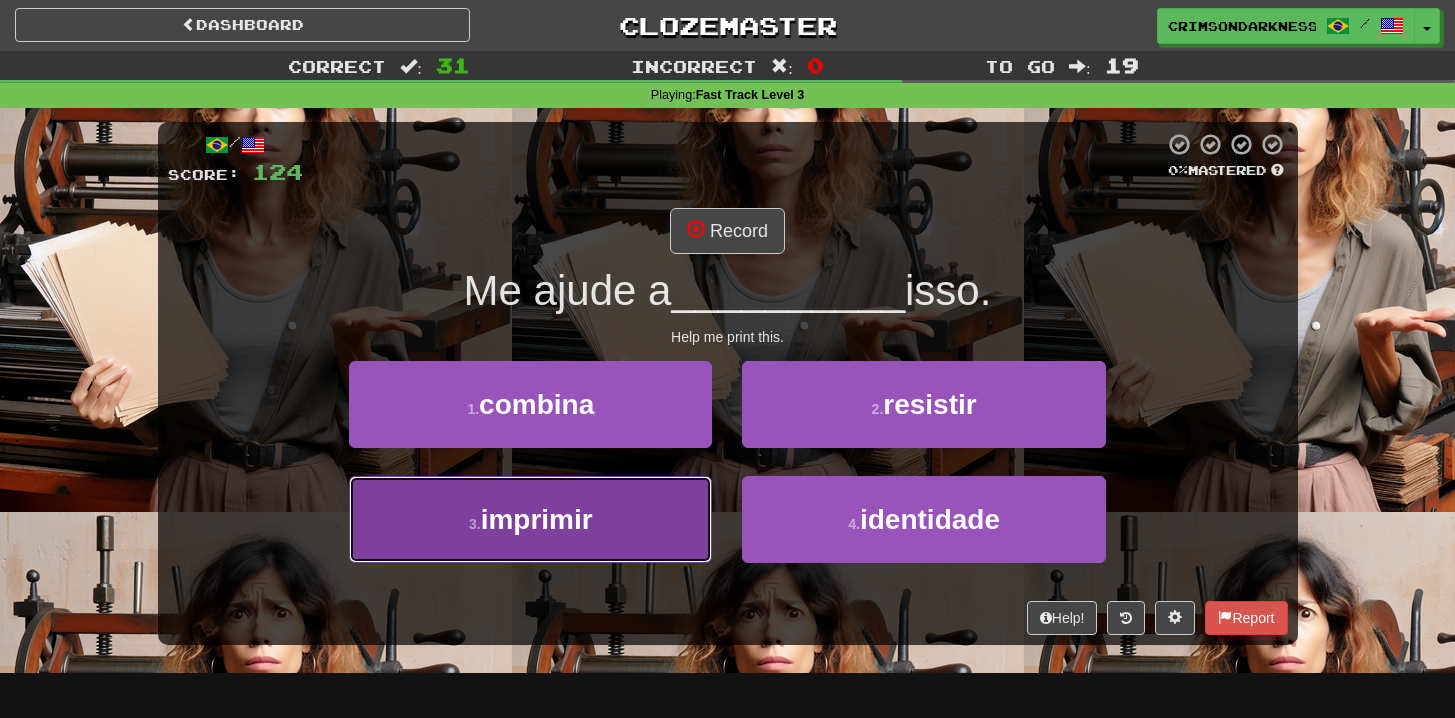 click on "3 .  imprimir" at bounding box center (530, 519) 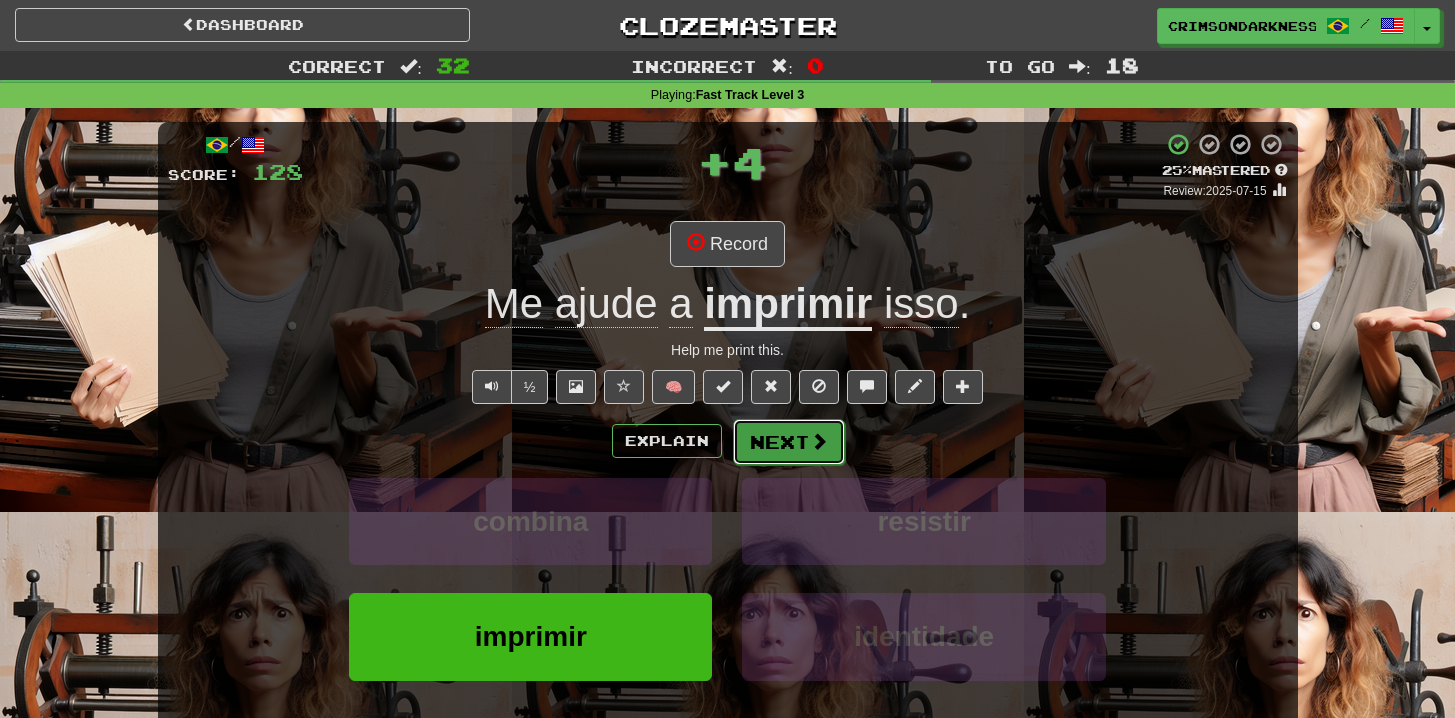 click on "Next" at bounding box center (789, 442) 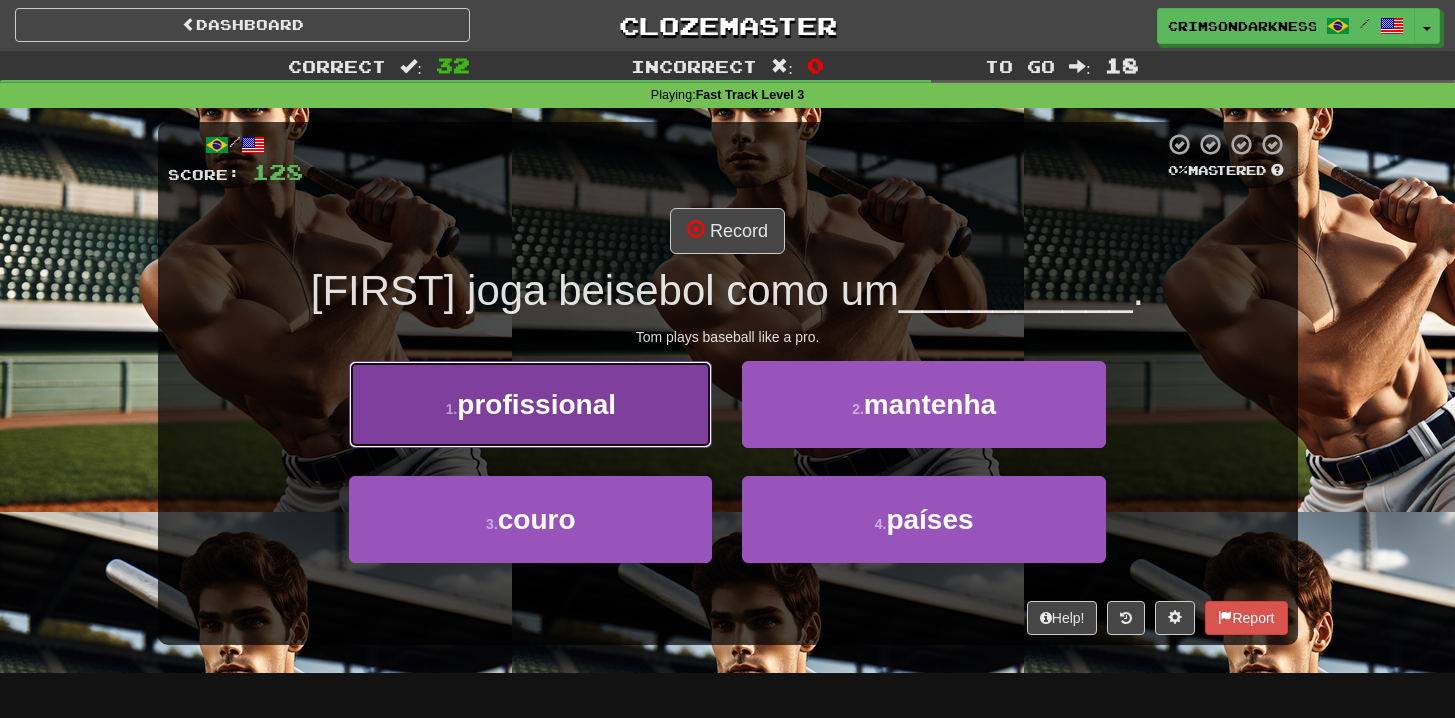 click on "1 .  profissional" at bounding box center [530, 404] 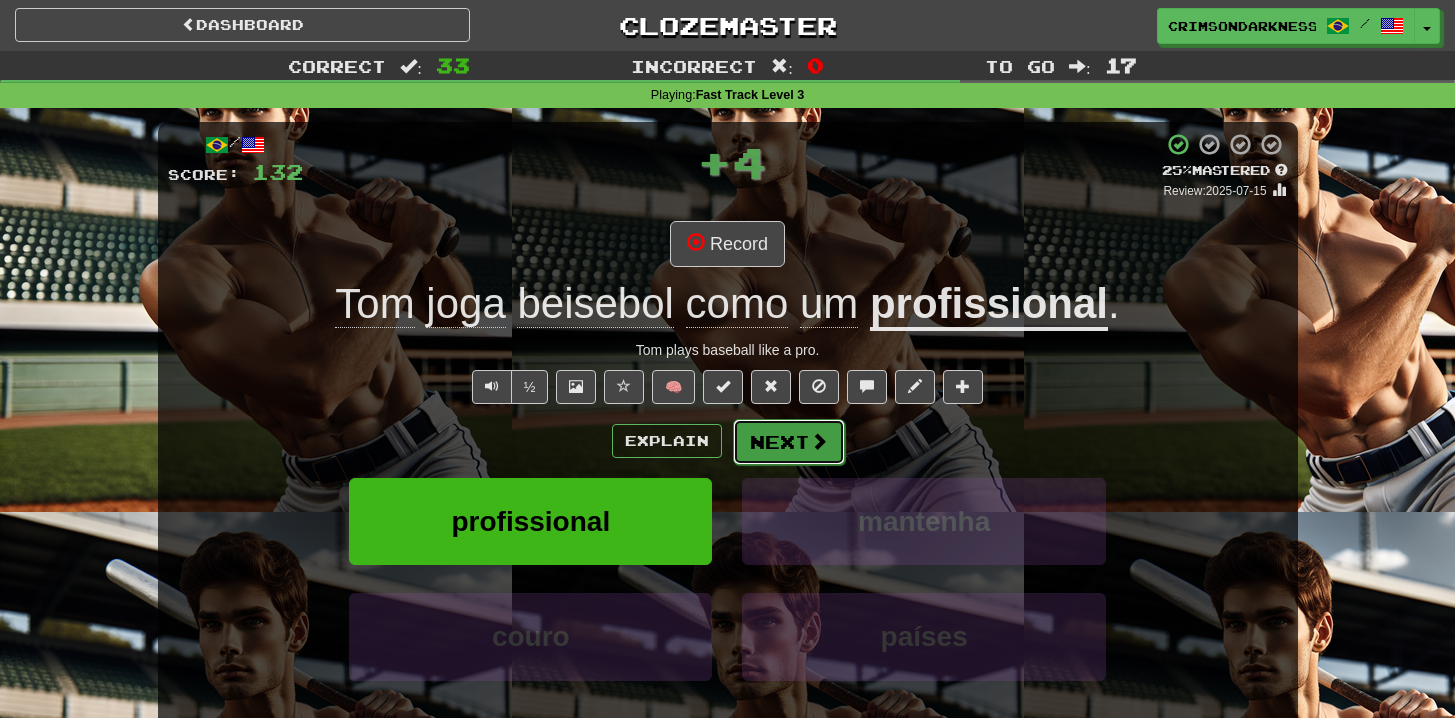 click on "Next" at bounding box center (789, 442) 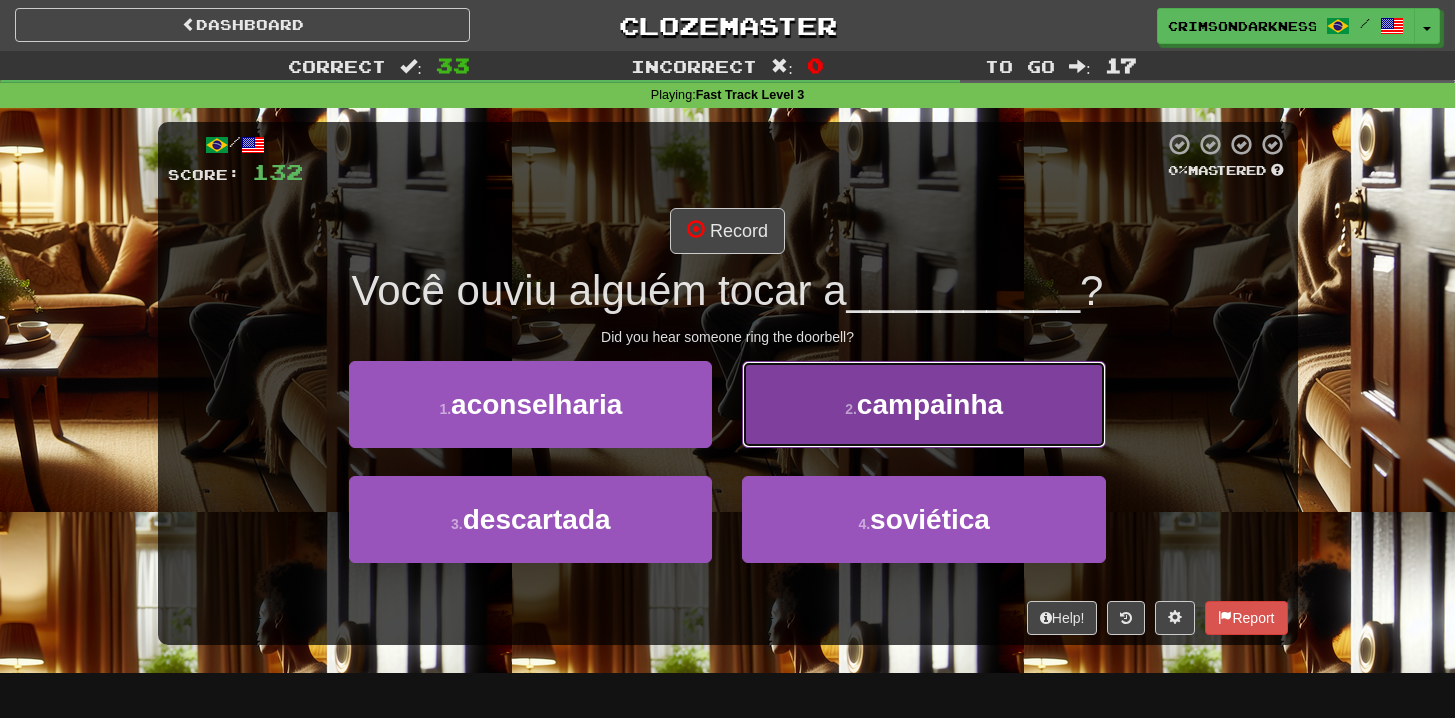 click on "campainha" at bounding box center (930, 404) 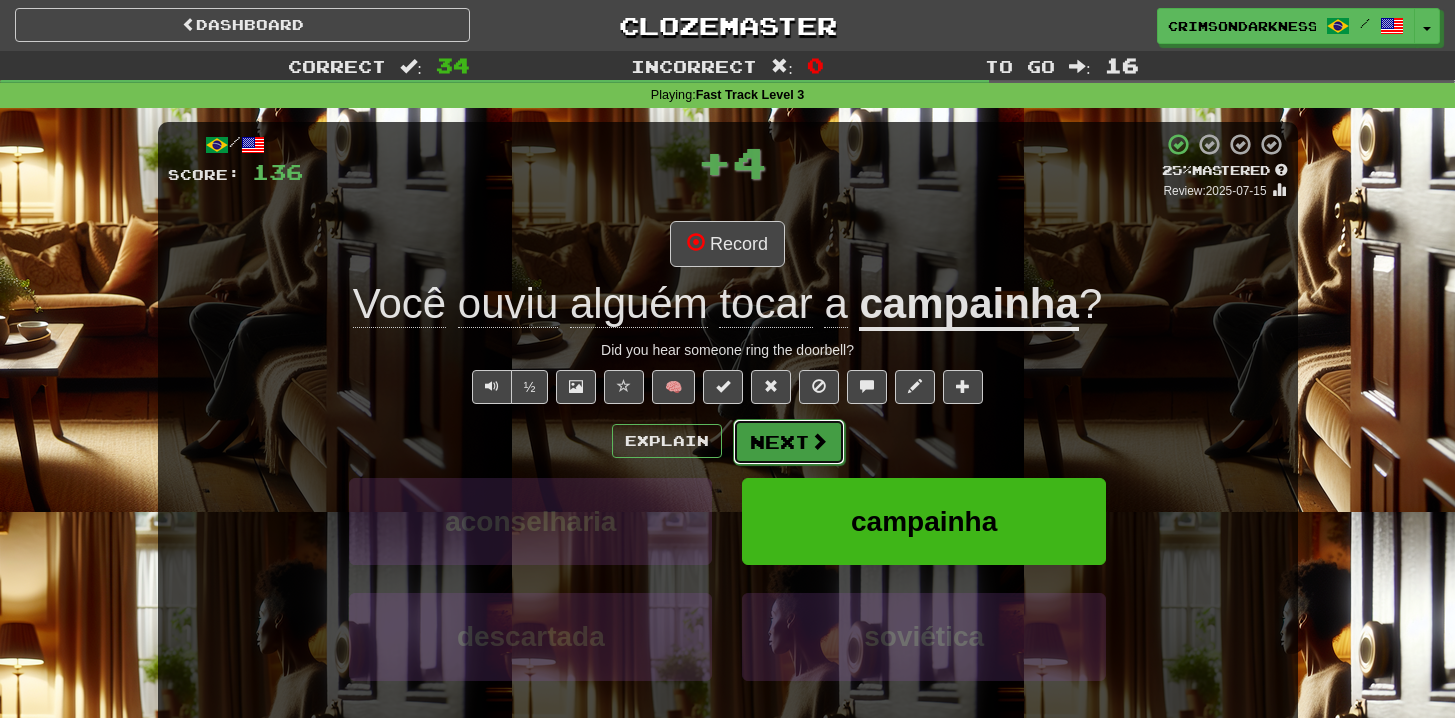 click on "Next" at bounding box center [789, 442] 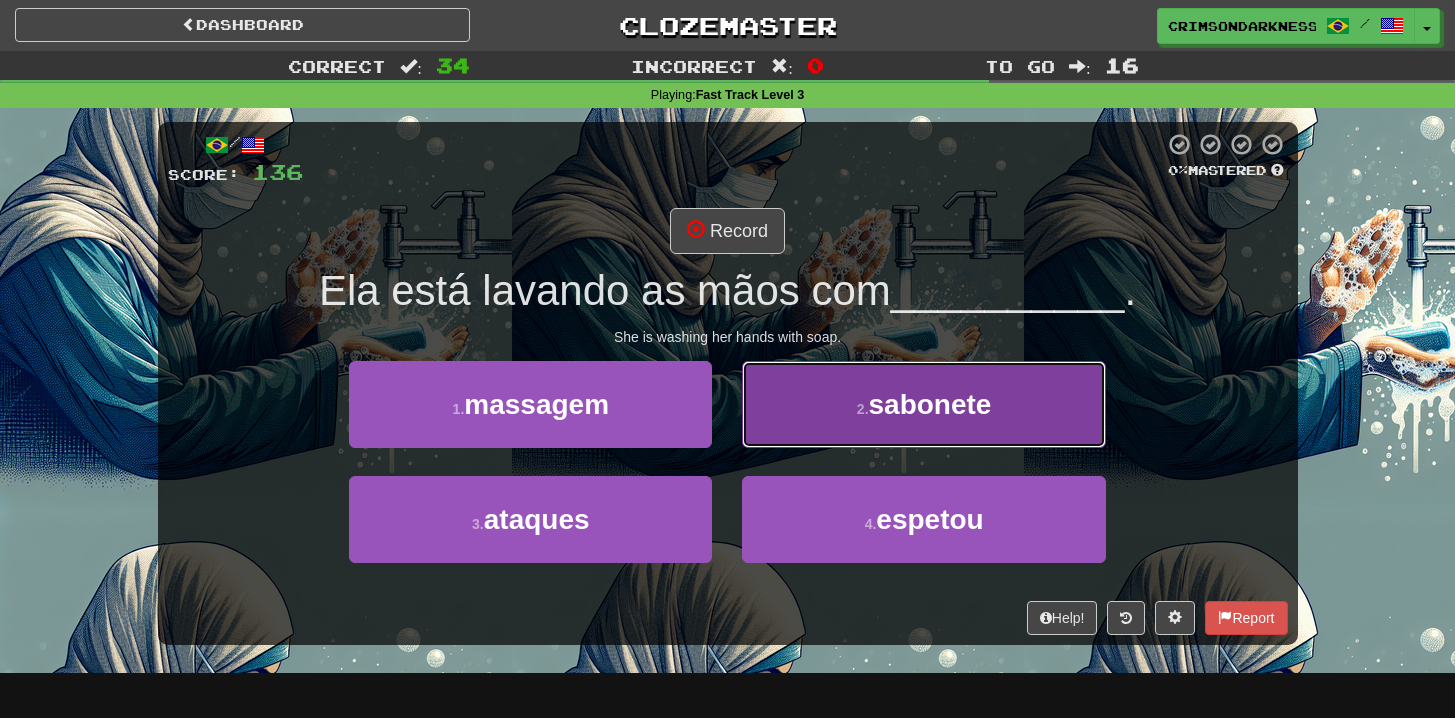 click on "2 .  sabonete" at bounding box center (923, 404) 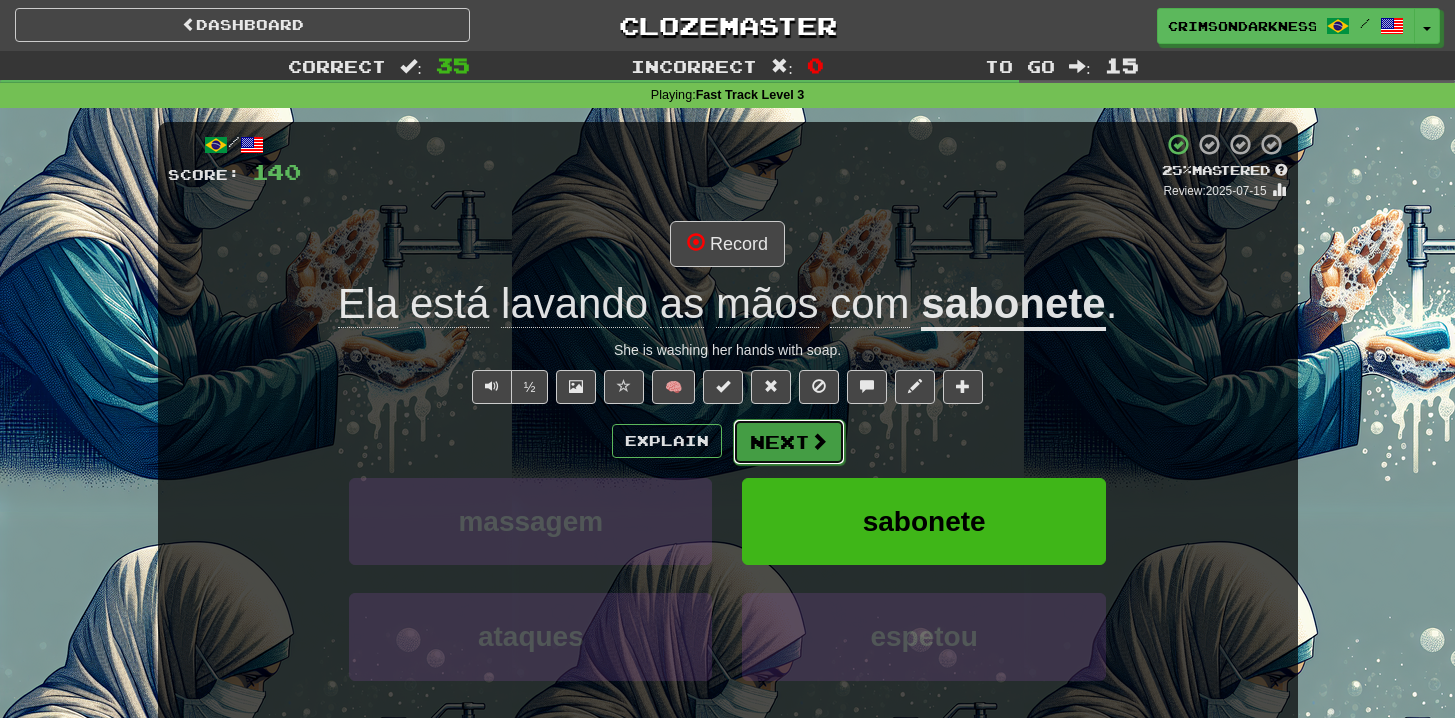 click at bounding box center [819, 441] 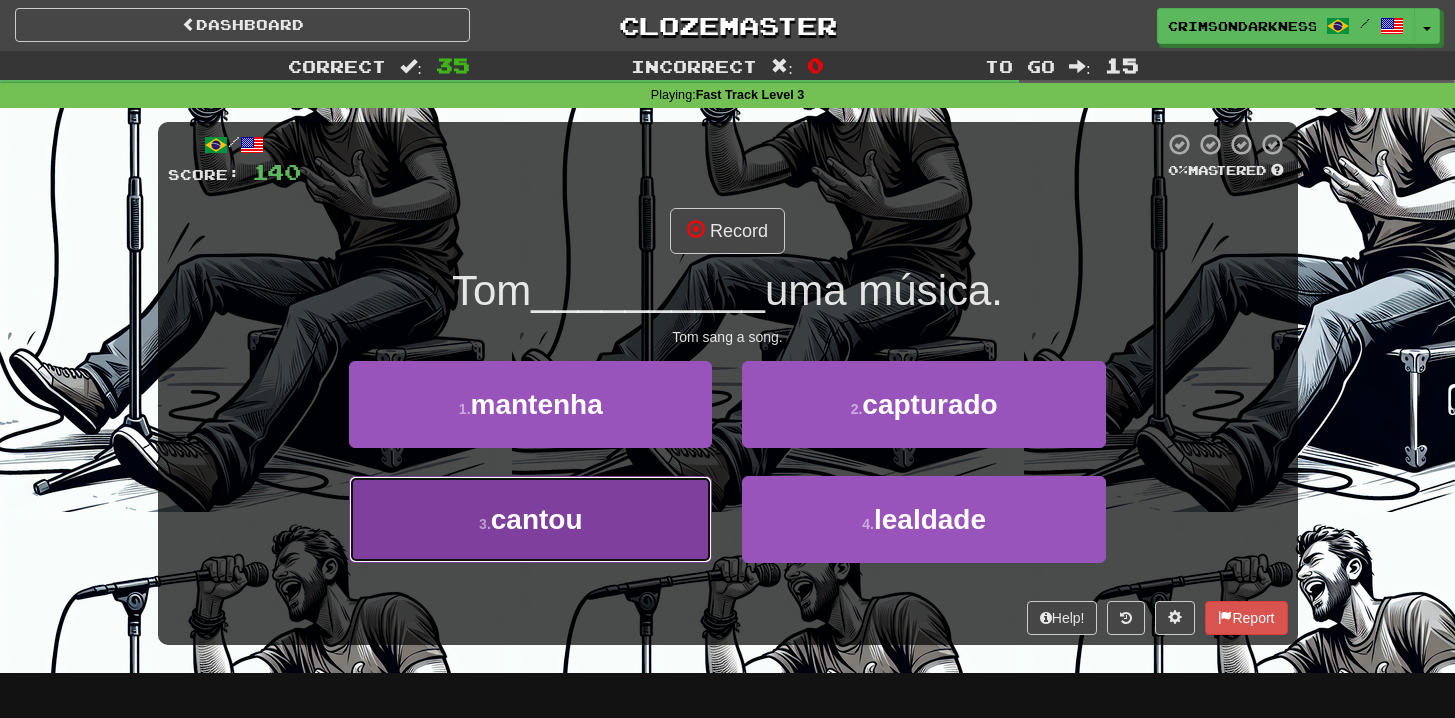 click on "3 .  cantou" at bounding box center (530, 519) 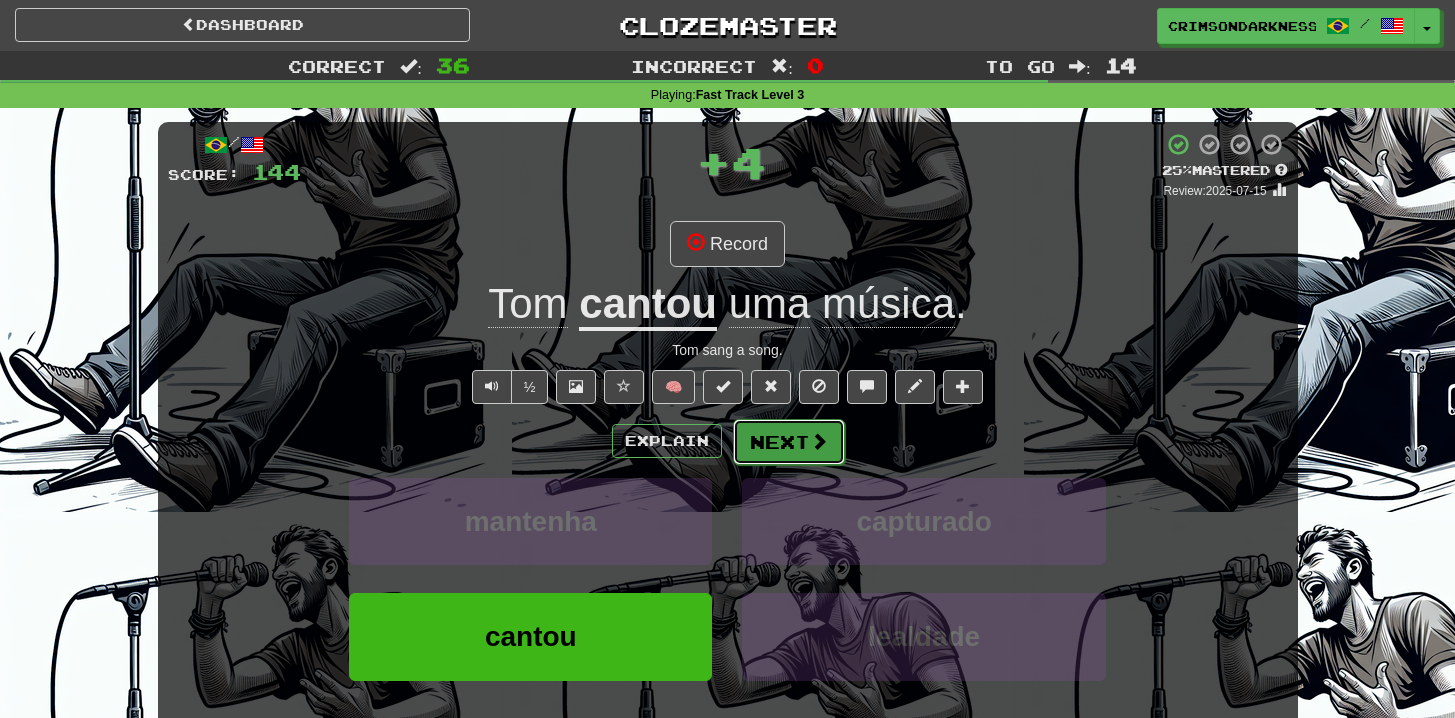 click on "Next" at bounding box center (789, 442) 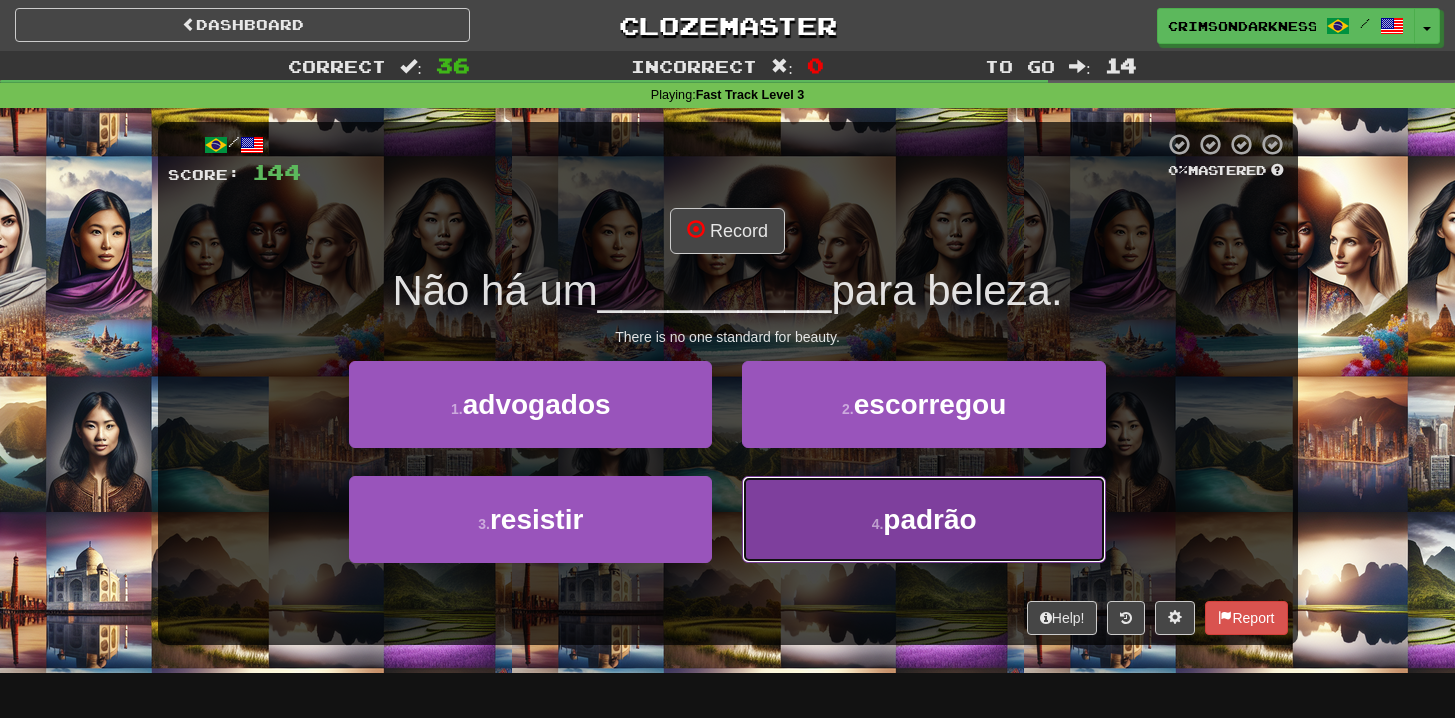 click on "4 .  padrão" at bounding box center (923, 519) 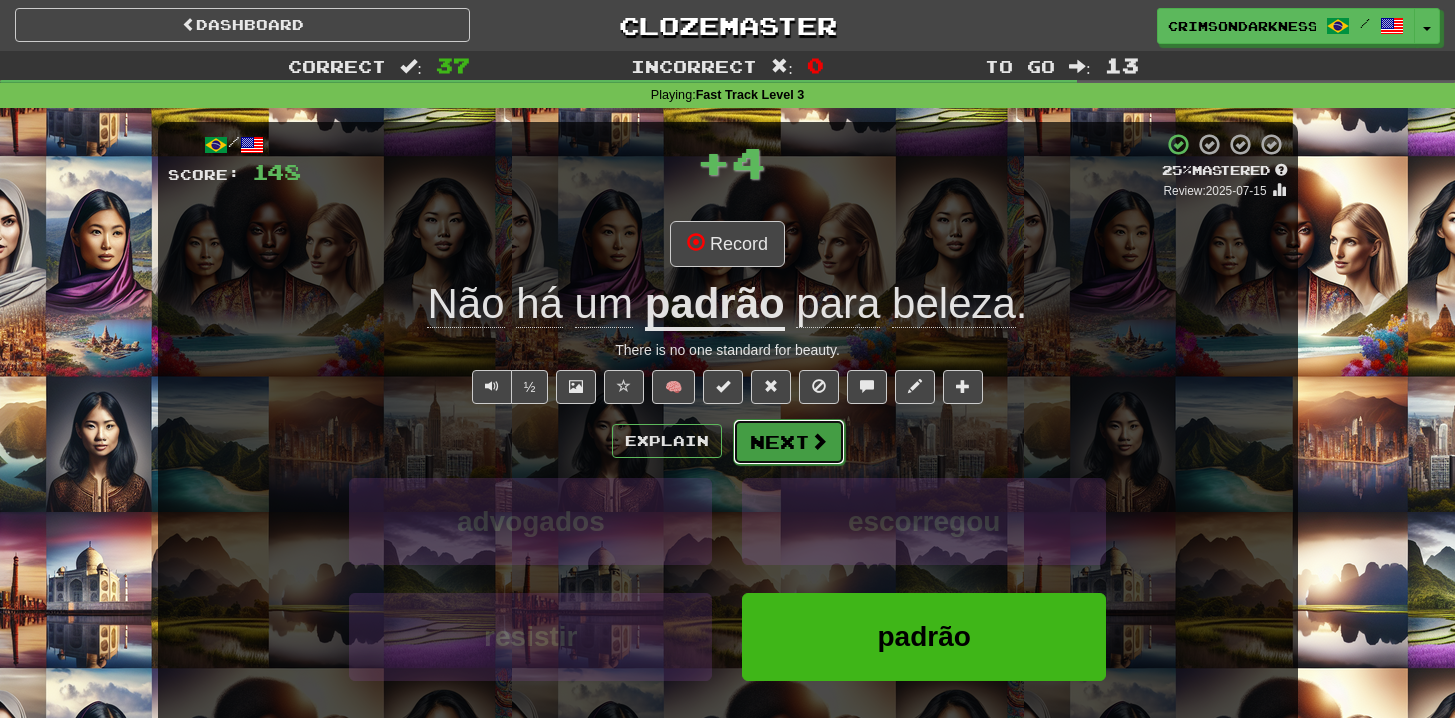 click on "Next" at bounding box center [789, 442] 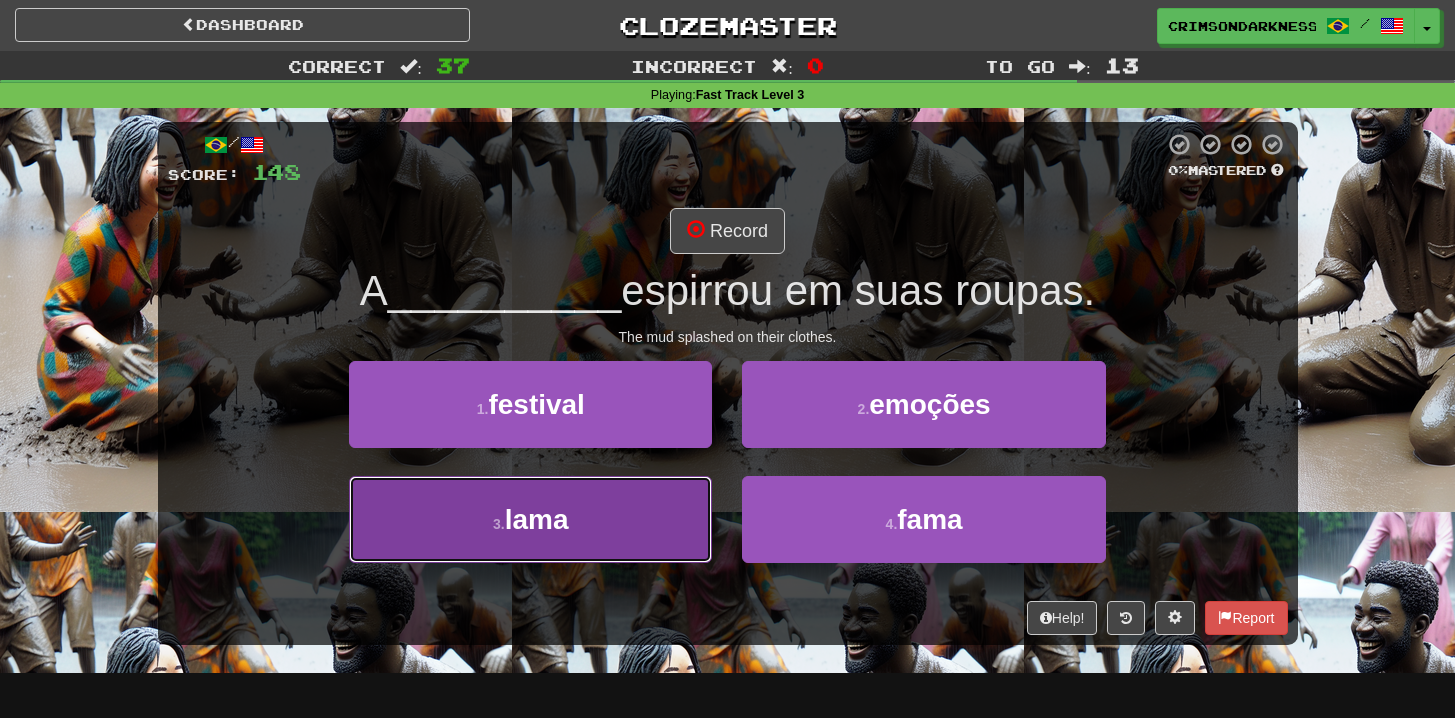 click on "3 .  lama" at bounding box center [530, 519] 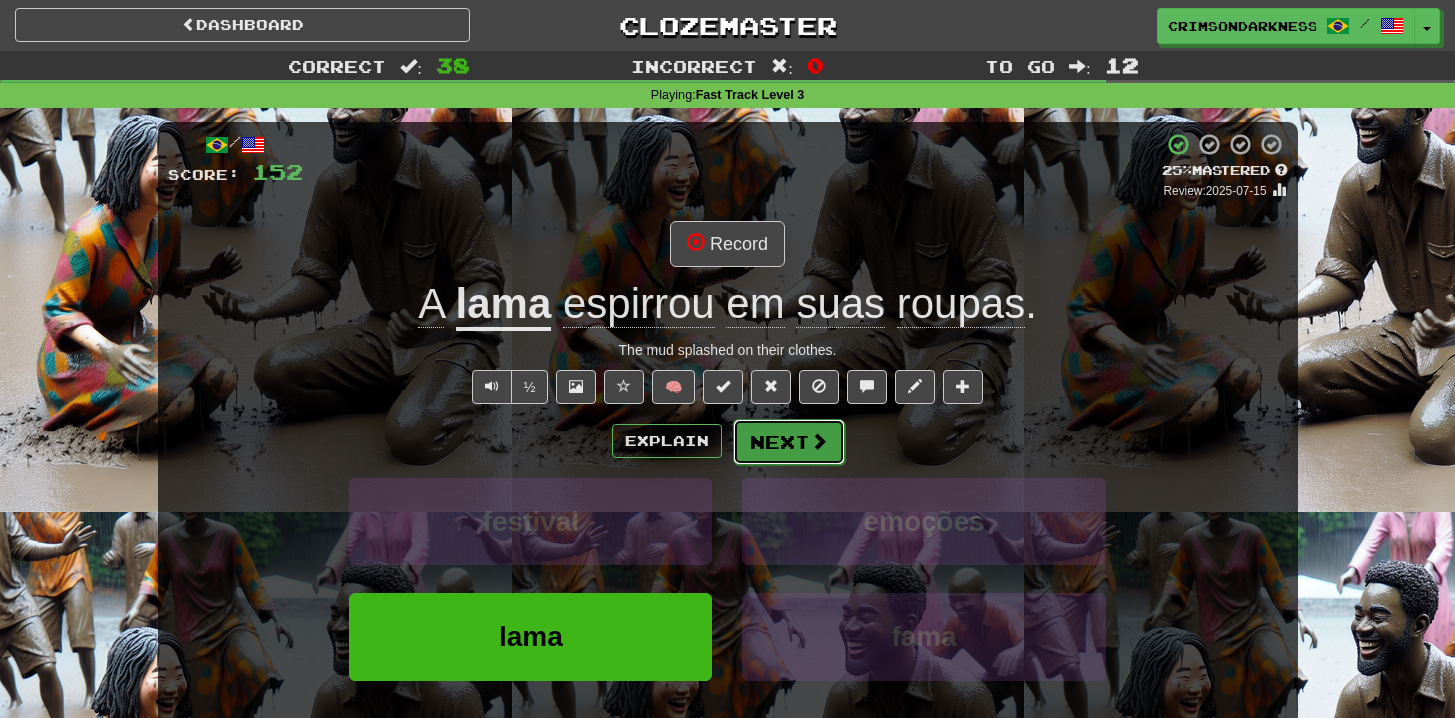 click on "Next" at bounding box center [789, 442] 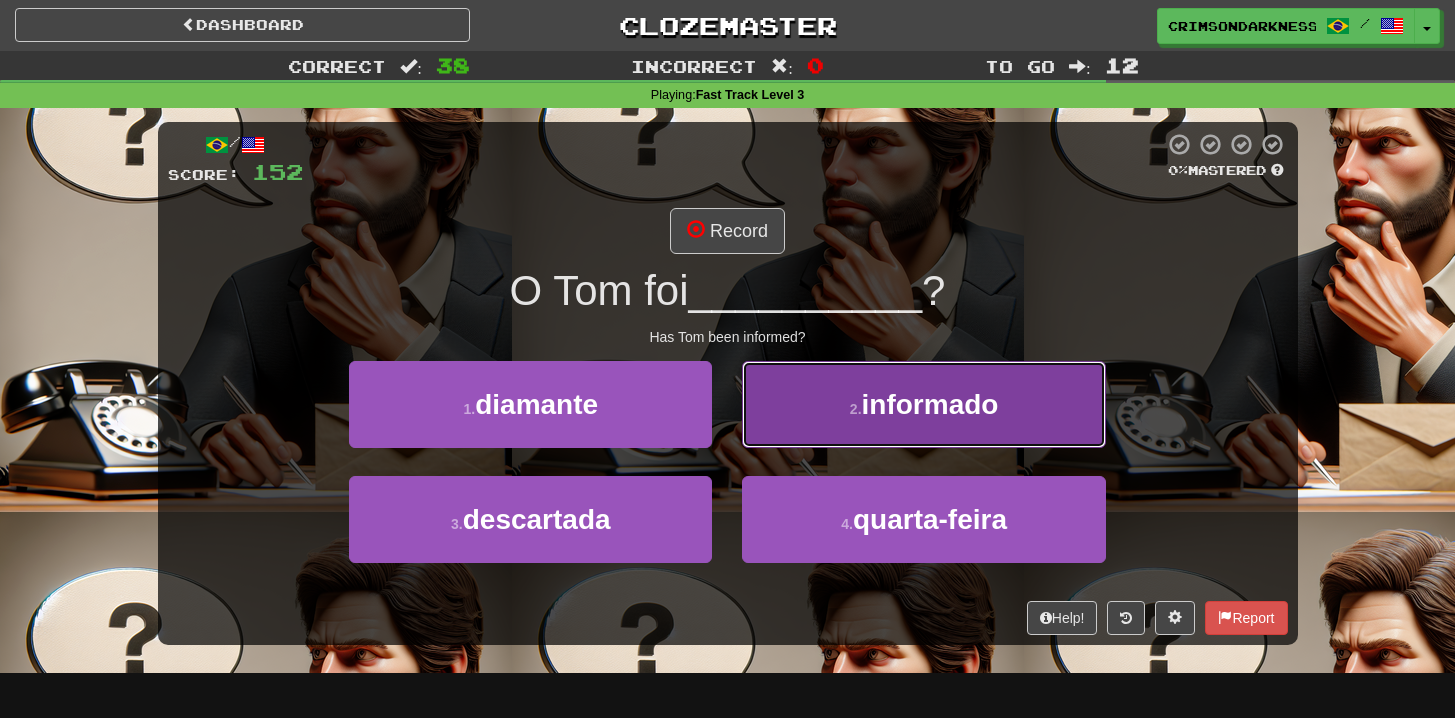 click on "2 ." at bounding box center (856, 409) 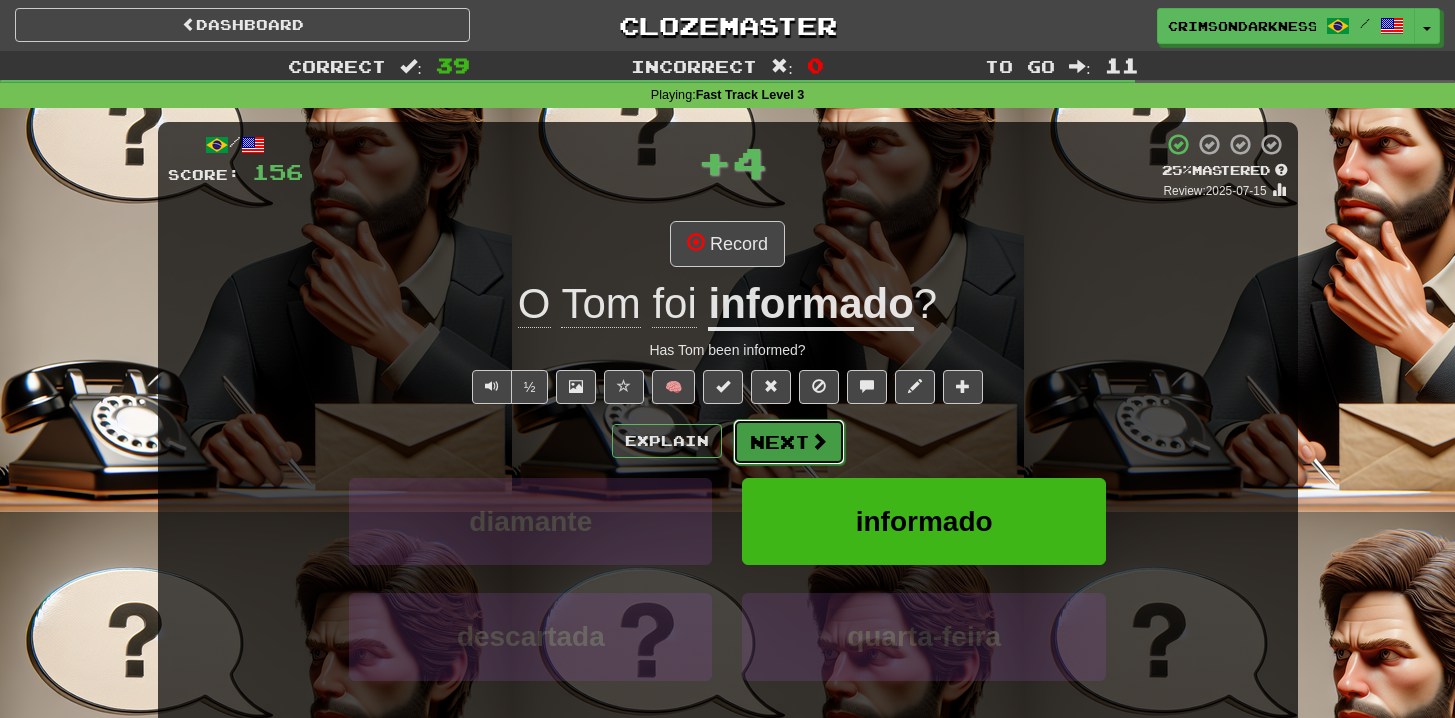 click on "Next" at bounding box center (789, 442) 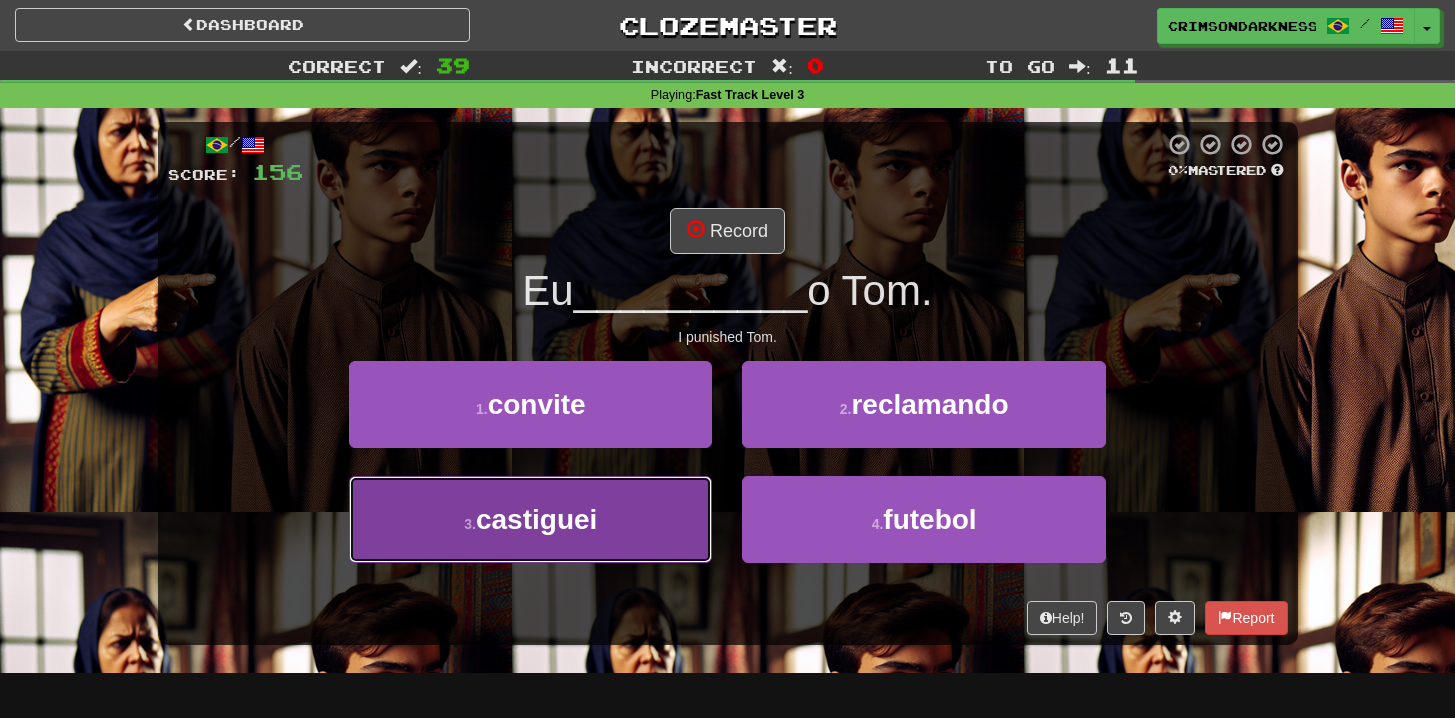 click on "3 .  castiguei" at bounding box center (530, 519) 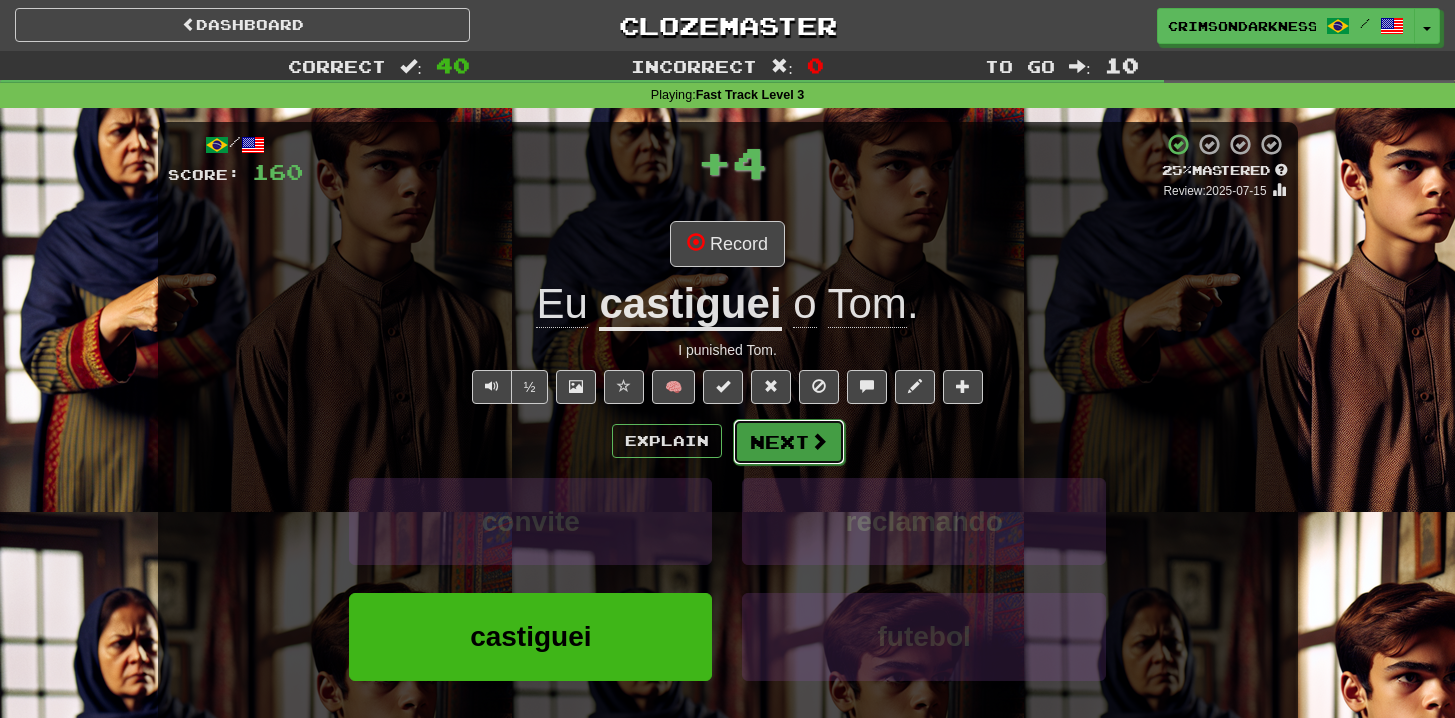 click at bounding box center [819, 441] 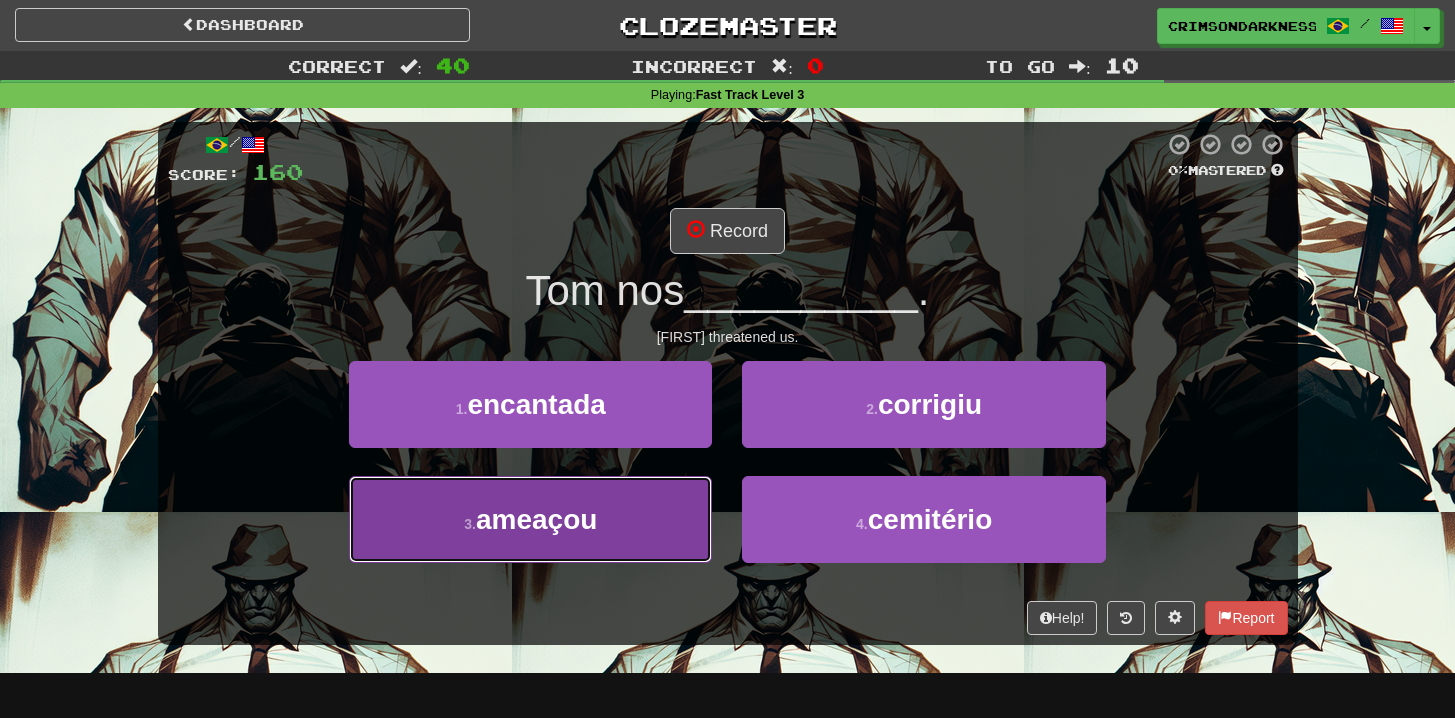 click on "3 .  ameaçou" at bounding box center (530, 519) 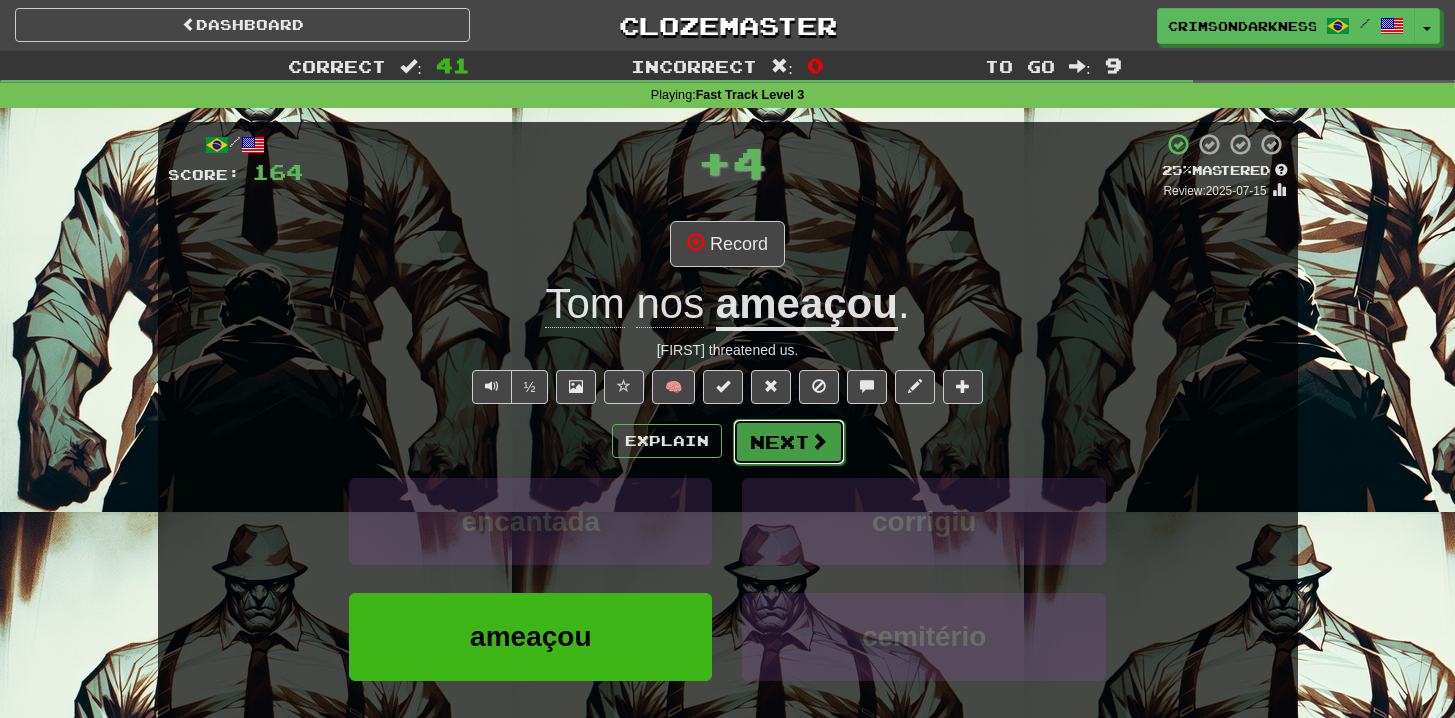click at bounding box center (819, 441) 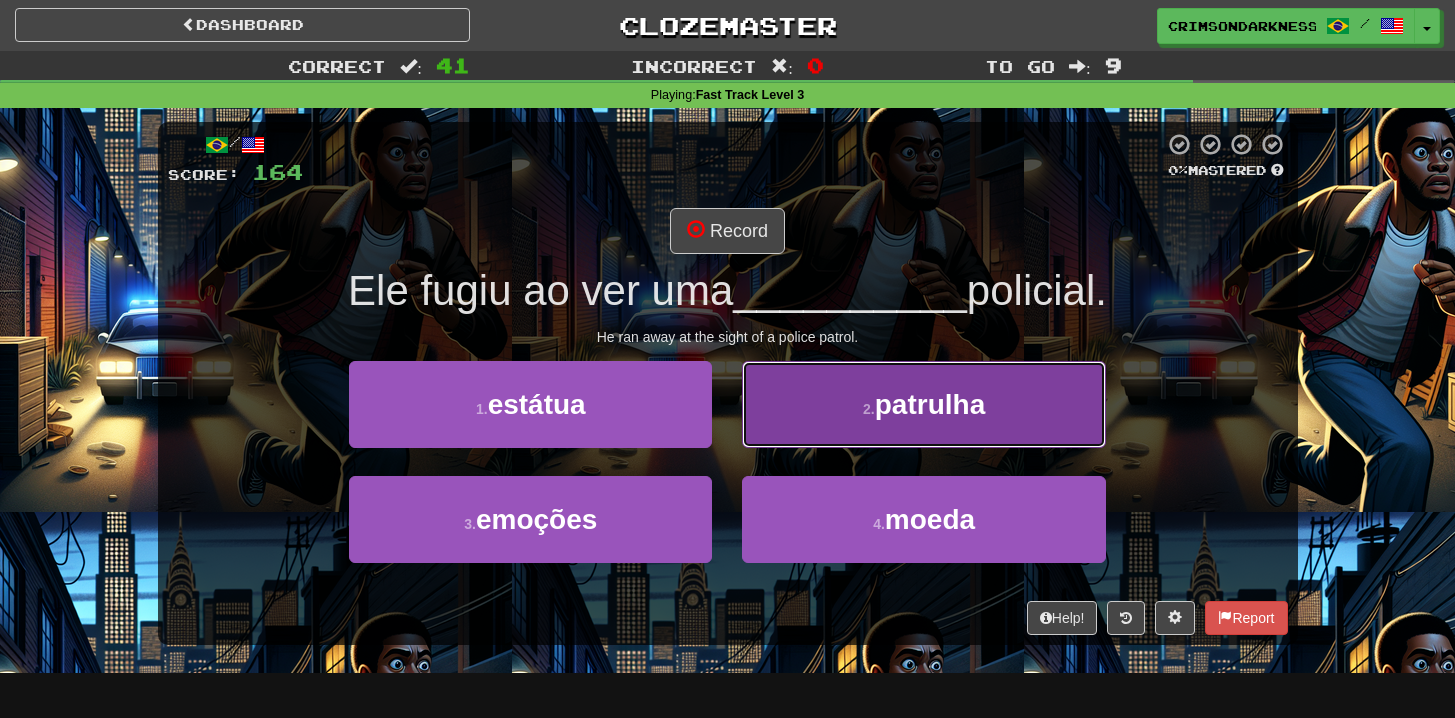 click on "2 .  patrulha" at bounding box center [923, 404] 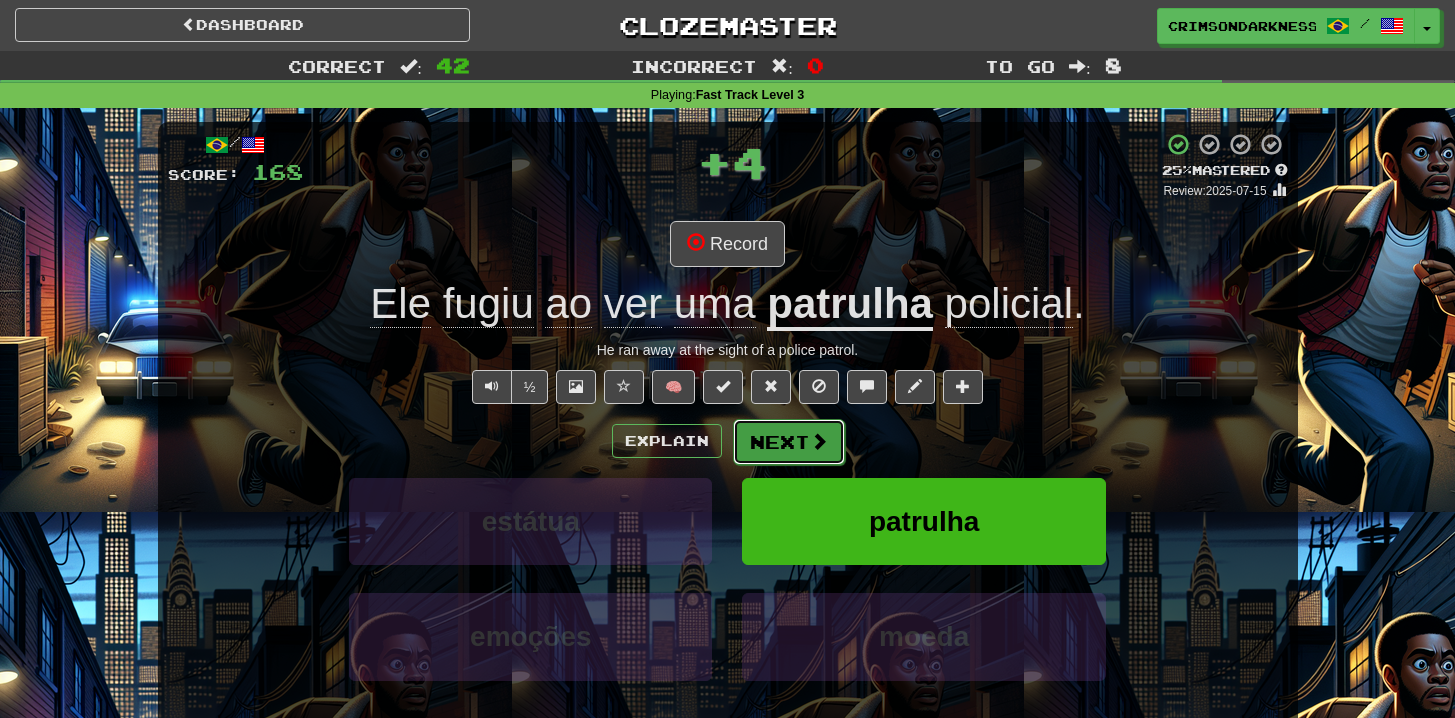 click on "Next" at bounding box center [789, 442] 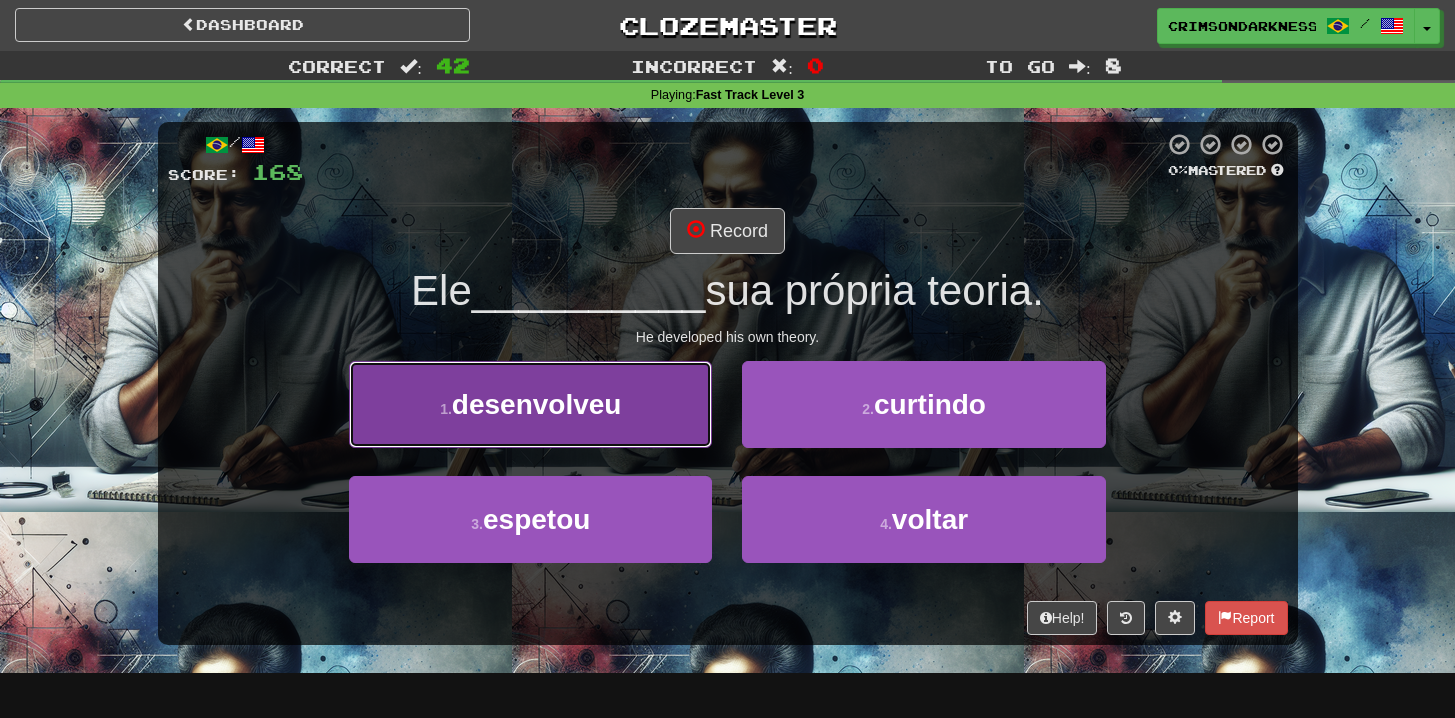 click on "1 .  desenvolveu" at bounding box center [530, 404] 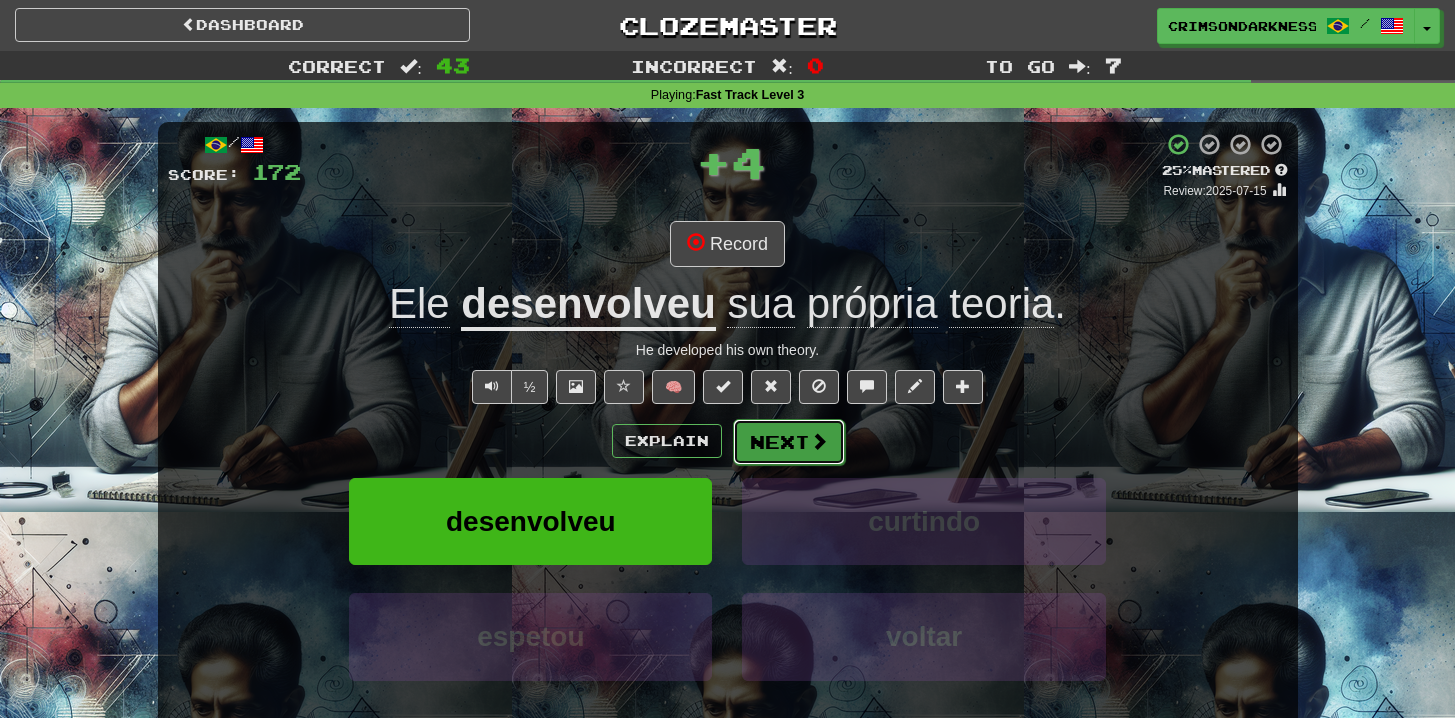 click on "Next" at bounding box center [789, 442] 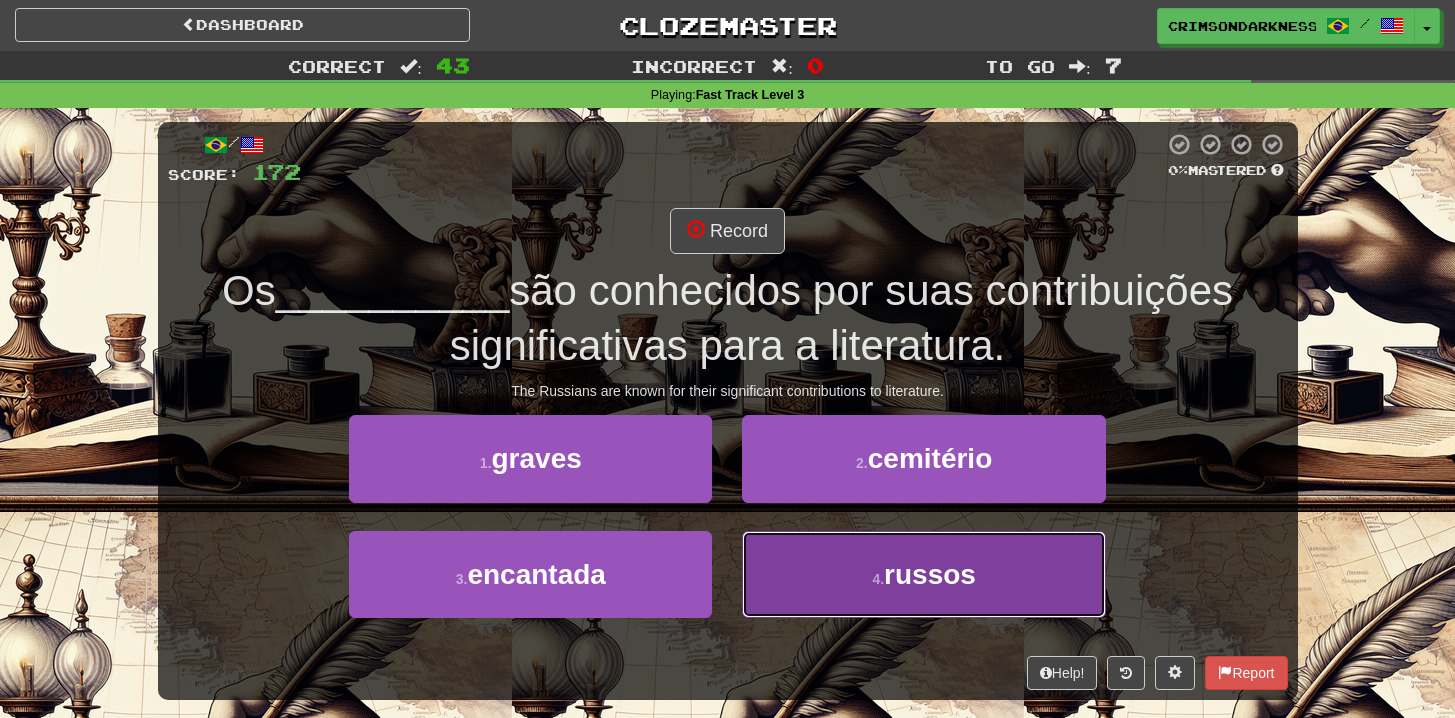 click on "4 .  russos" at bounding box center (923, 574) 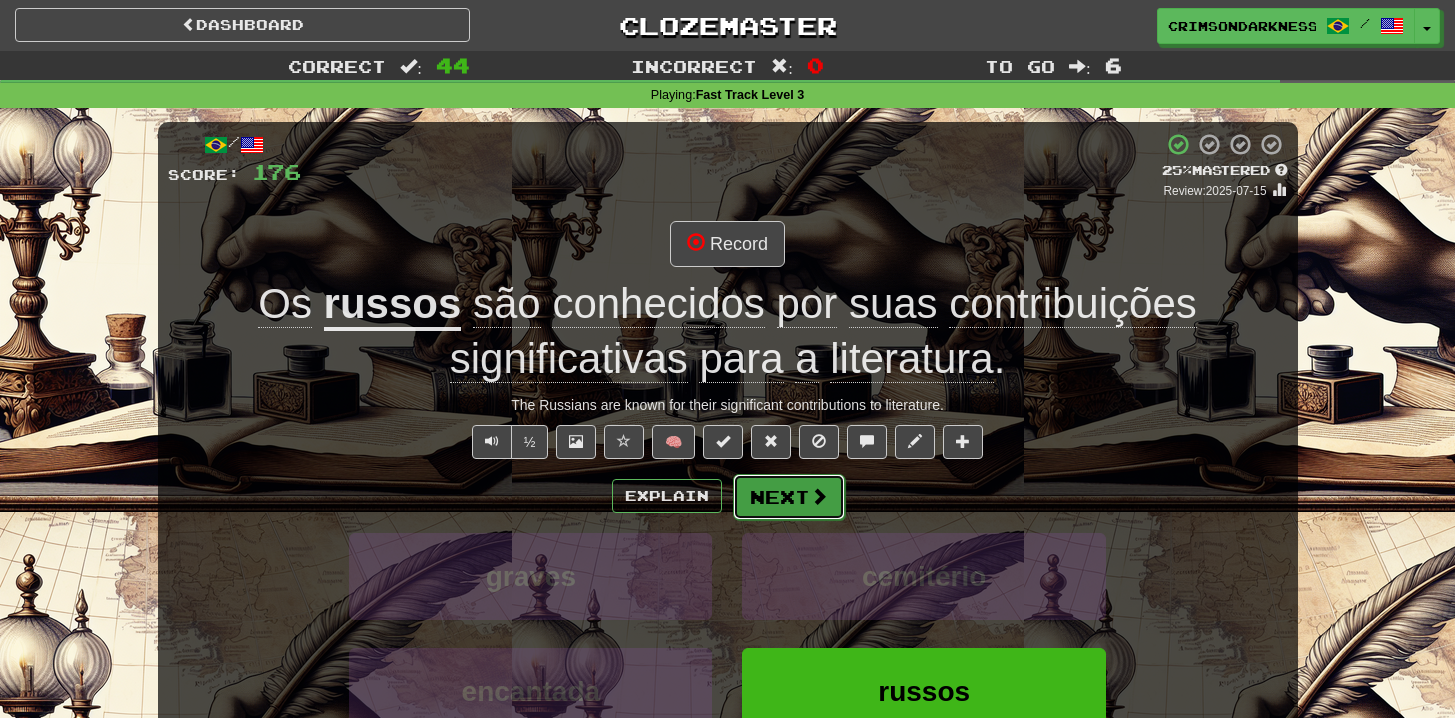 click on "Next" at bounding box center [789, 497] 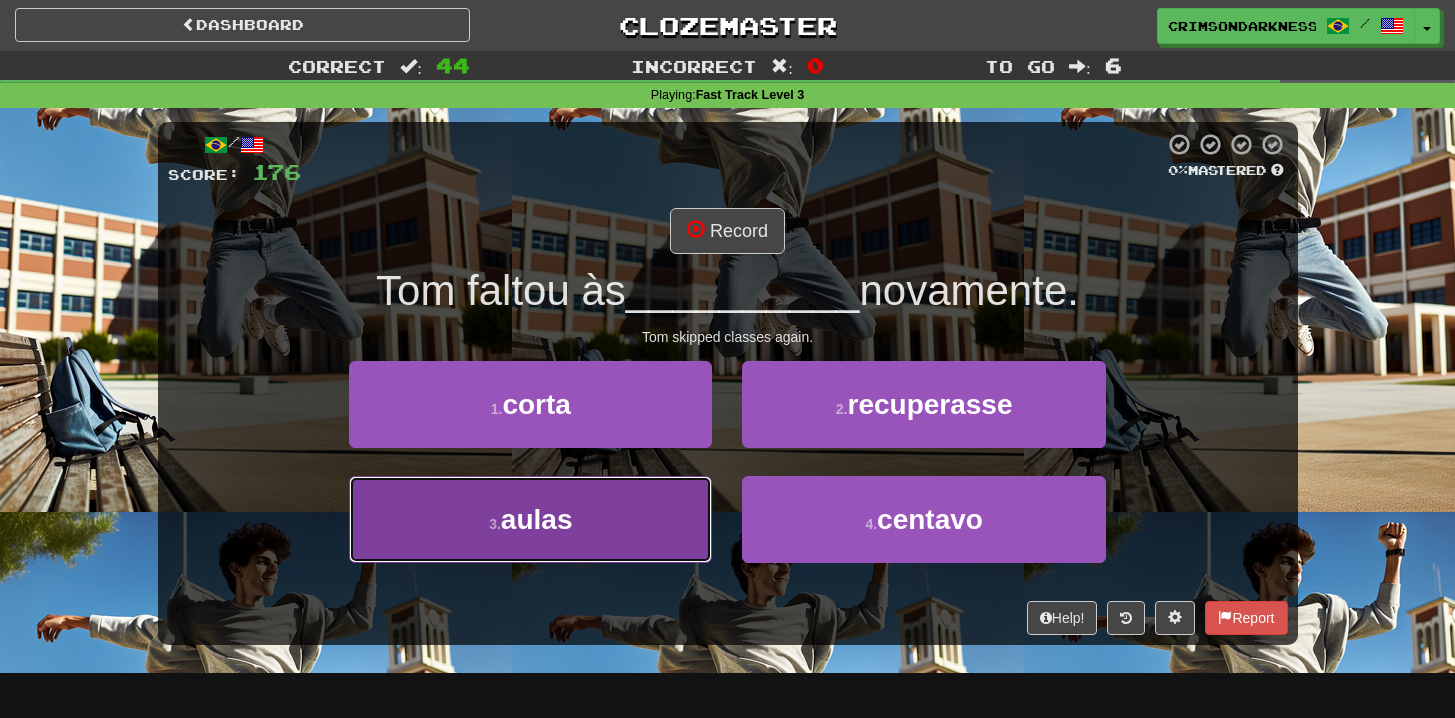 click on "3 .  aulas" at bounding box center [530, 519] 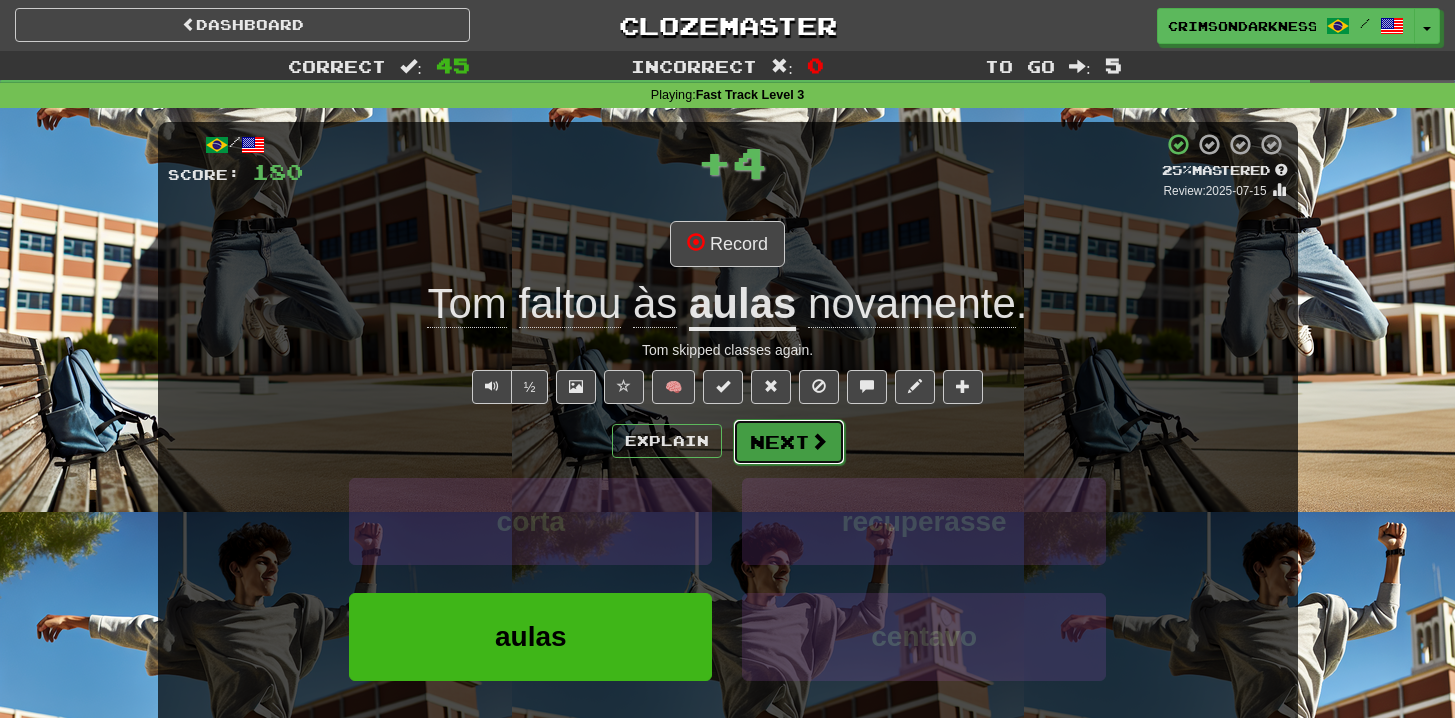 click on "Next" at bounding box center (789, 442) 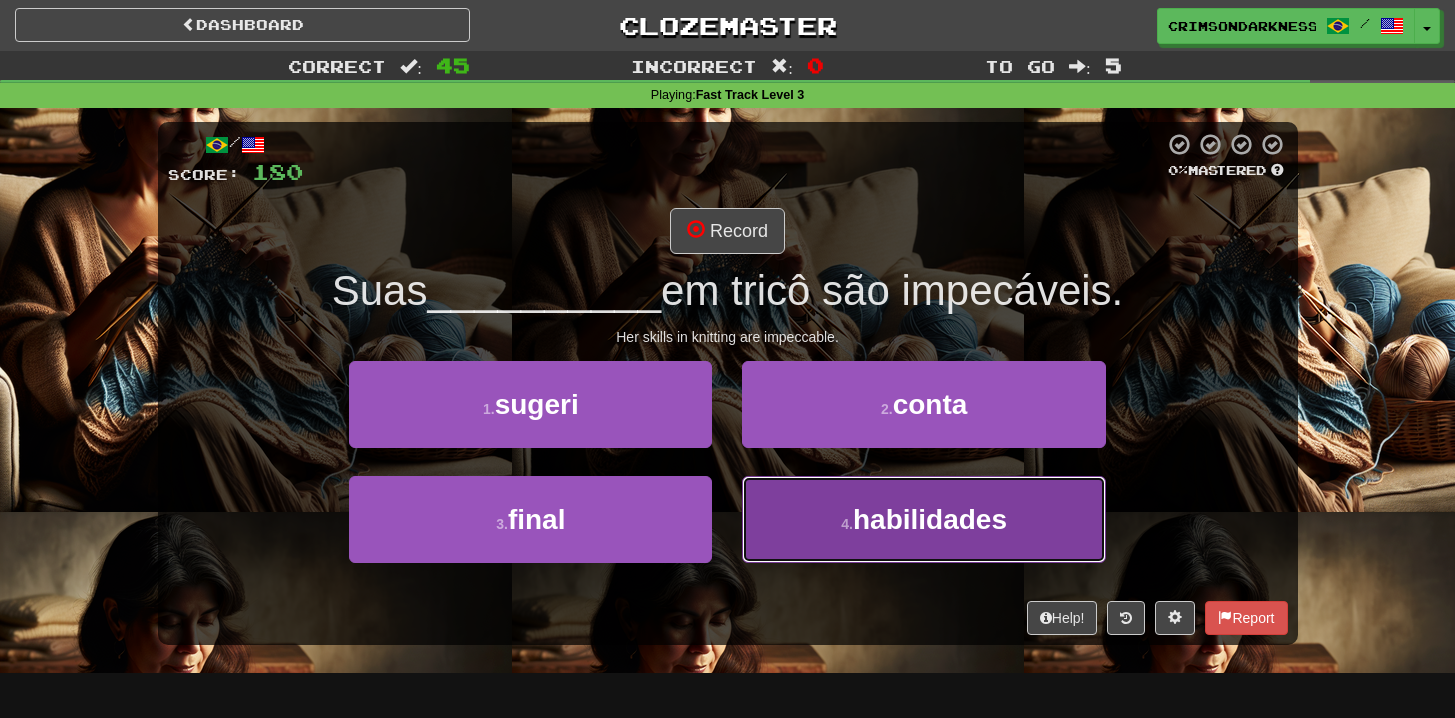 click on "habilidades" at bounding box center [930, 519] 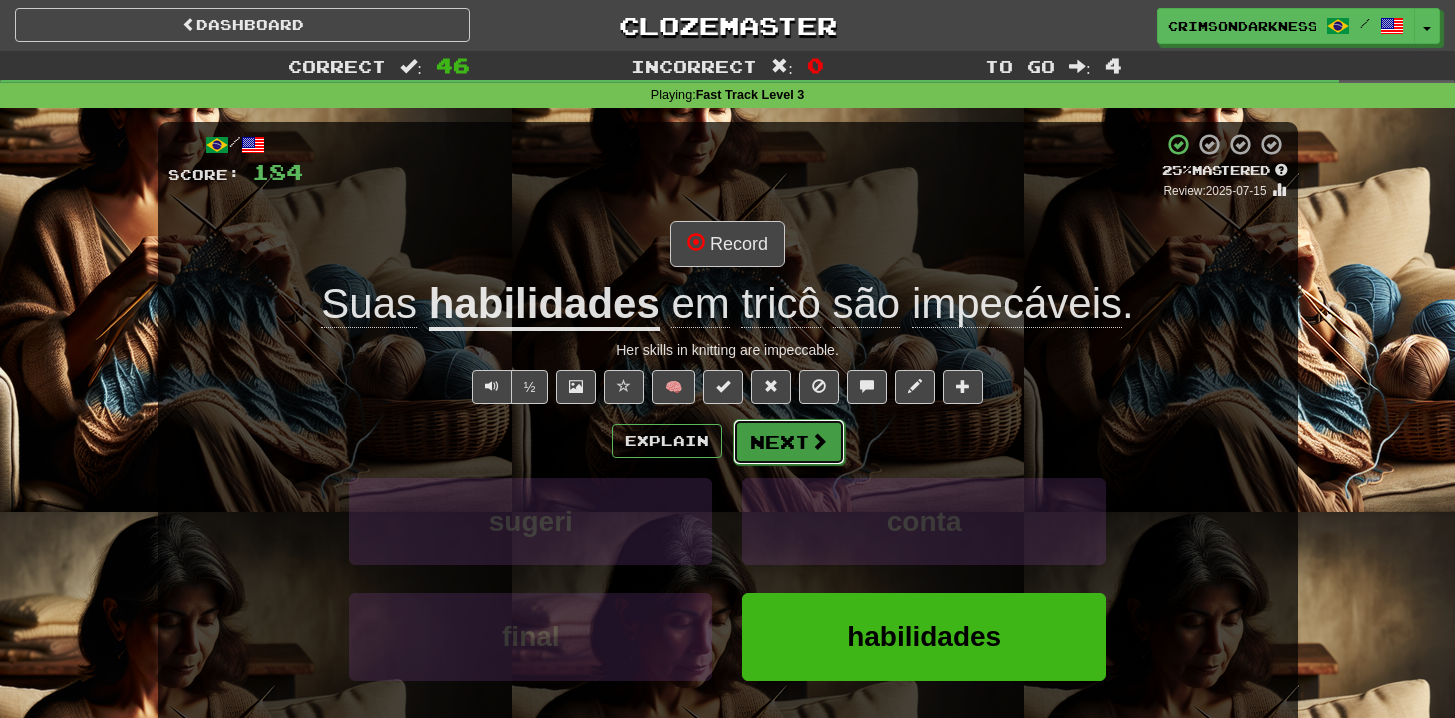 click at bounding box center (819, 441) 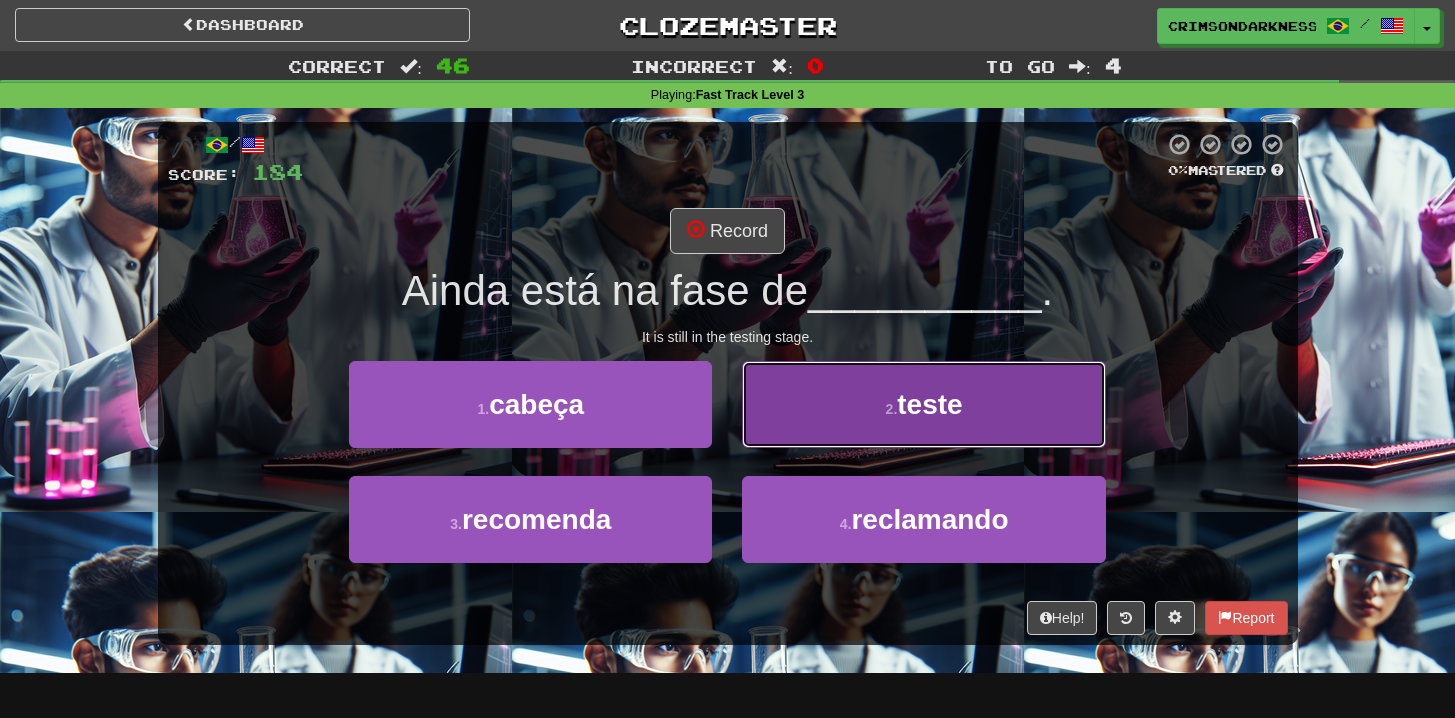 click on "2 .  teste" at bounding box center (923, 404) 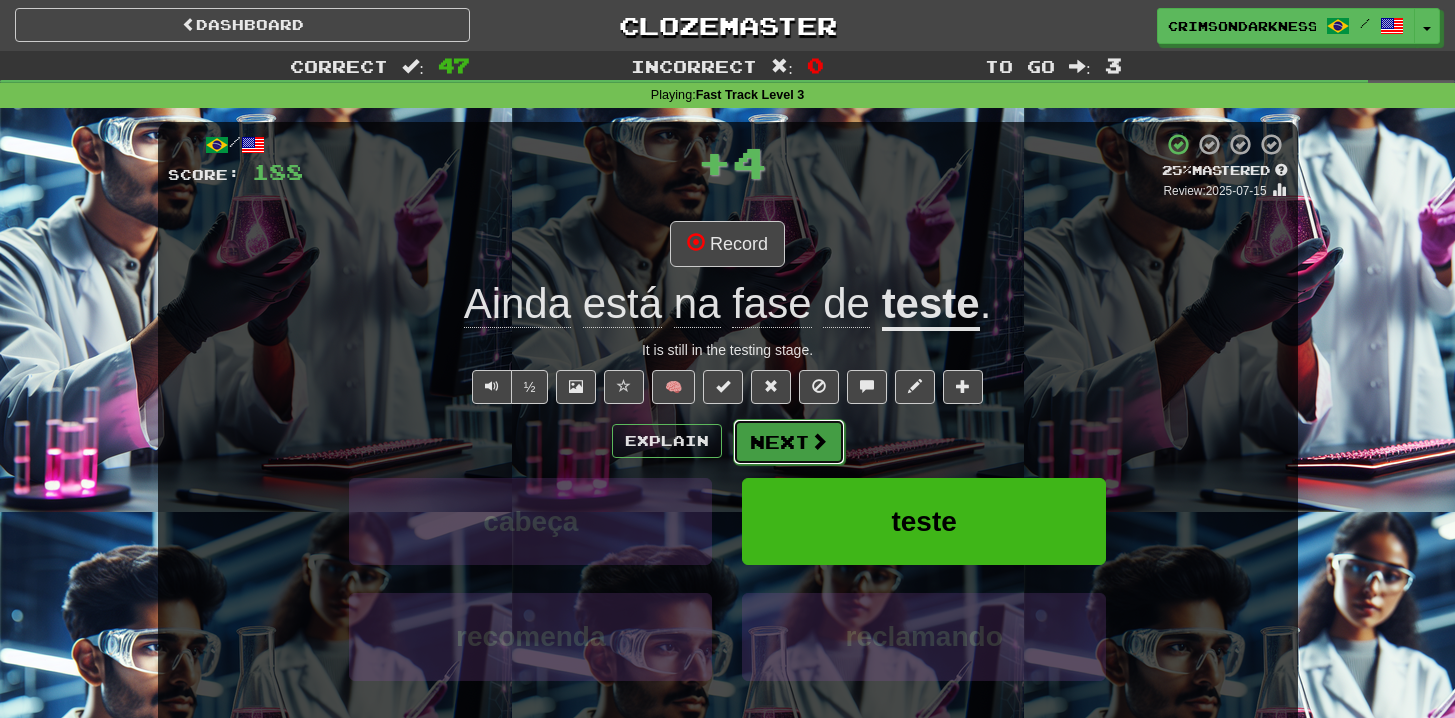 click on "Next" at bounding box center [789, 442] 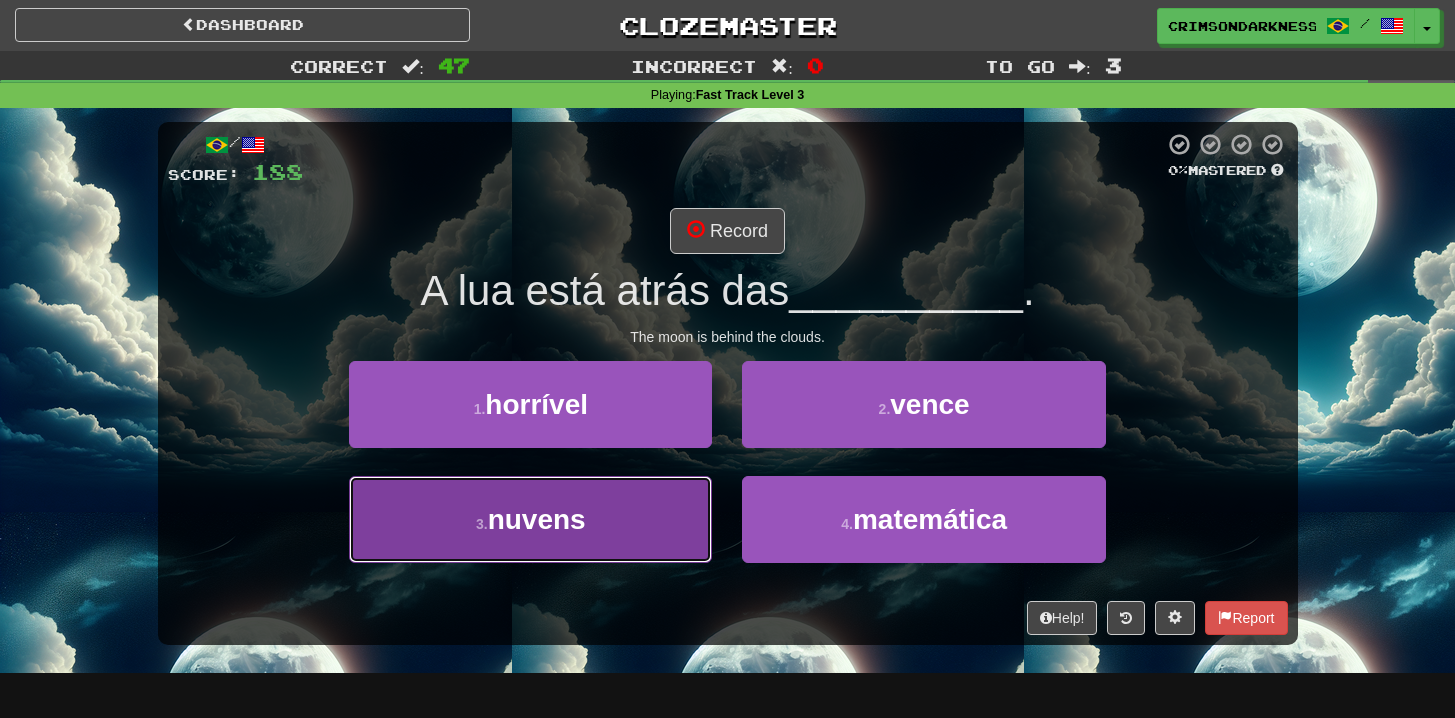 click on "3 .  nuvens" at bounding box center [530, 519] 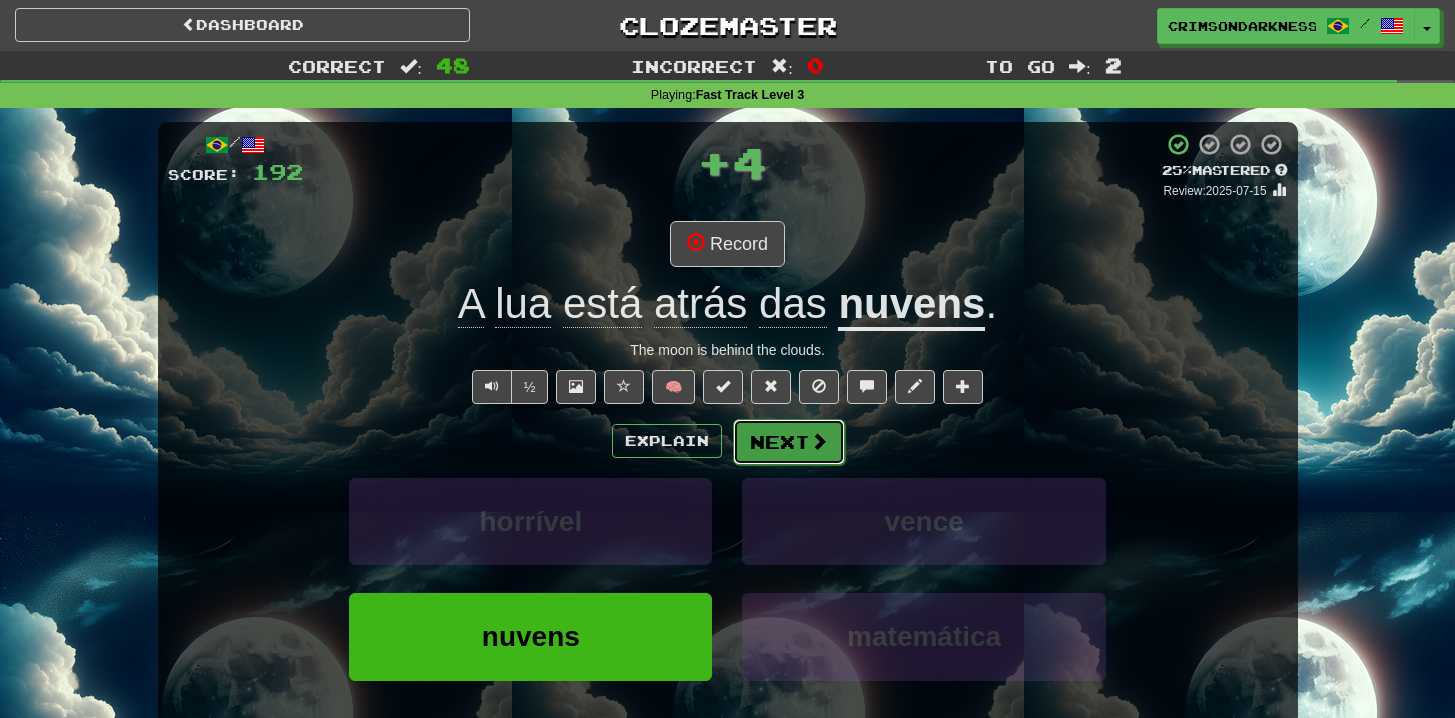 click on "Next" at bounding box center (789, 442) 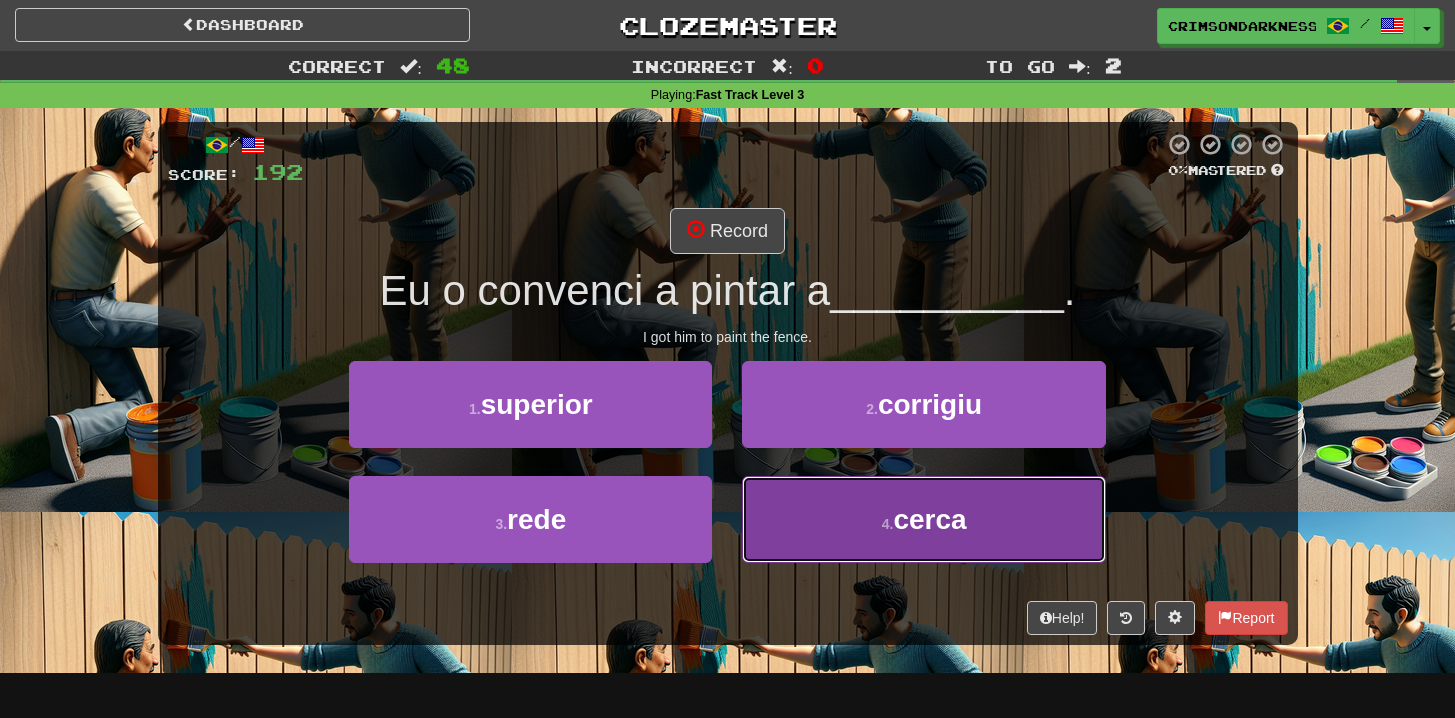 click on "4 .  cerca" at bounding box center [923, 519] 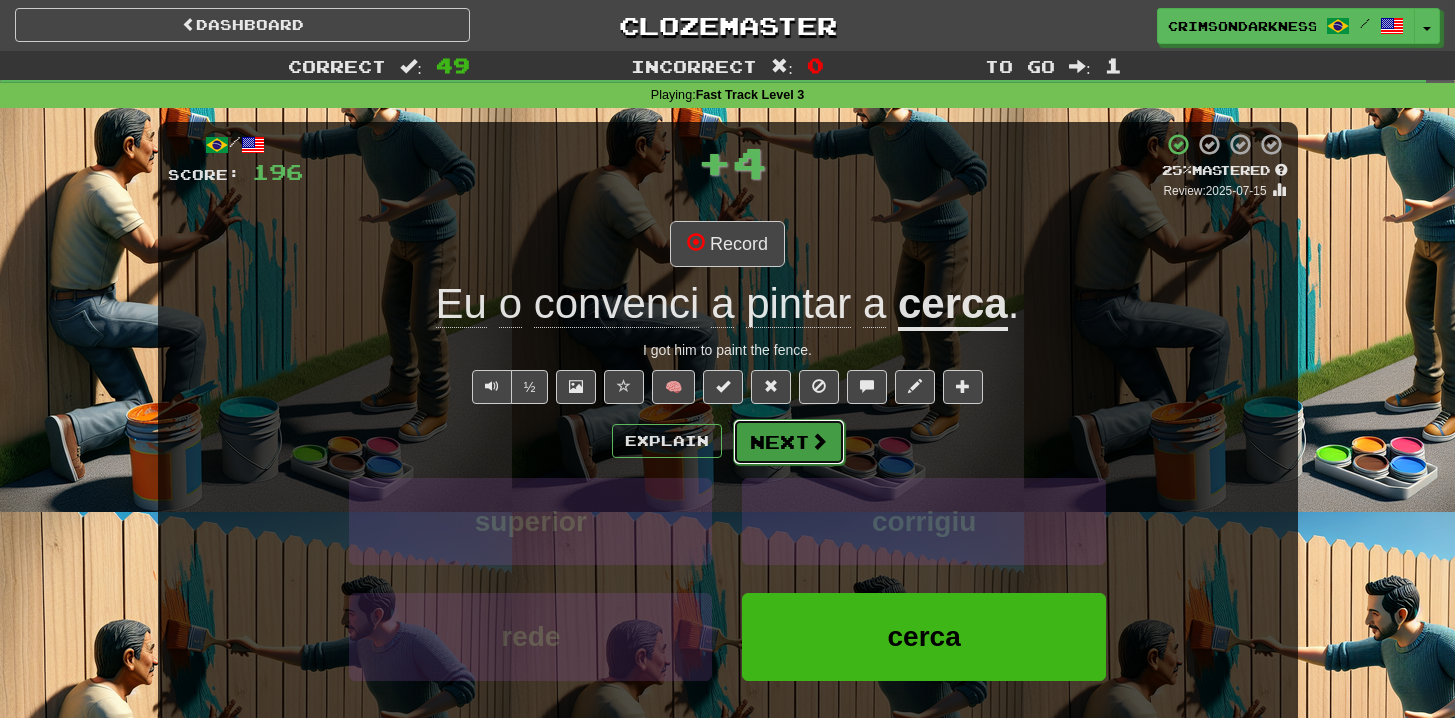 click on "Next" at bounding box center (789, 442) 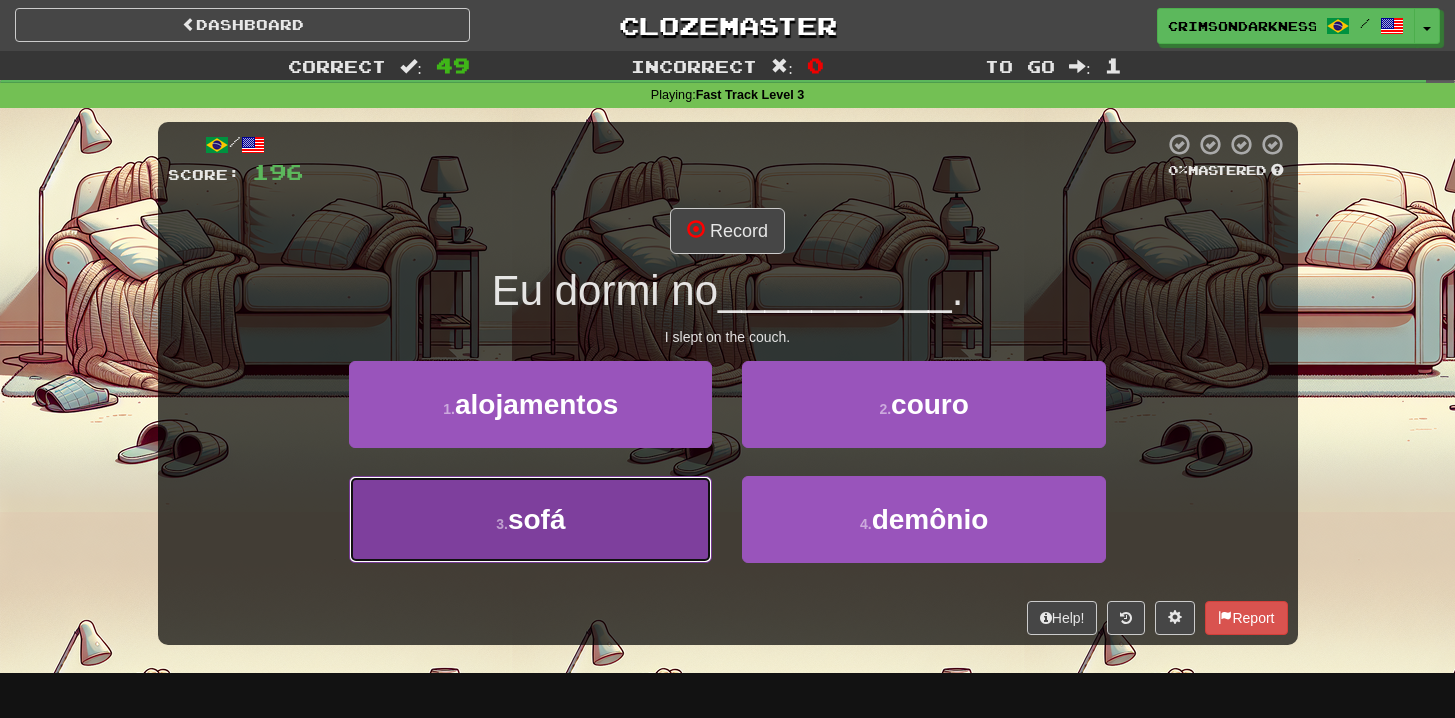 click on "3 .  sofá" at bounding box center [530, 519] 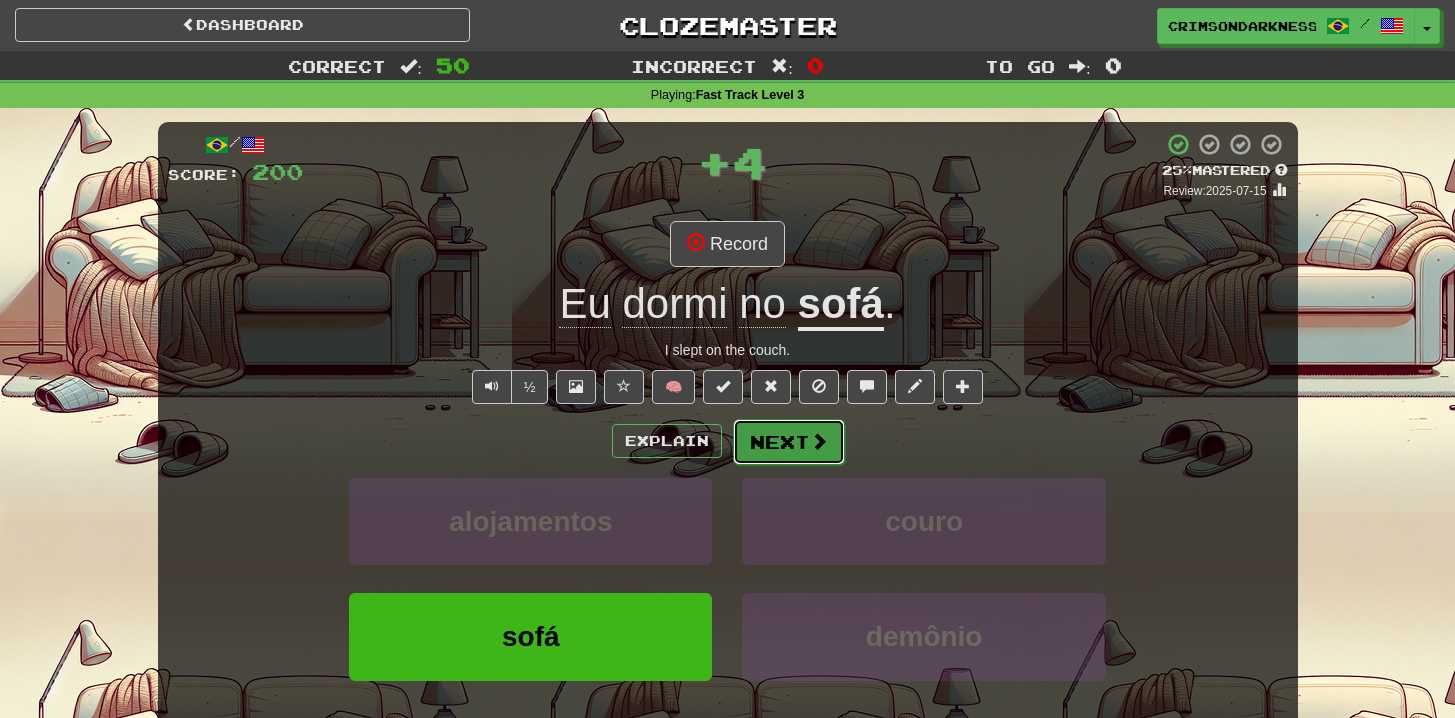 click on "Next" at bounding box center [789, 442] 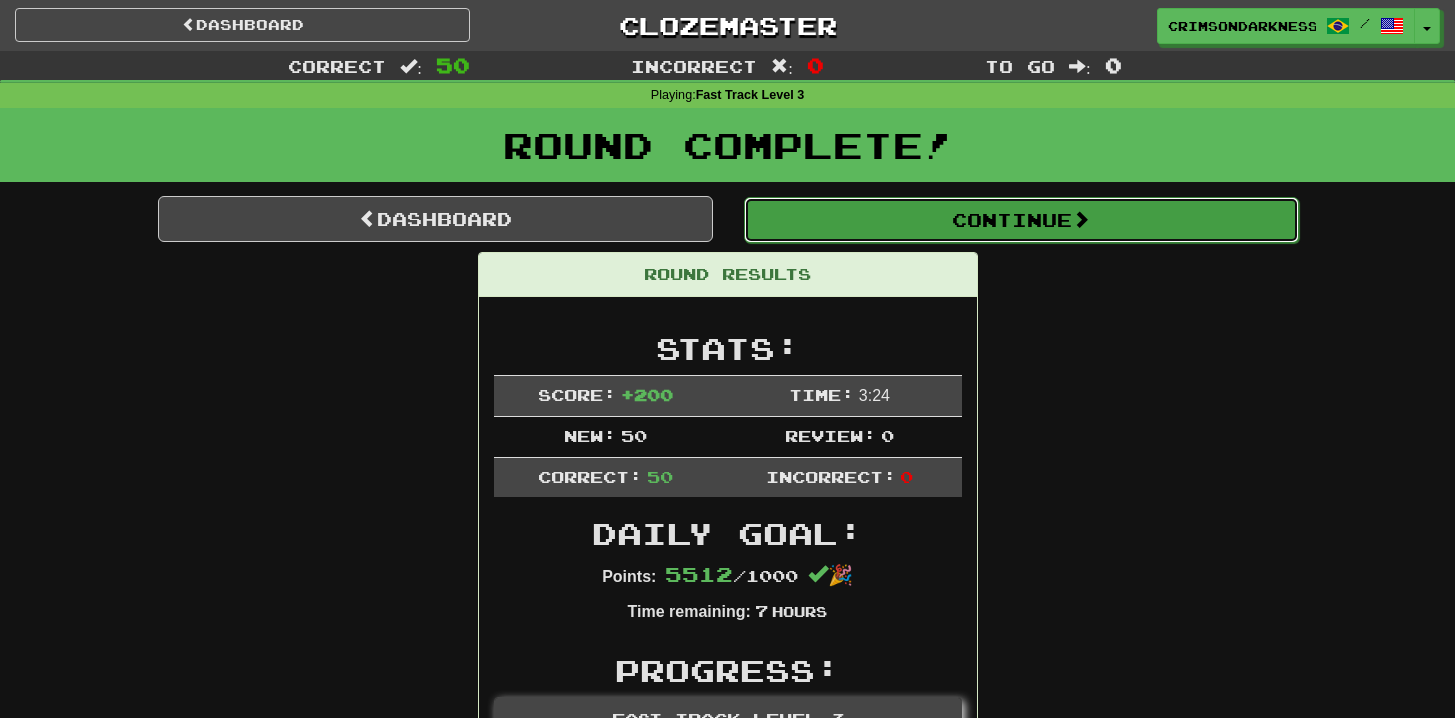 click on "Continue" at bounding box center [1021, 220] 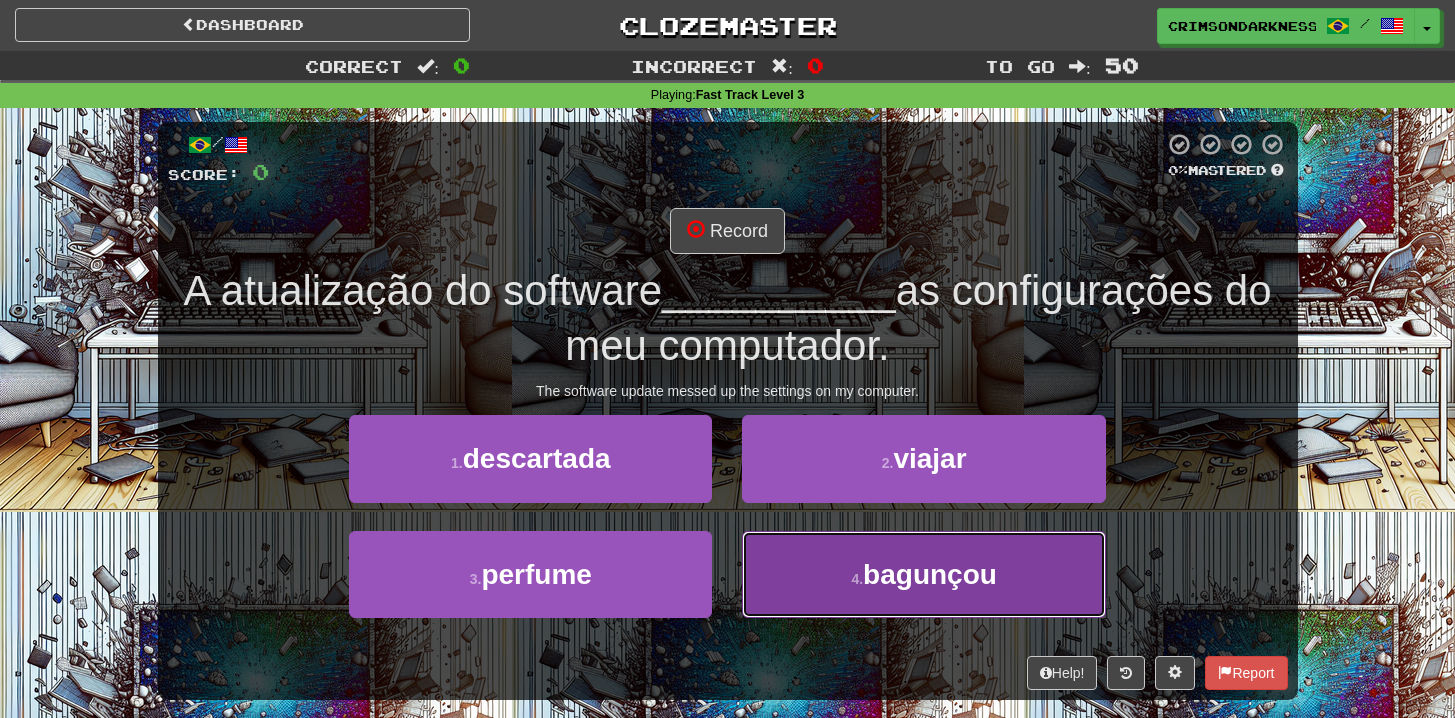 click on "4 .  bagunçou" at bounding box center (923, 574) 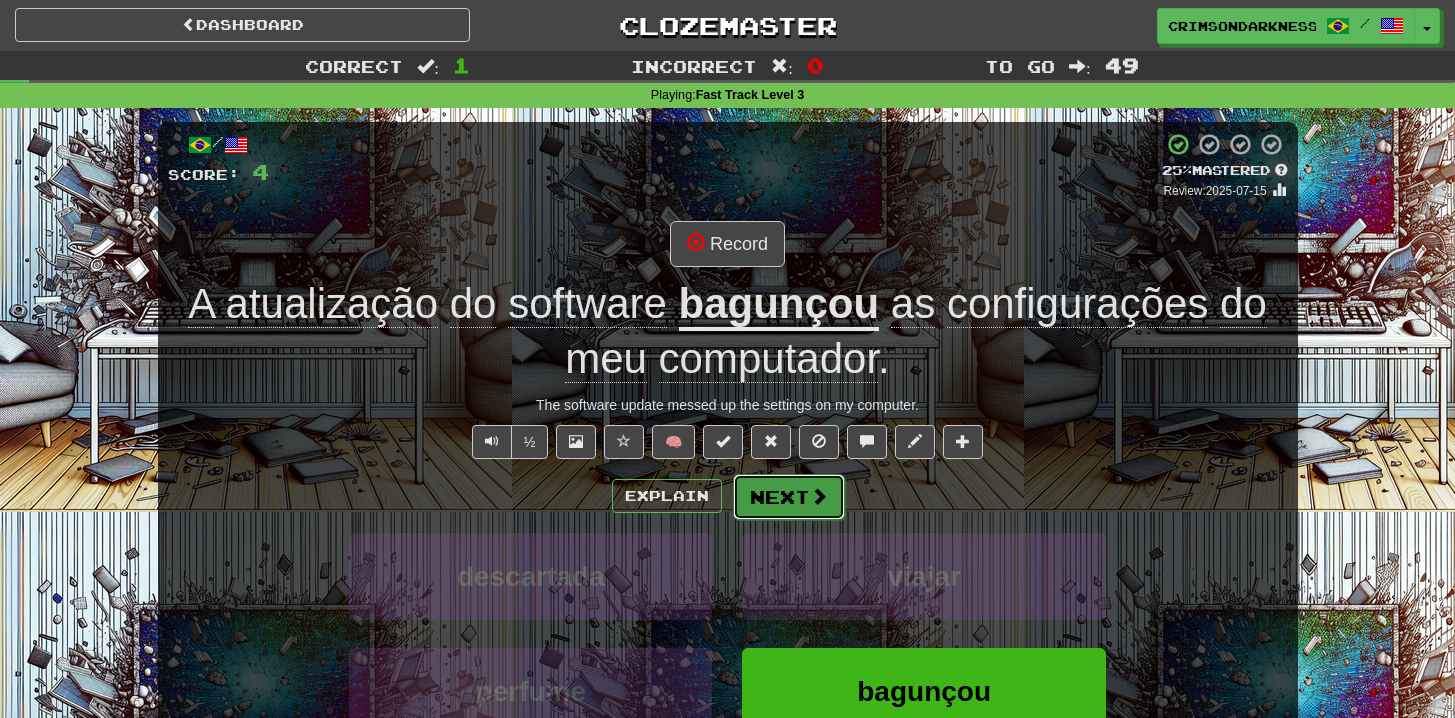 click on "Next" at bounding box center (789, 497) 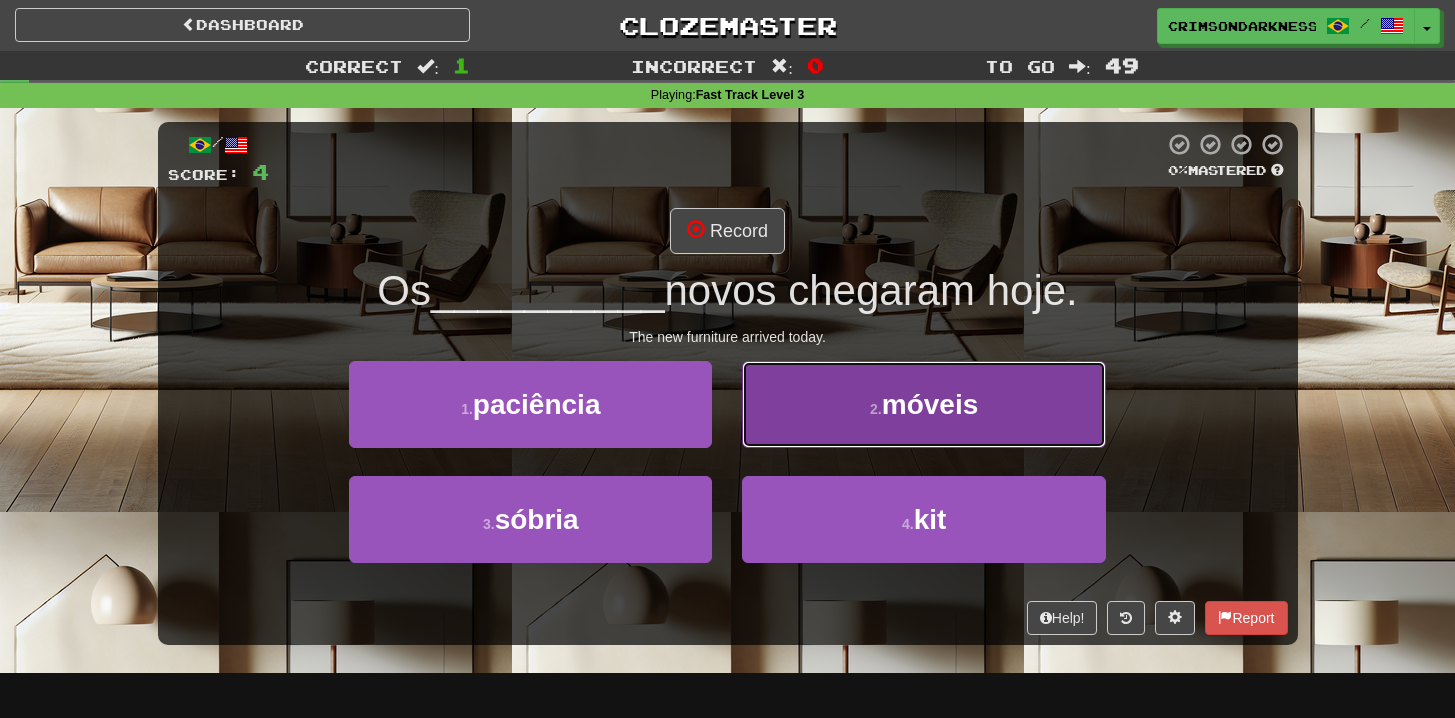 click on "2 .  móveis" at bounding box center [923, 404] 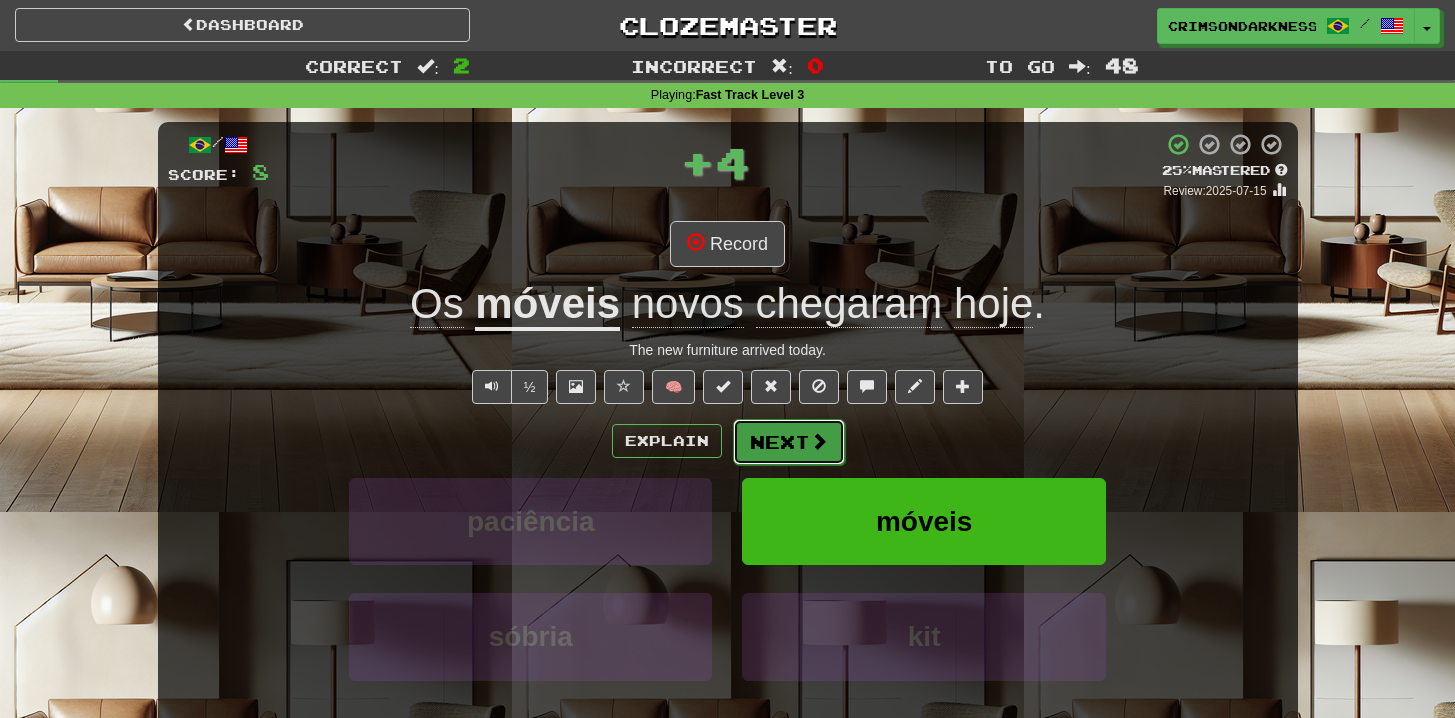 click on "Next" at bounding box center (789, 442) 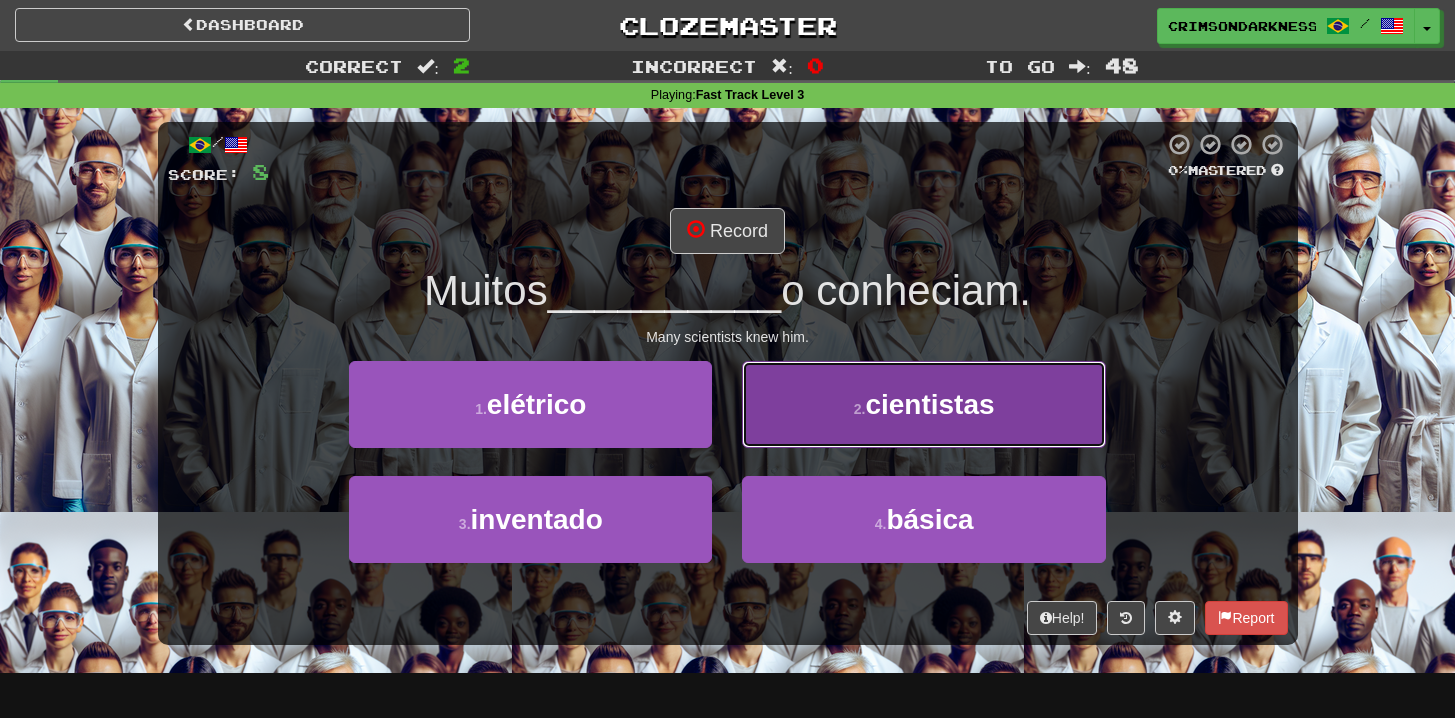 click on "cientistas" at bounding box center (929, 404) 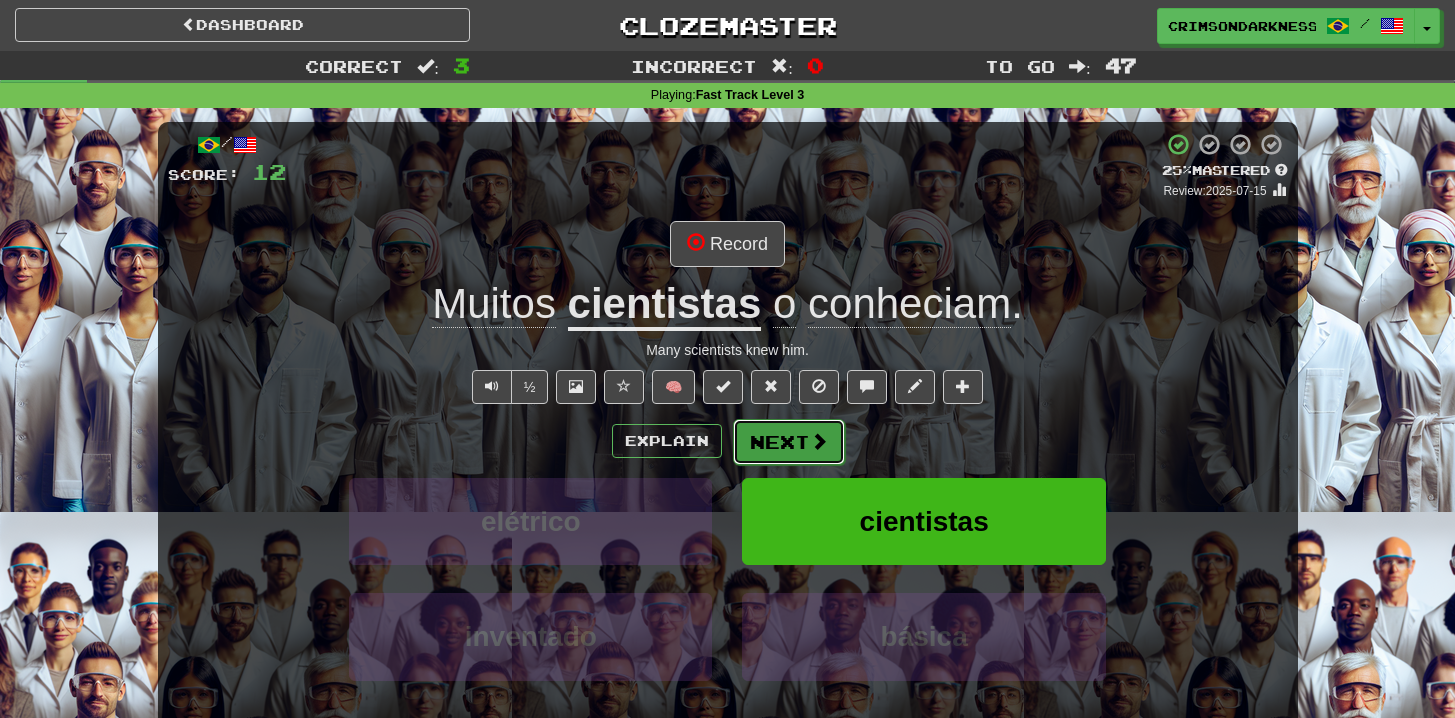 click on "Next" at bounding box center (789, 442) 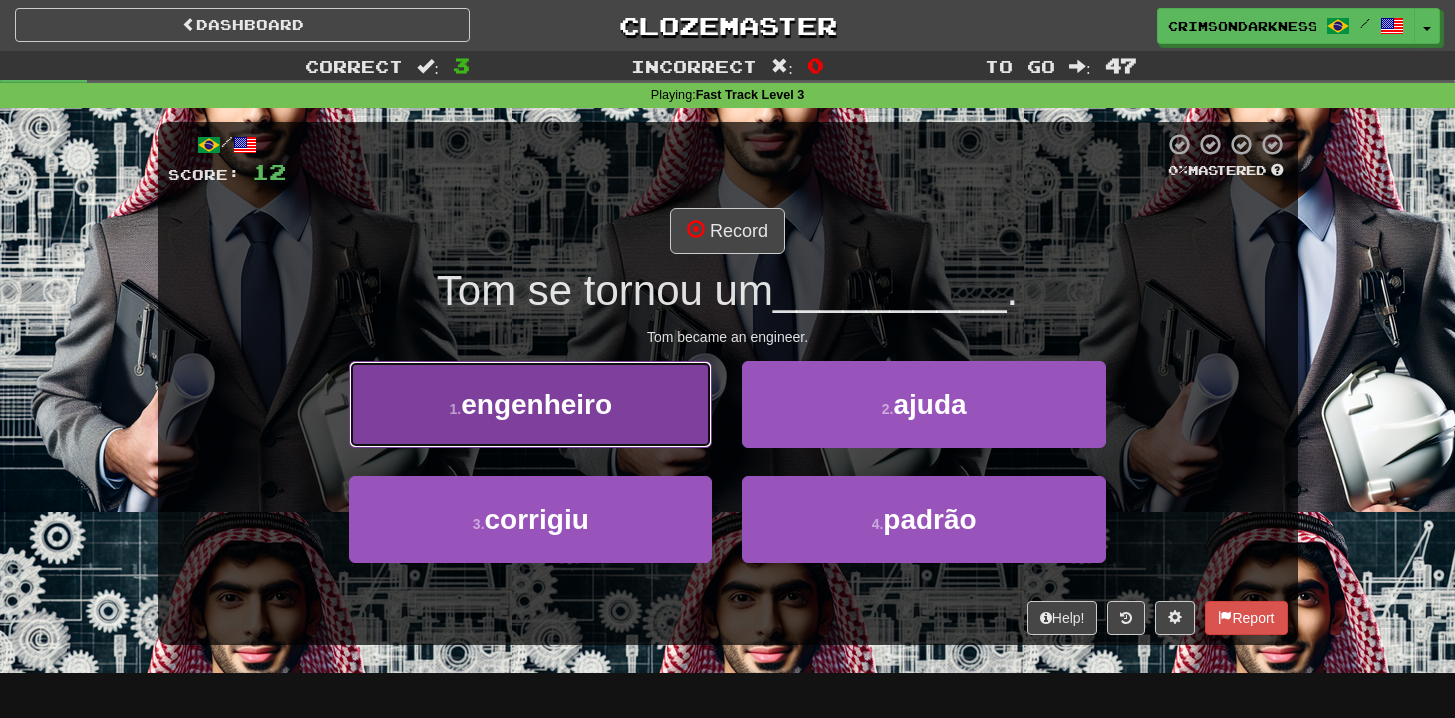 click on "1 .  engenheiro" at bounding box center (530, 404) 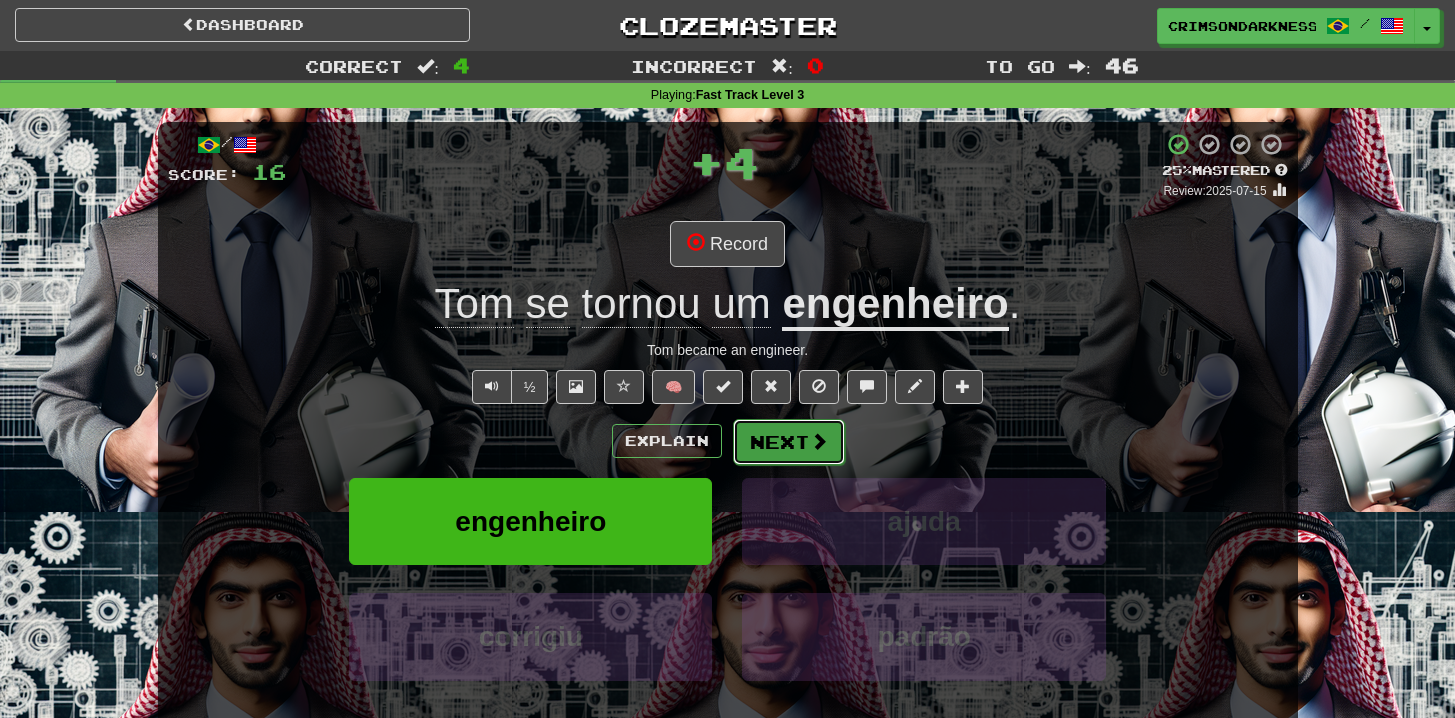 click at bounding box center [819, 441] 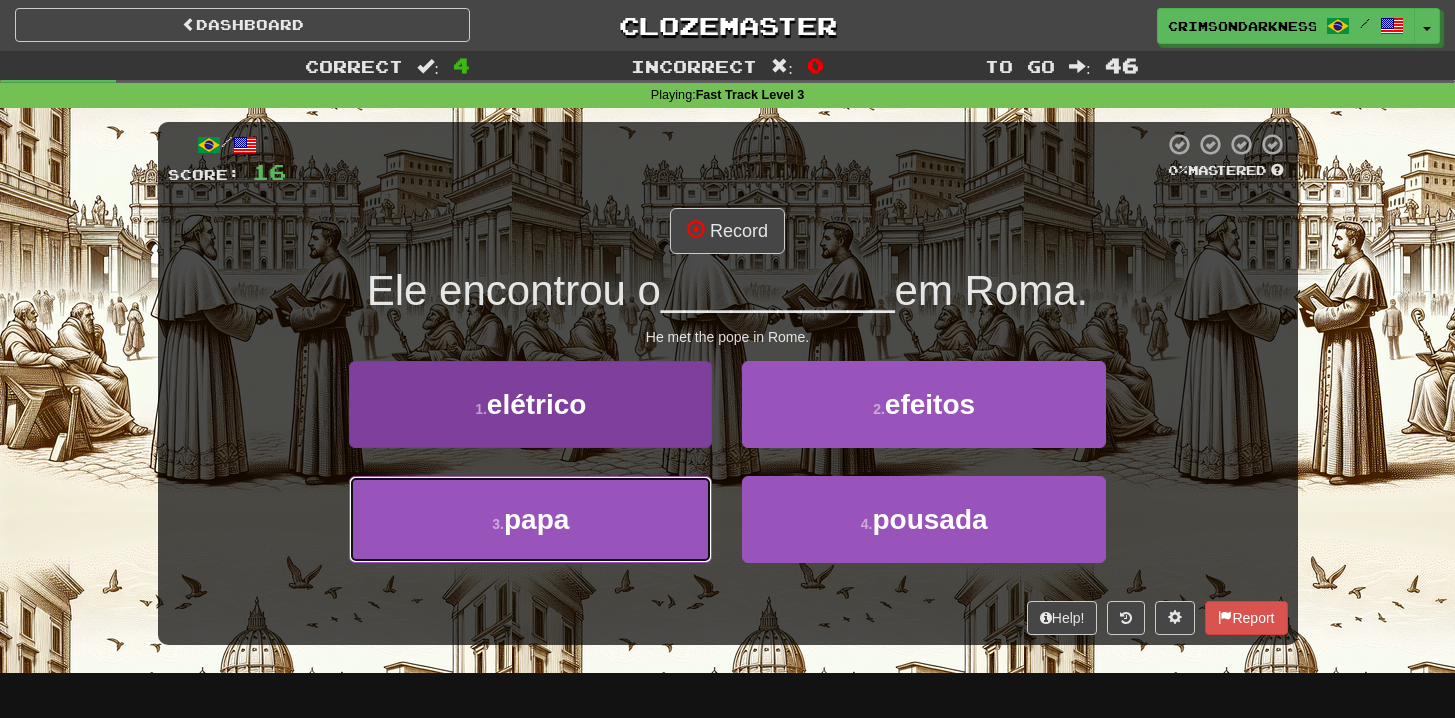 drag, startPoint x: 650, startPoint y: 522, endPoint x: 660, endPoint y: 518, distance: 10.770329 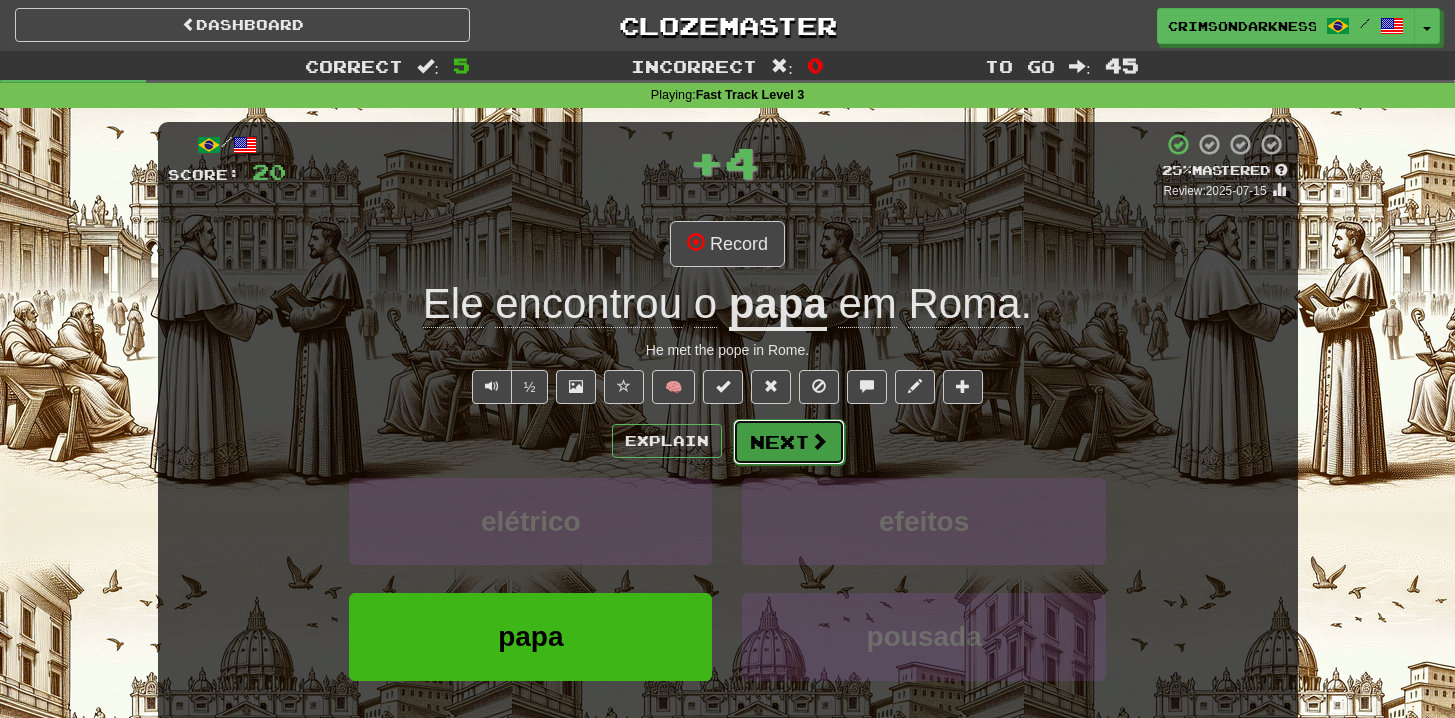click at bounding box center (819, 441) 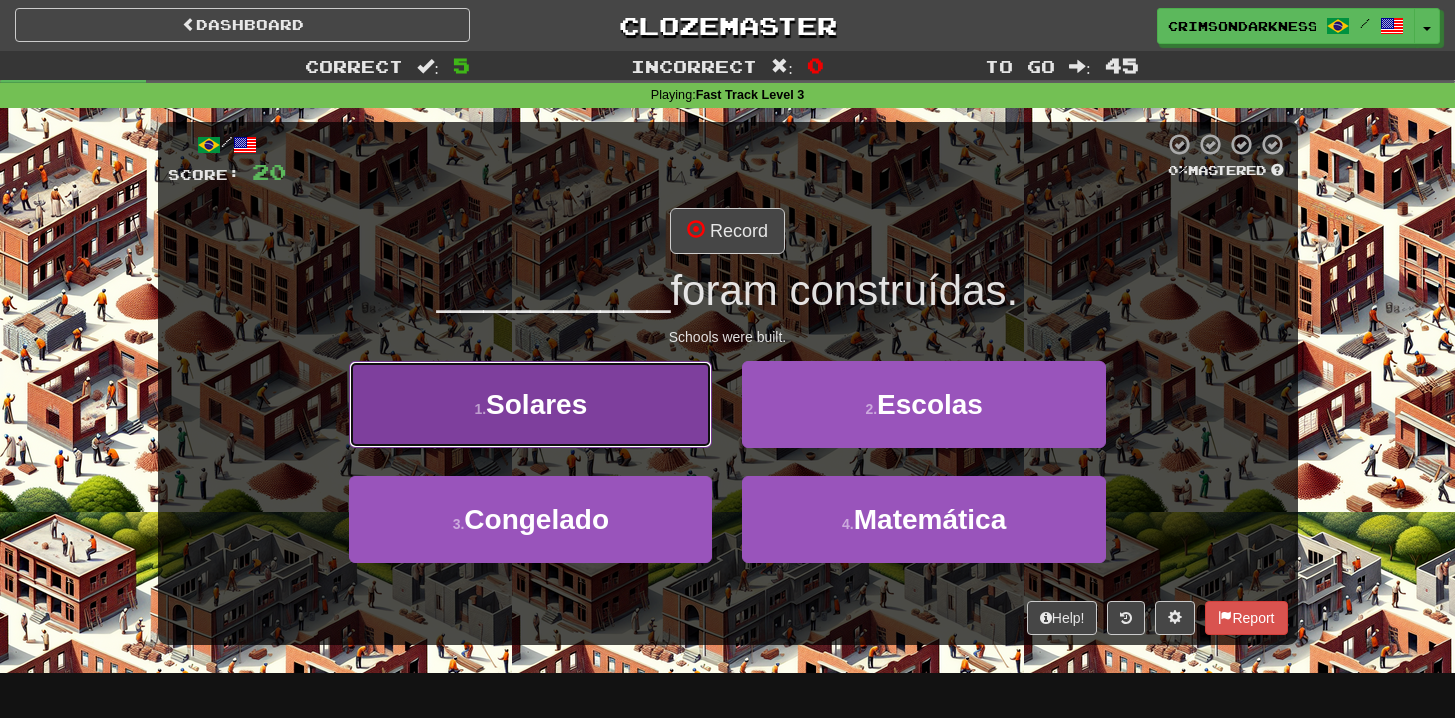 drag, startPoint x: 616, startPoint y: 404, endPoint x: 626, endPoint y: 408, distance: 10.770329 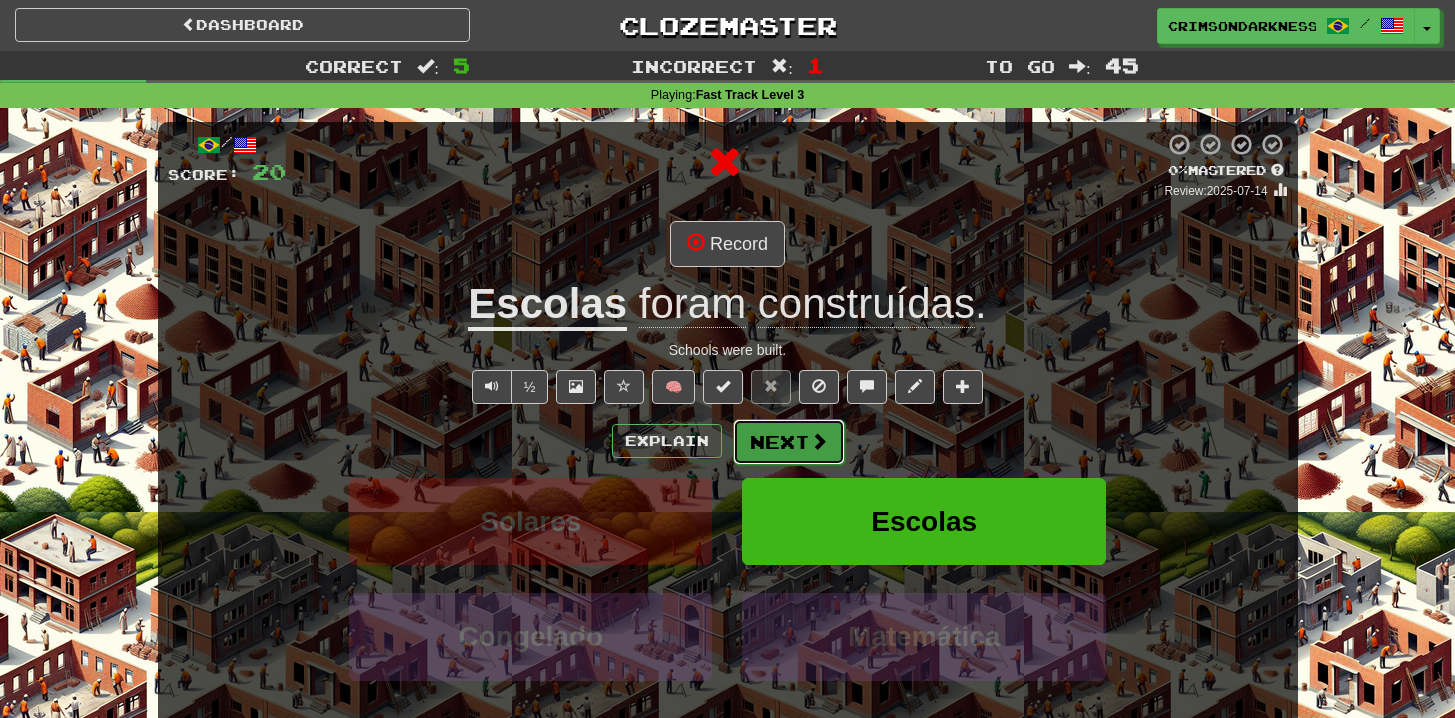 click at bounding box center [819, 441] 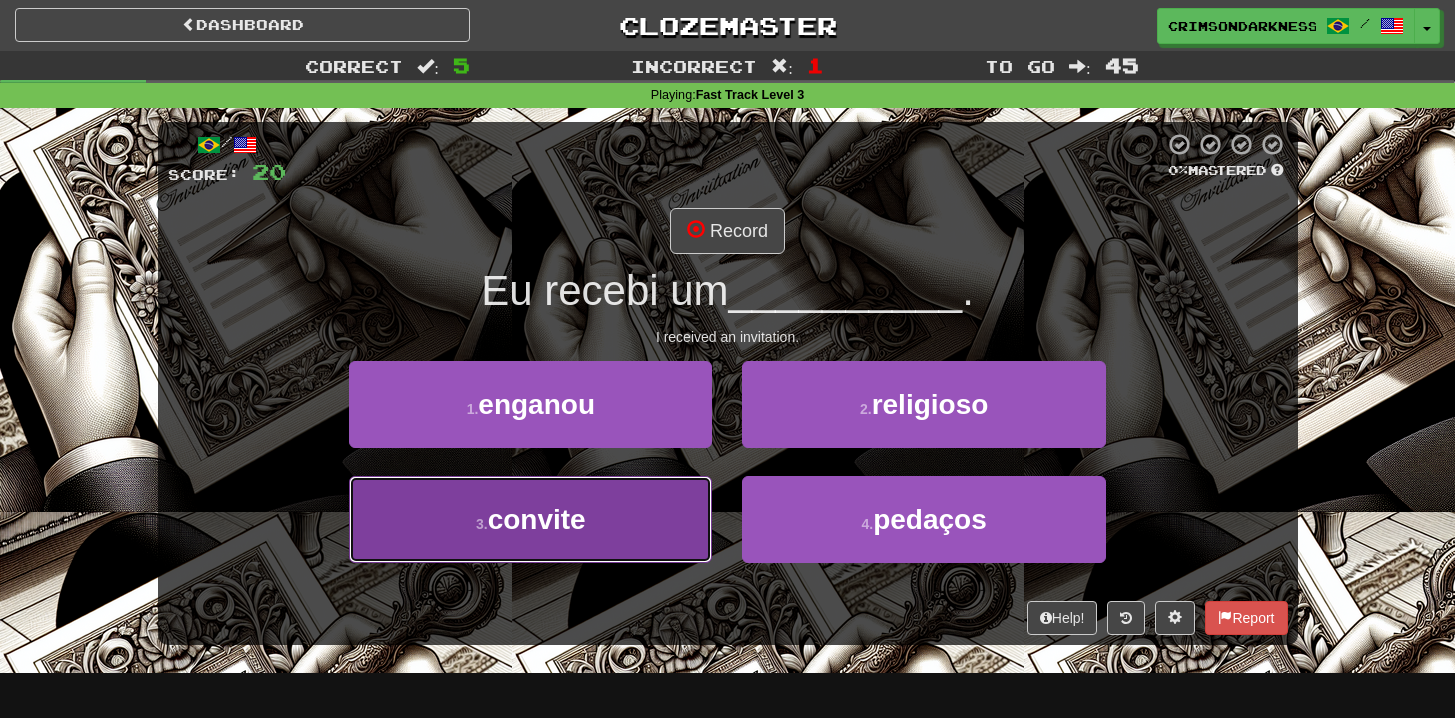 click on "3 .  convite" at bounding box center (530, 519) 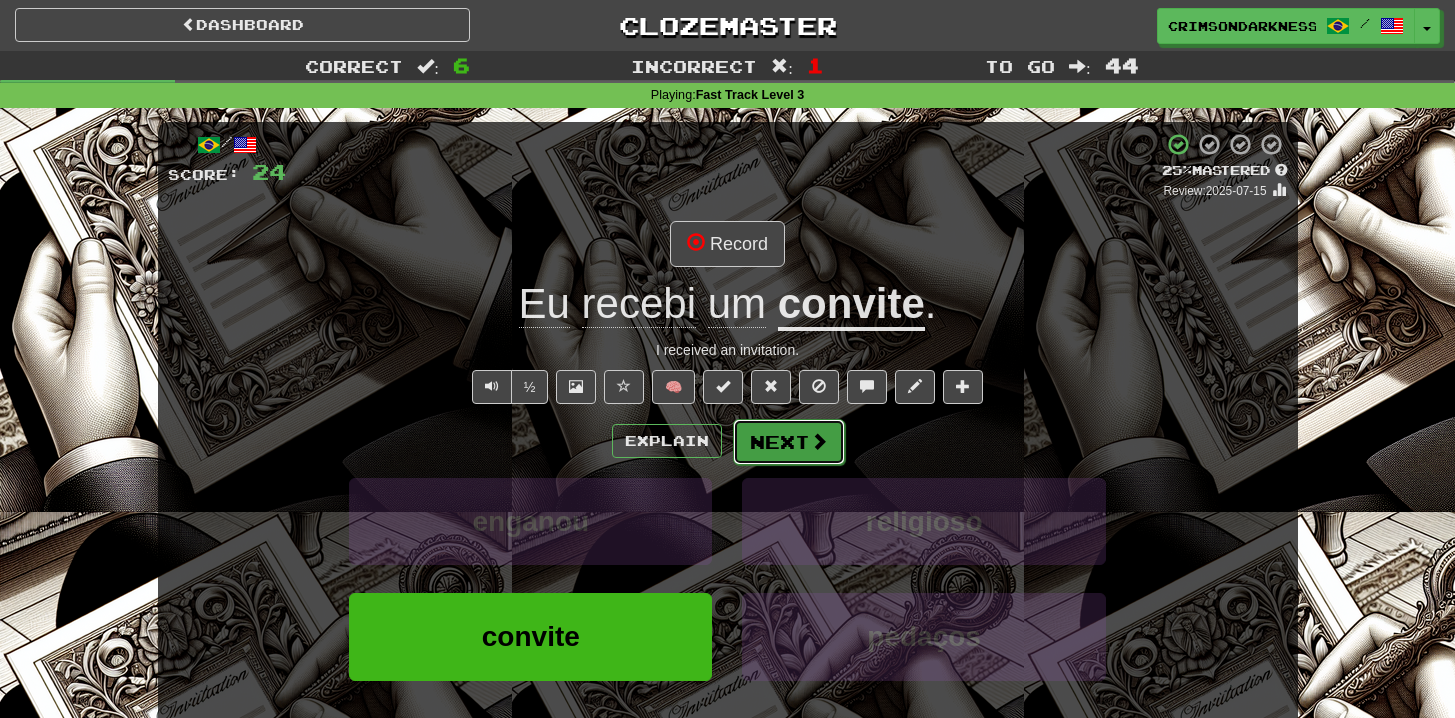 click on "Next" at bounding box center [789, 442] 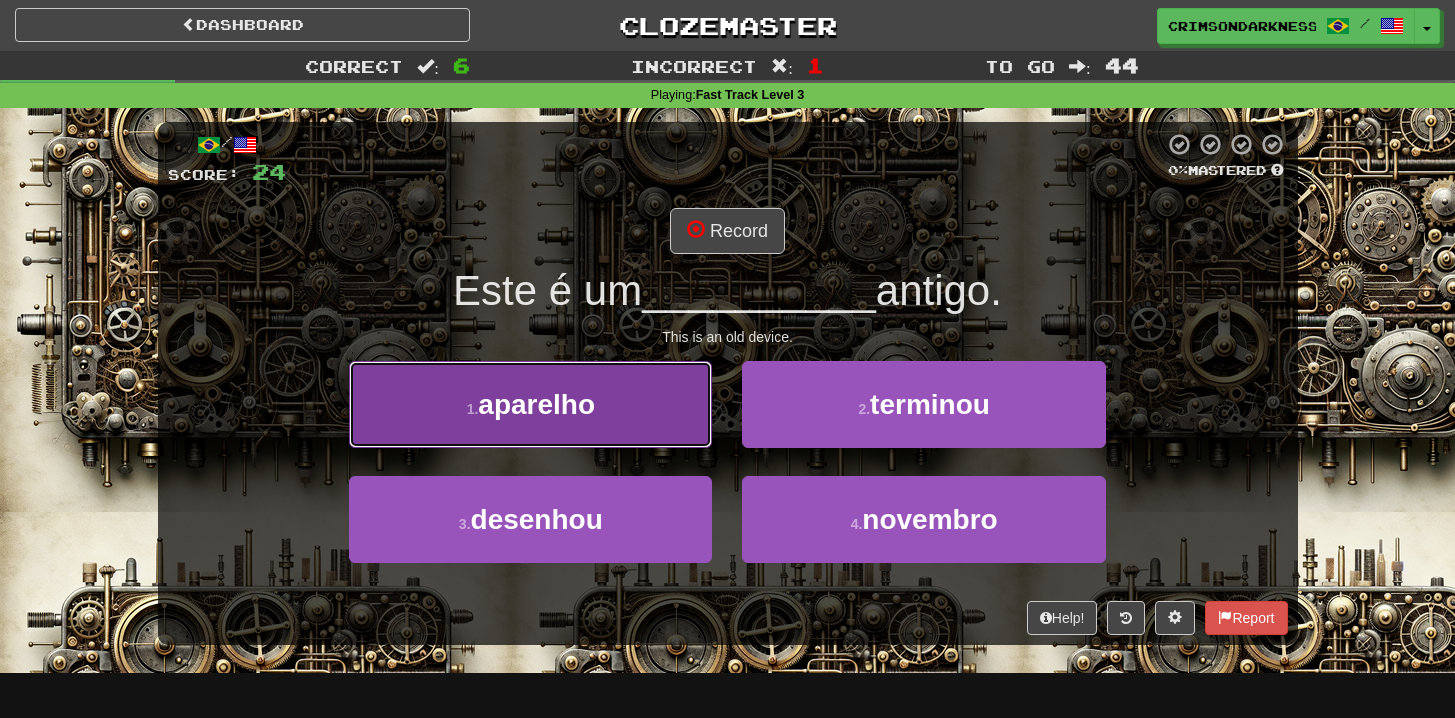 click on "1 .  aparelho" at bounding box center [530, 404] 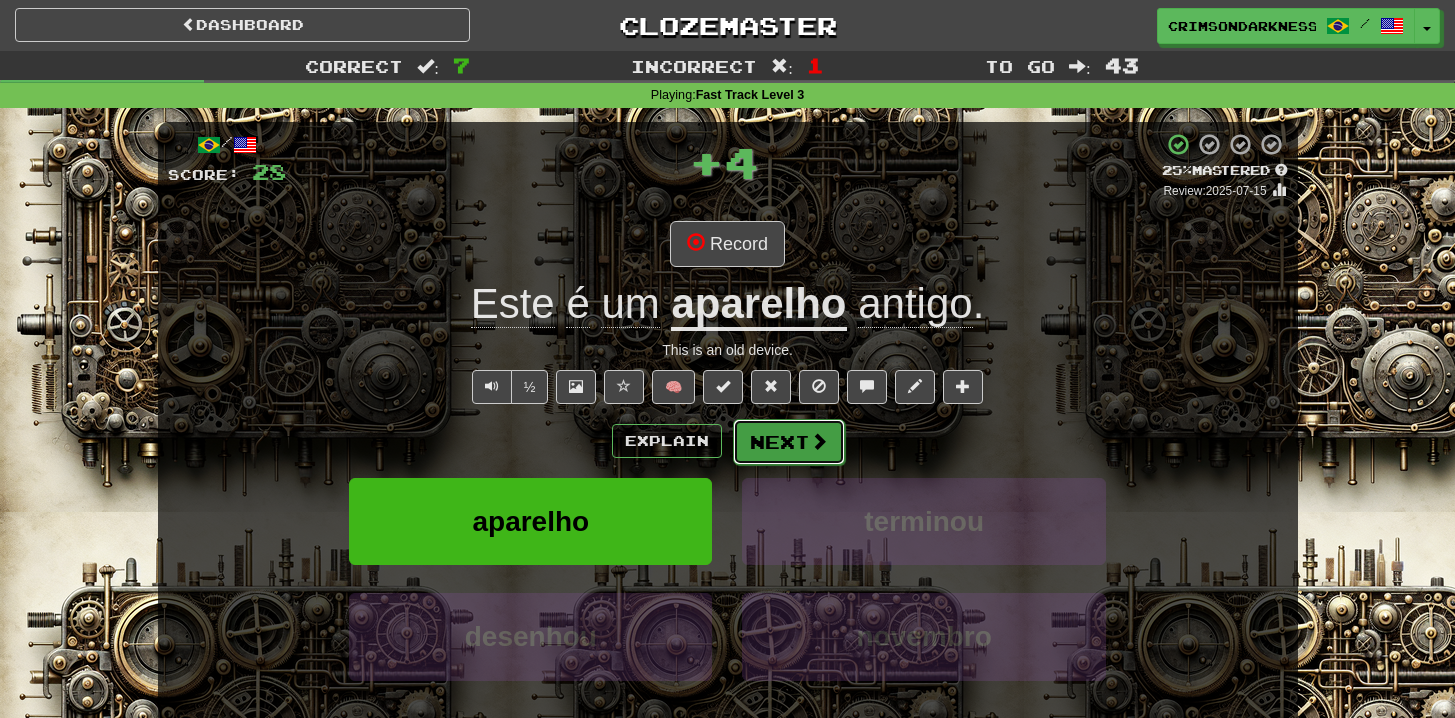 click on "Next" at bounding box center (789, 442) 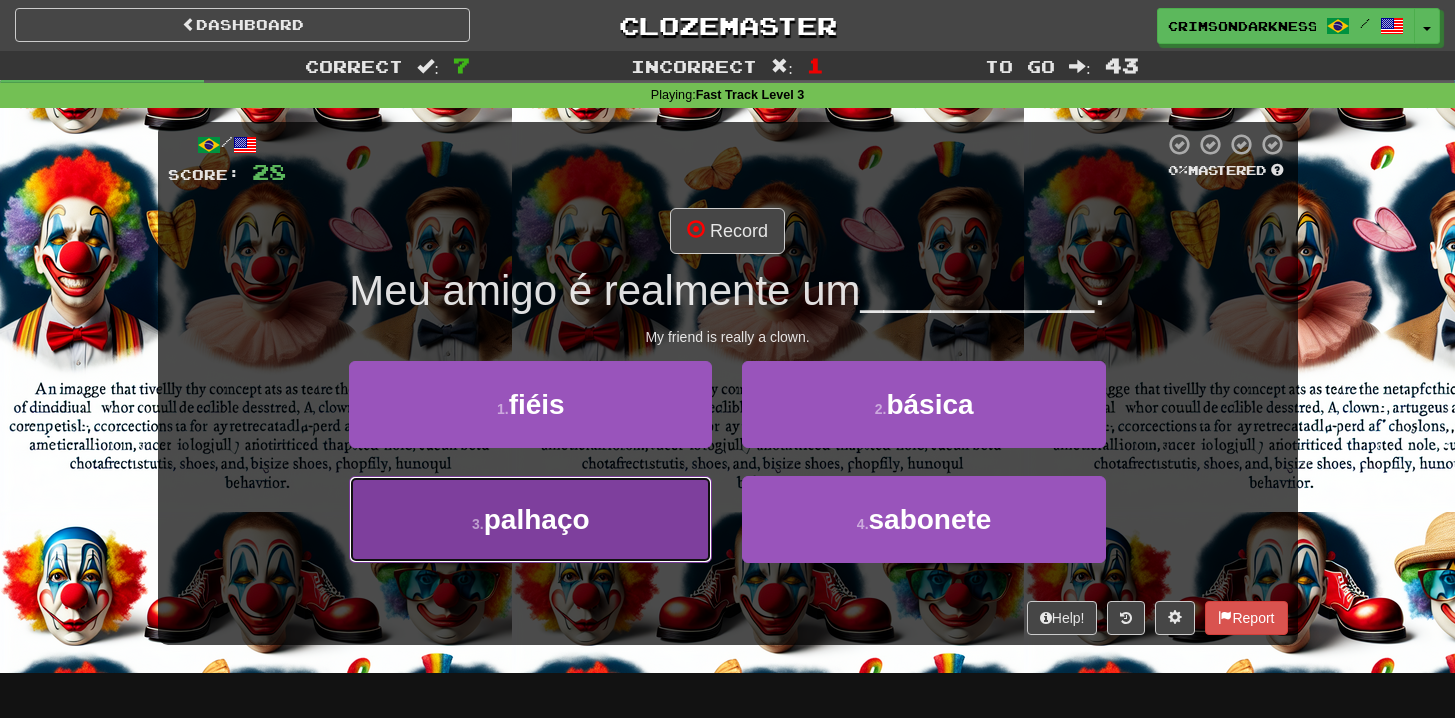 click on "3 .  palhaço" at bounding box center [530, 519] 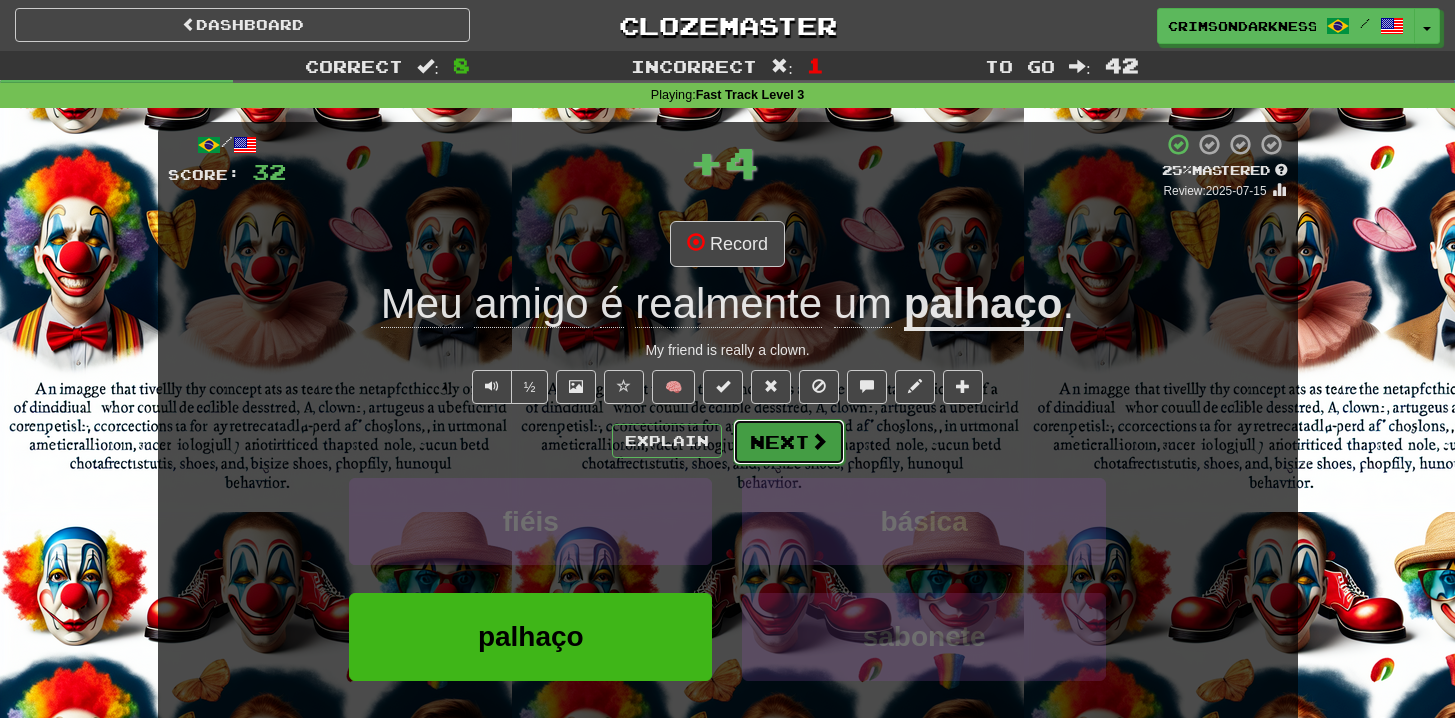 click on "Next" at bounding box center [789, 442] 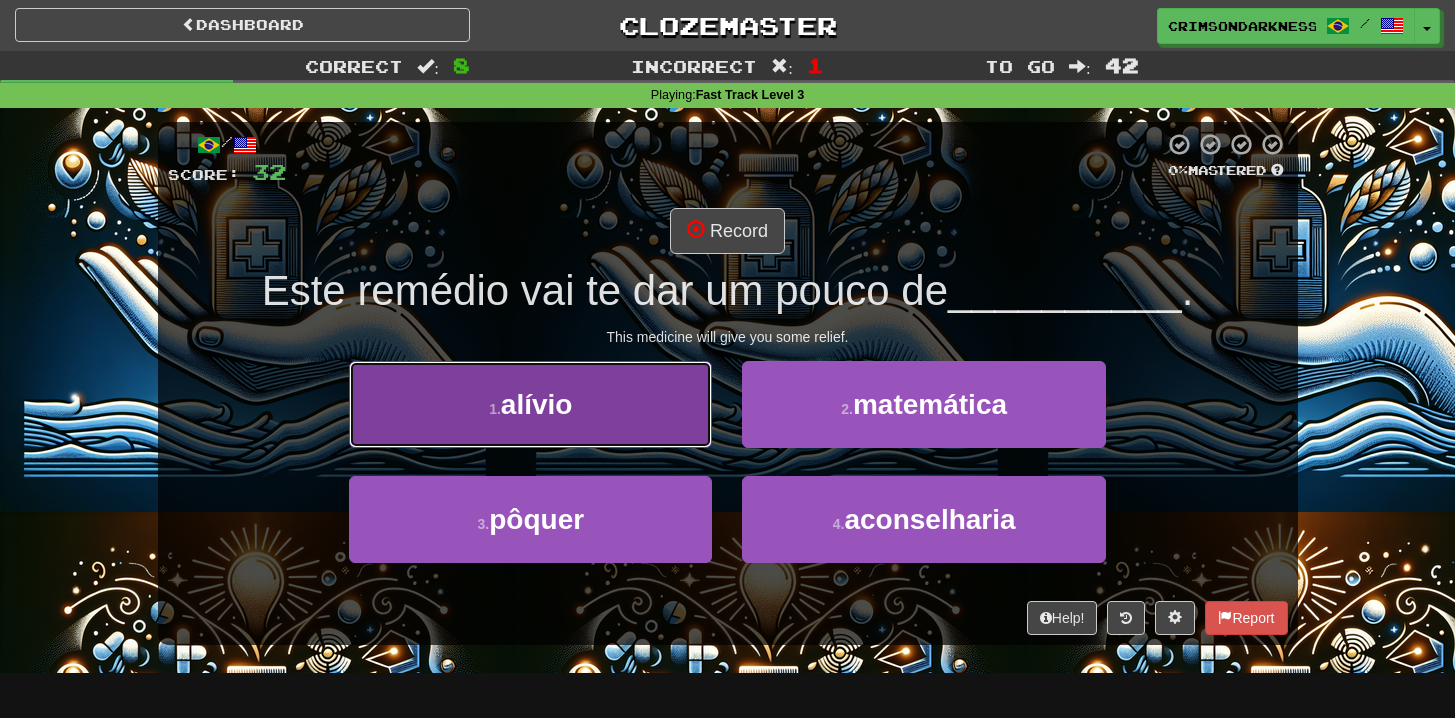 click on "1 .  alívio" at bounding box center (530, 404) 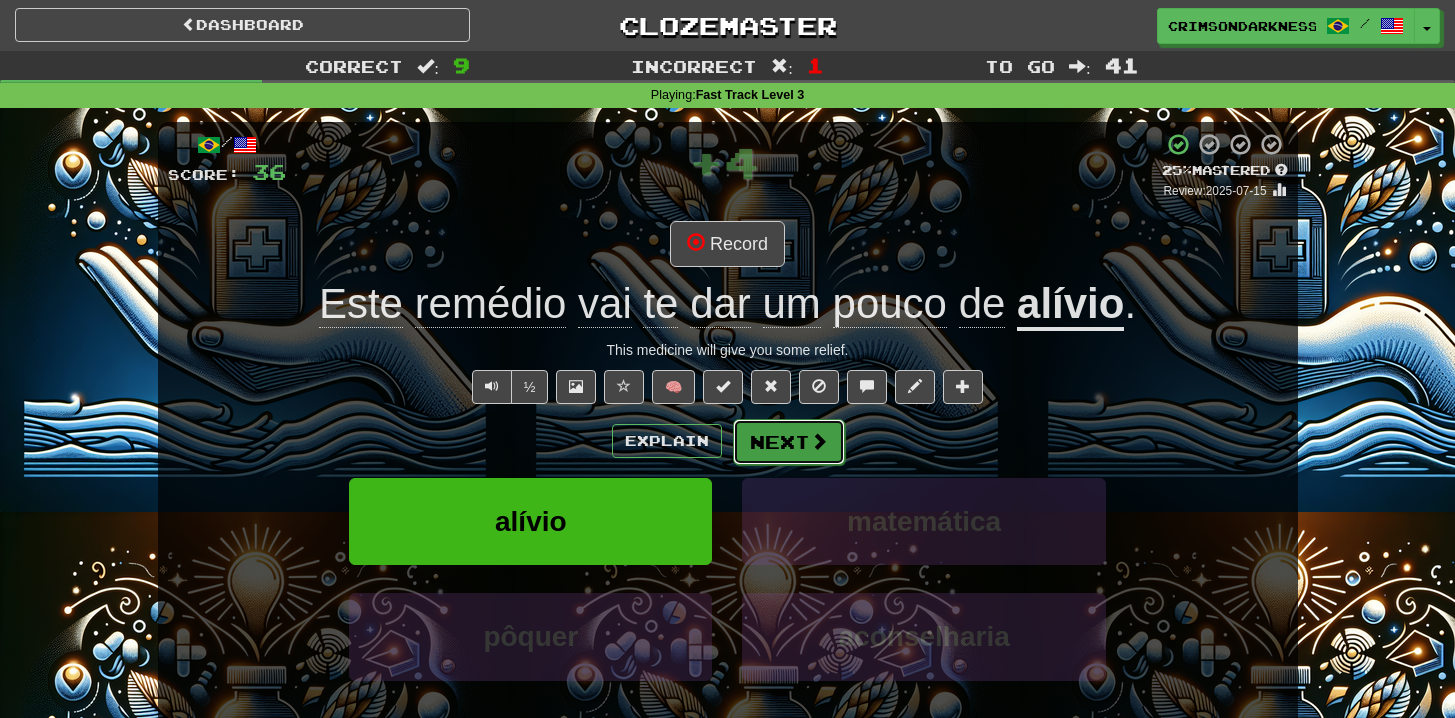 click on "Next" at bounding box center [789, 442] 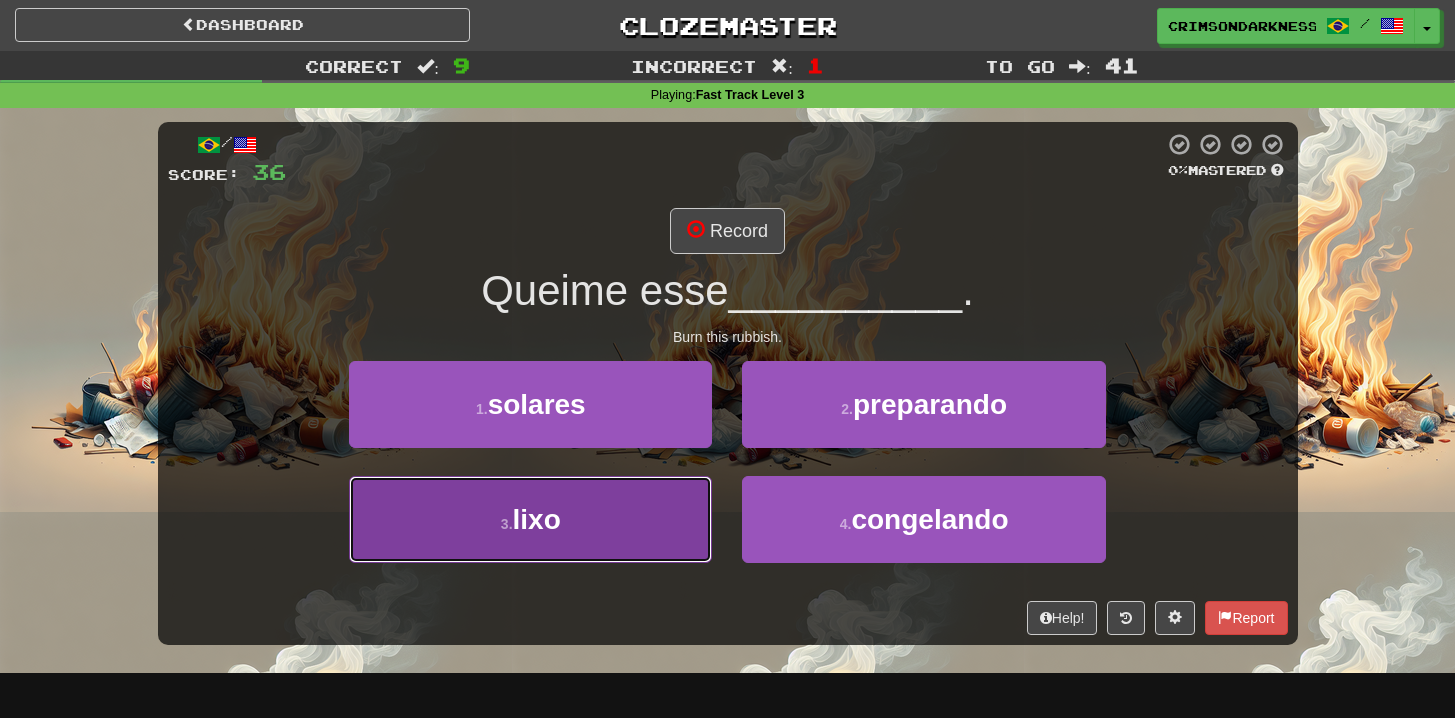 click on "3 .  lixo" at bounding box center (530, 519) 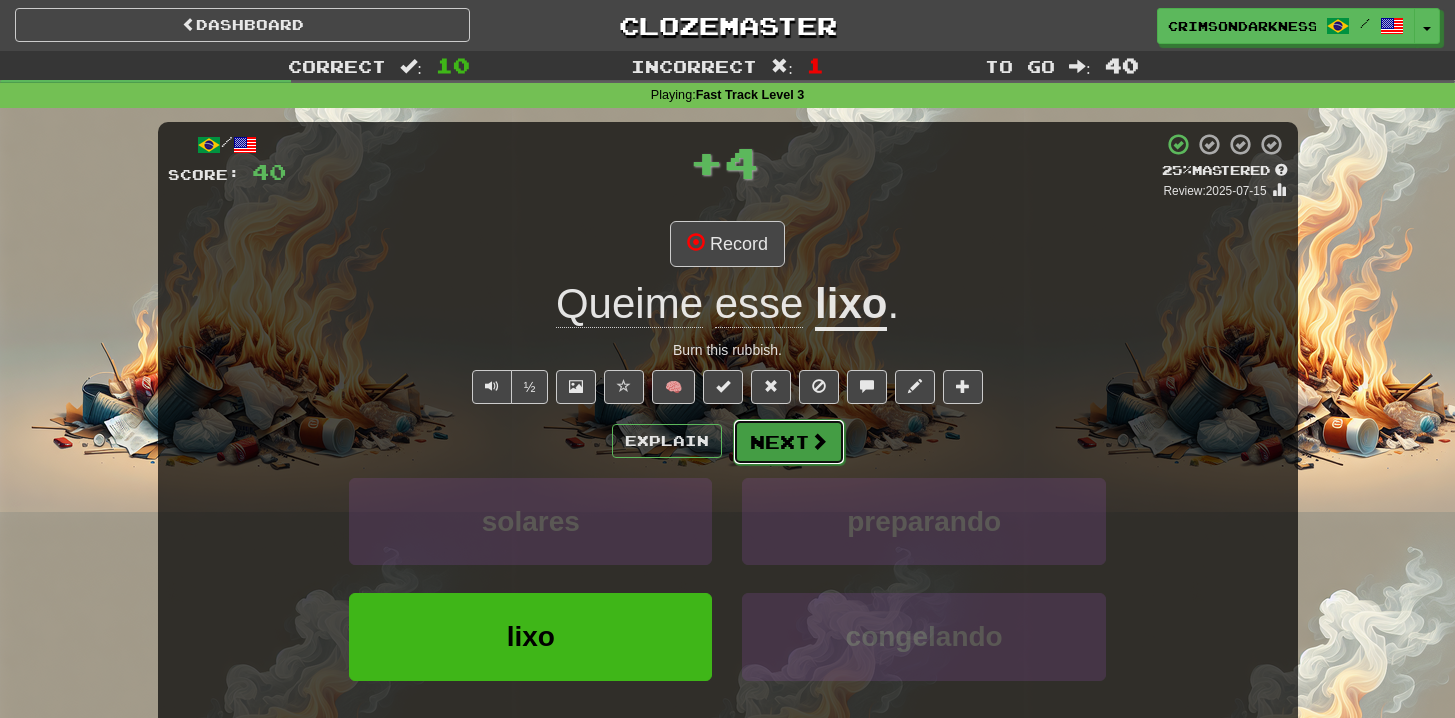 click on "Next" at bounding box center [789, 442] 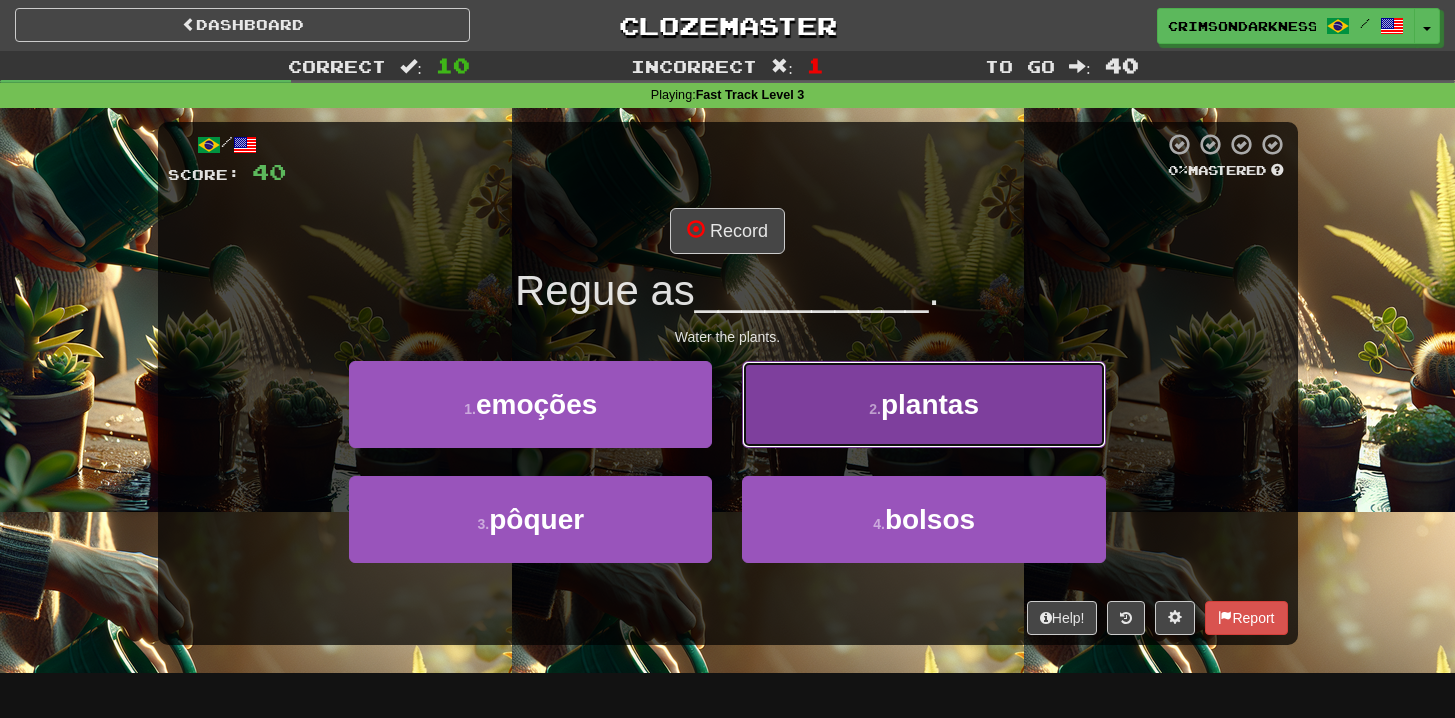 click on "2 .  plantas" at bounding box center [923, 404] 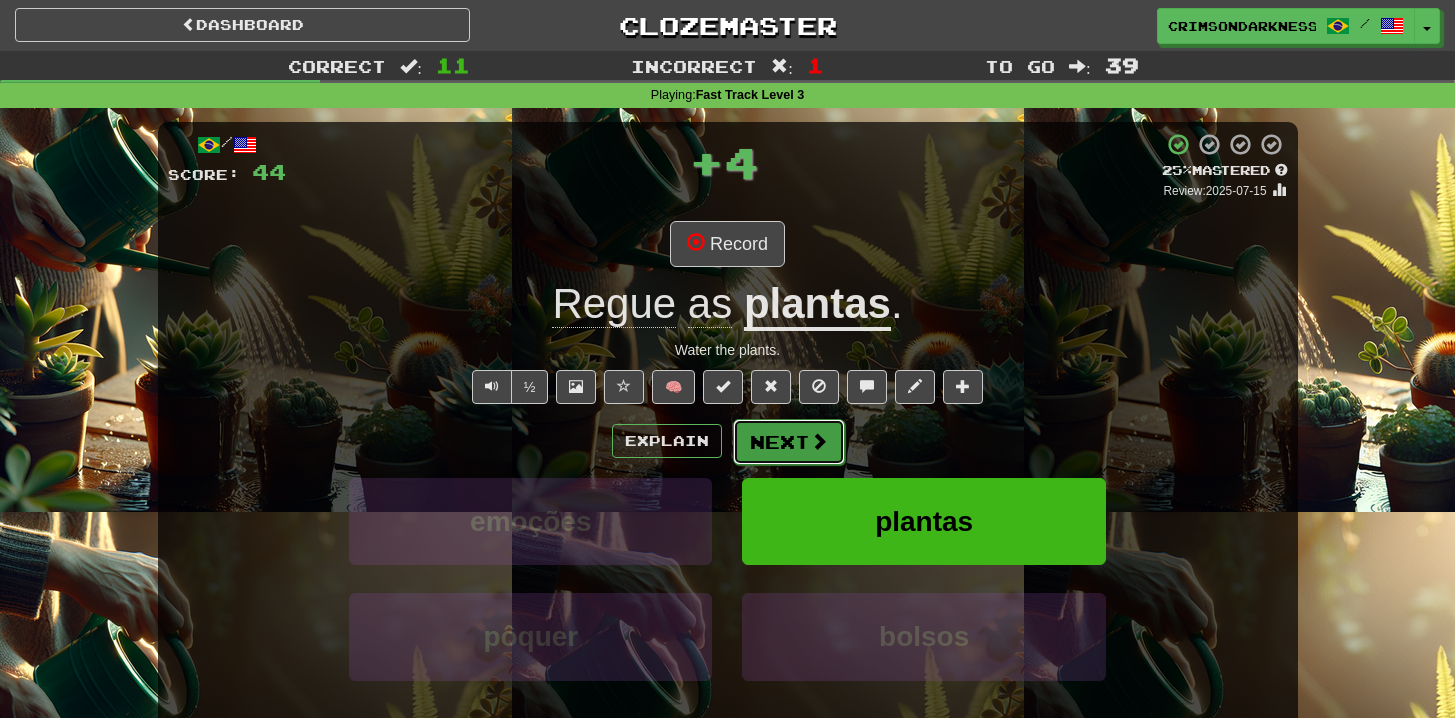 click on "Next" at bounding box center (789, 442) 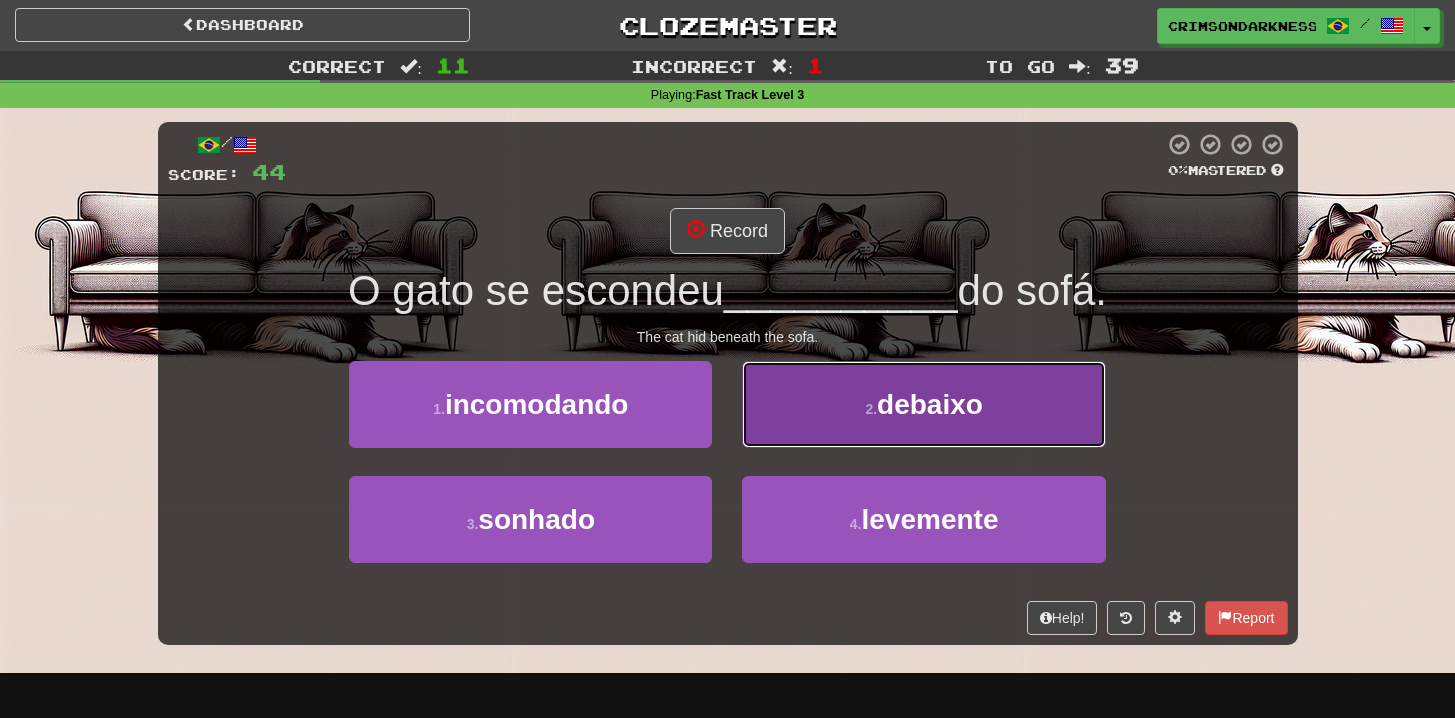 click on "2 ." at bounding box center [871, 409] 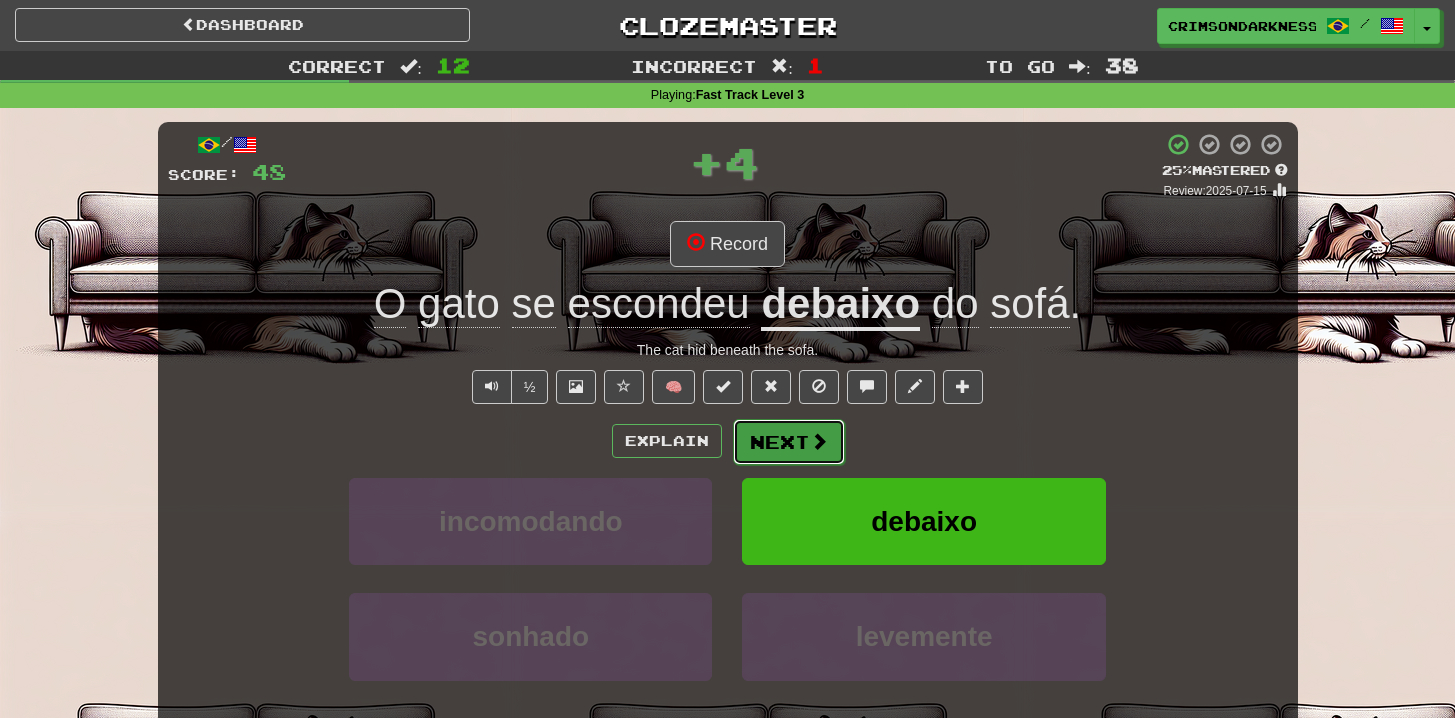 click on "Next" at bounding box center (789, 442) 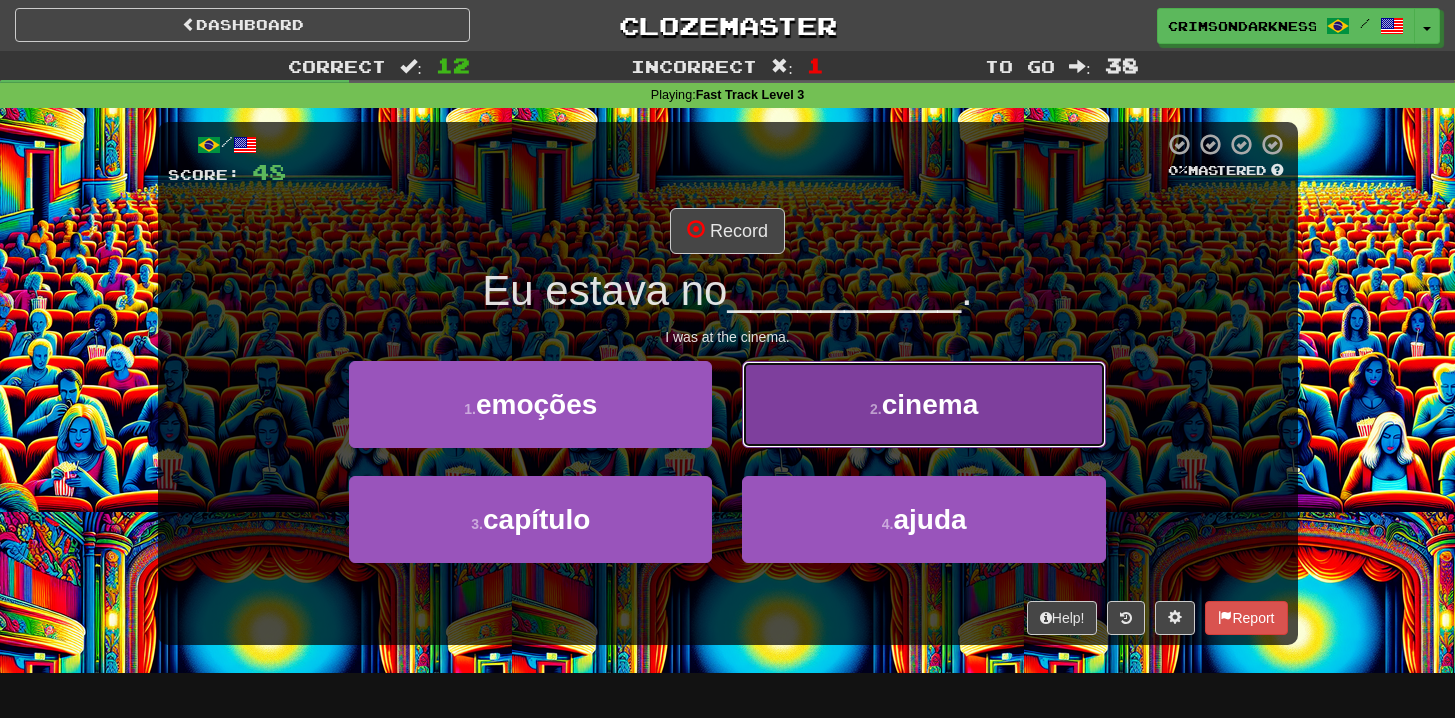 click on "2 .  cinema" at bounding box center [923, 404] 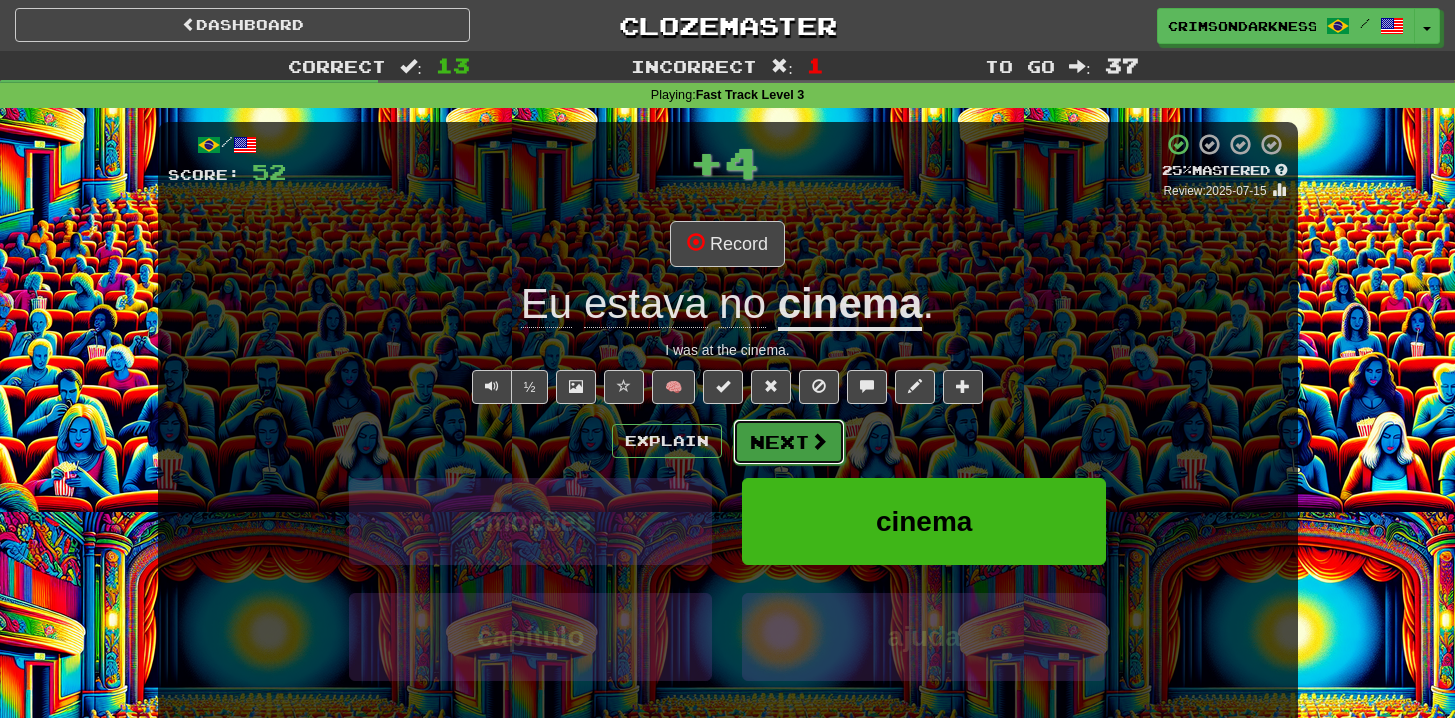 click on "Next" at bounding box center [789, 442] 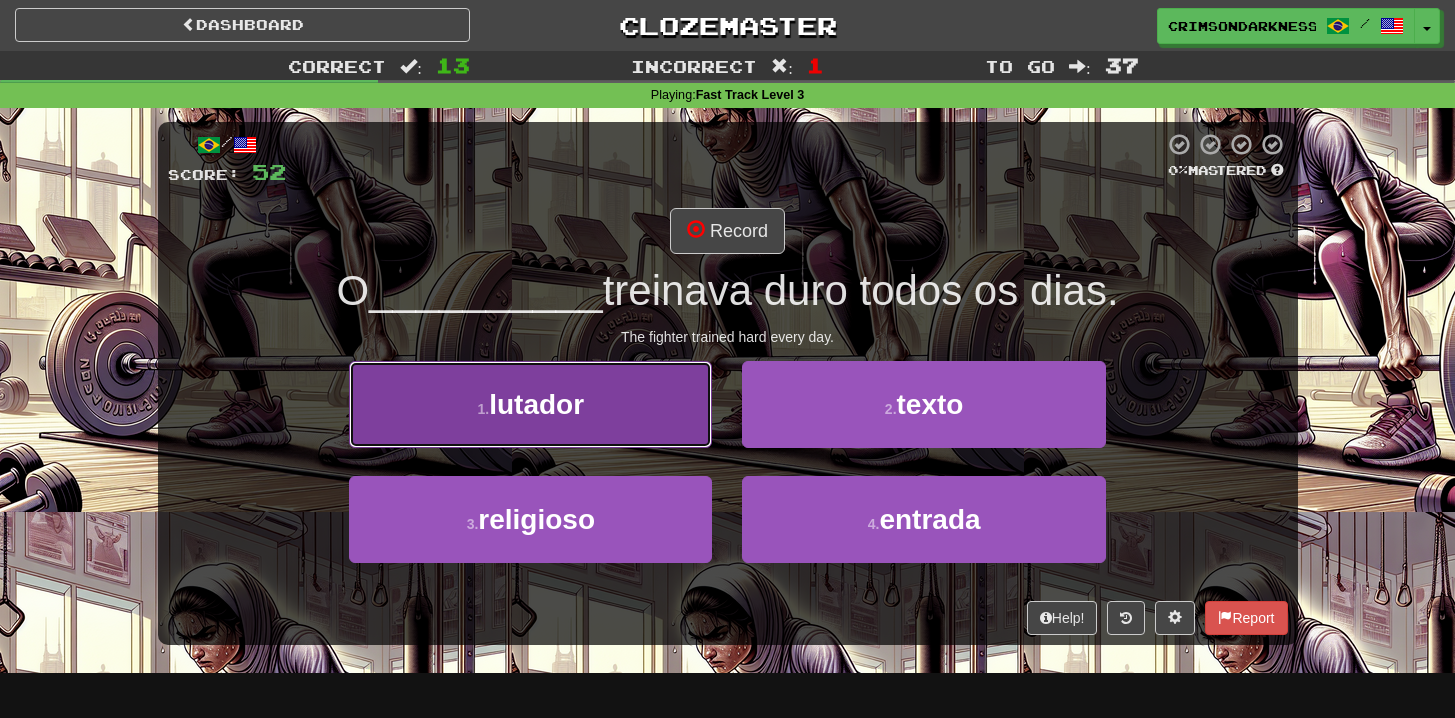 click on "1 .  lutador" at bounding box center (530, 404) 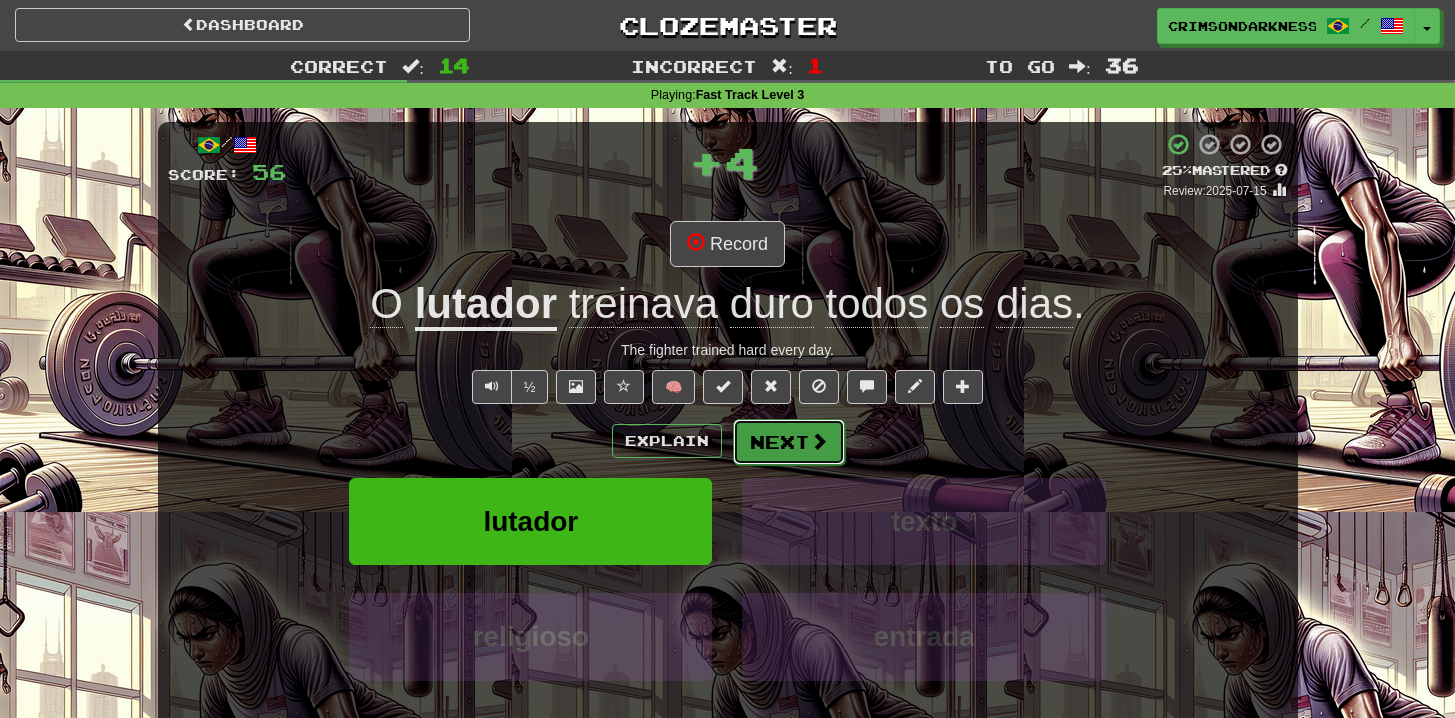 click at bounding box center (819, 441) 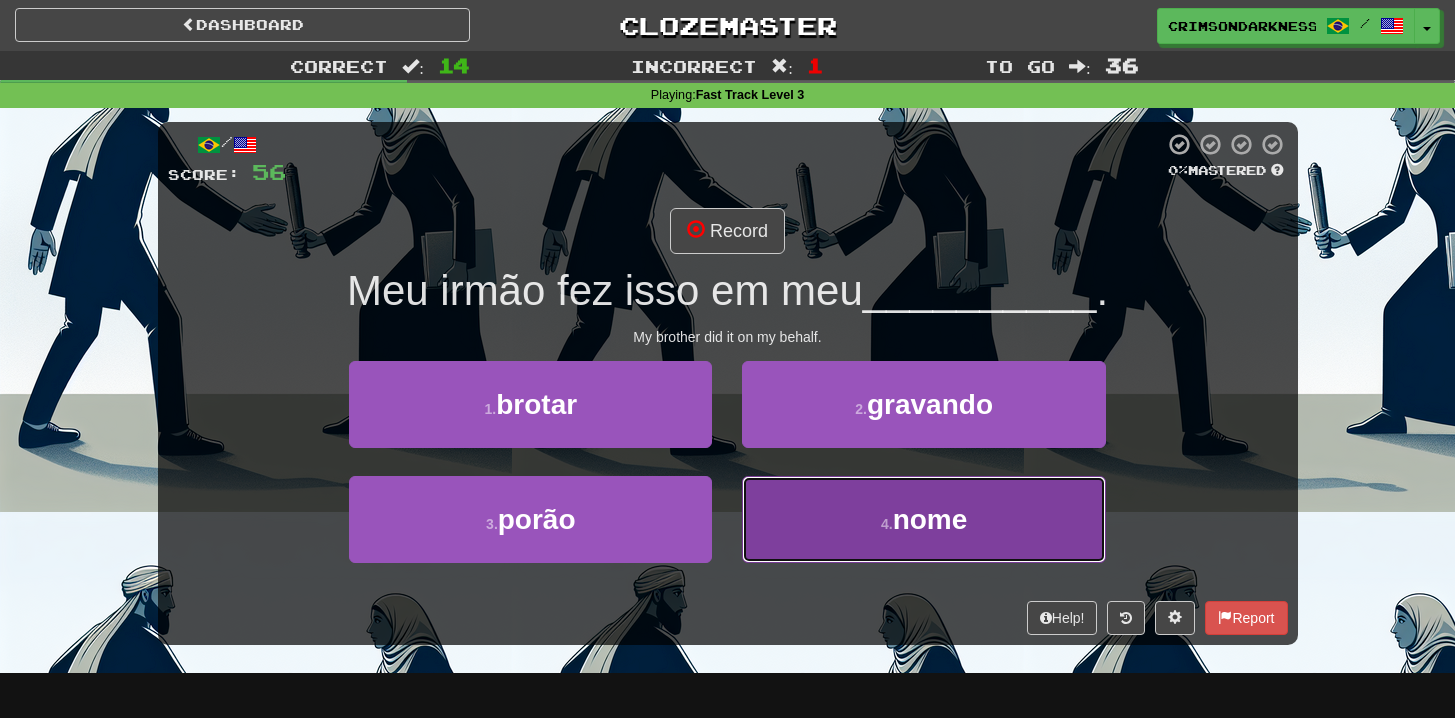 click on "4 .  nome" at bounding box center (923, 519) 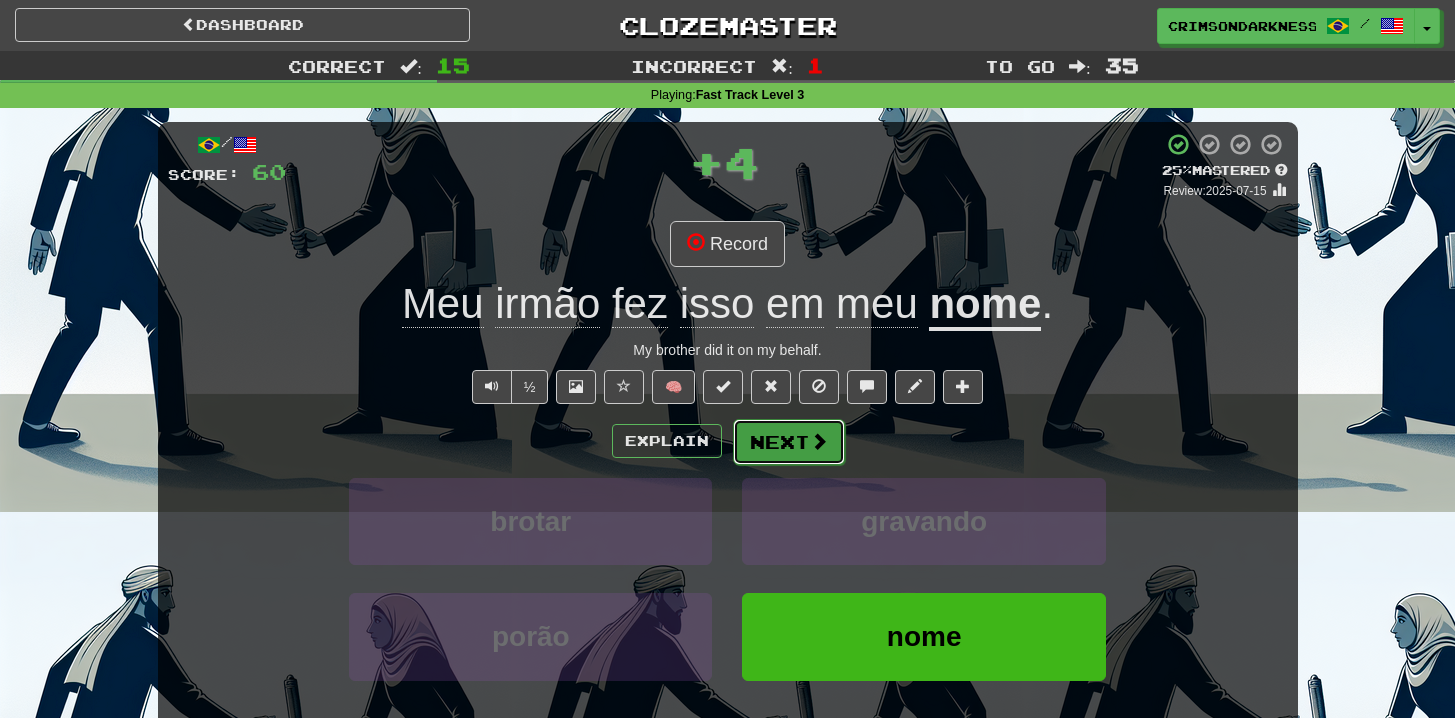 click on "Next" at bounding box center [789, 442] 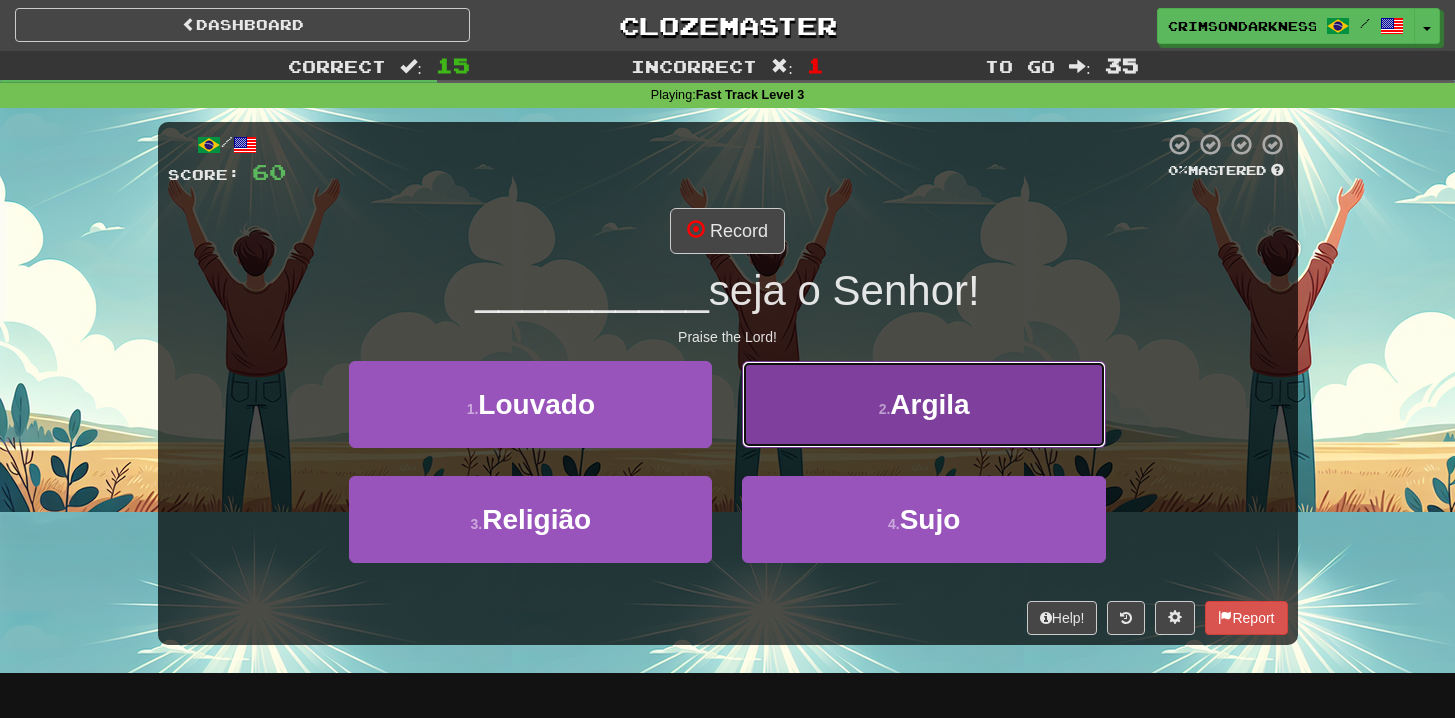 click on "2 .  Argila" at bounding box center (923, 404) 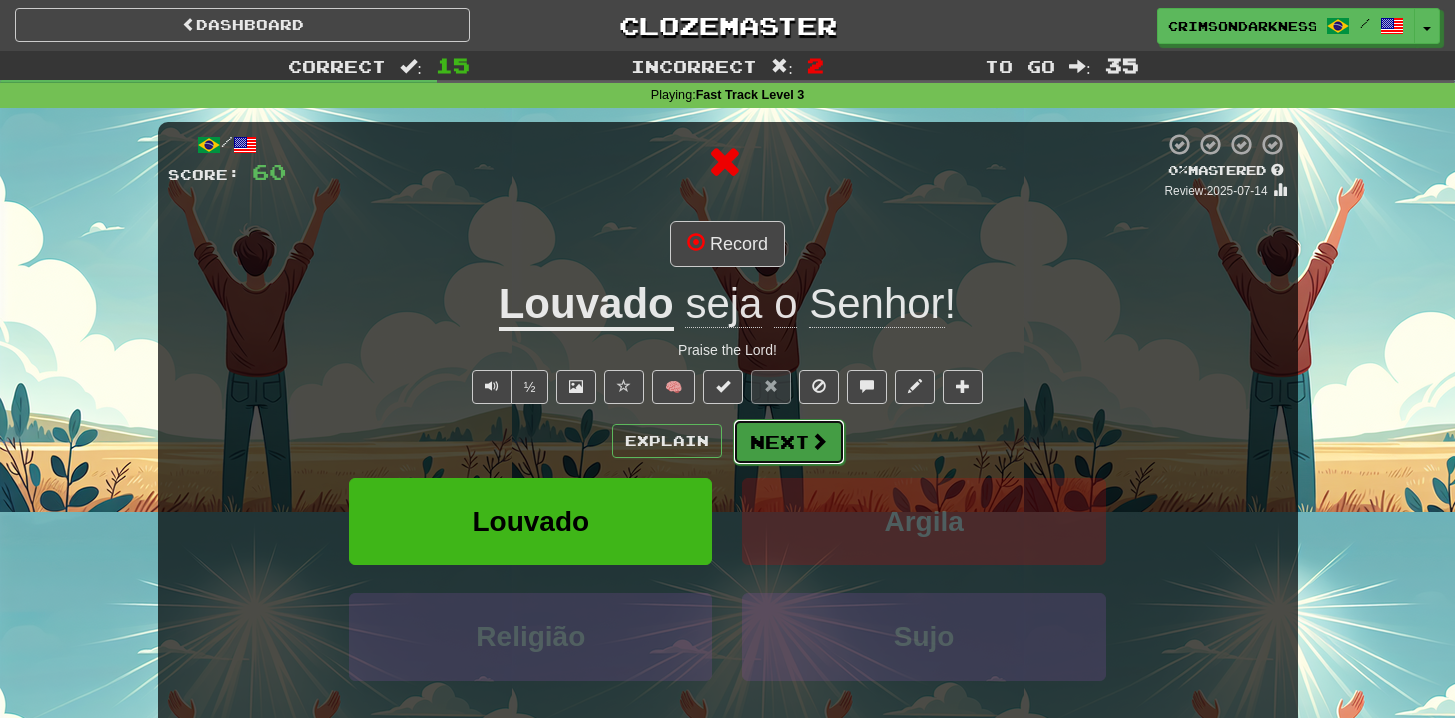 click on "Next" at bounding box center [789, 442] 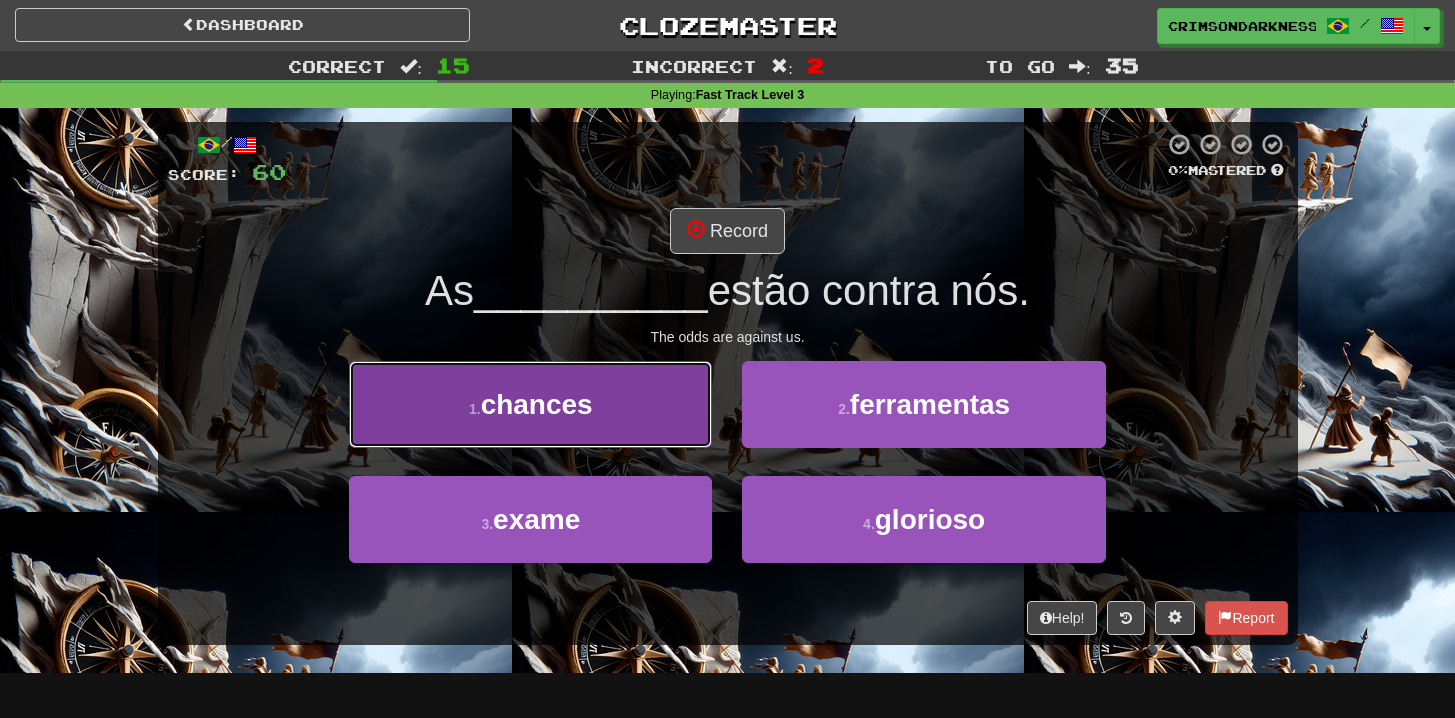 click on "1 .  chances" at bounding box center (530, 404) 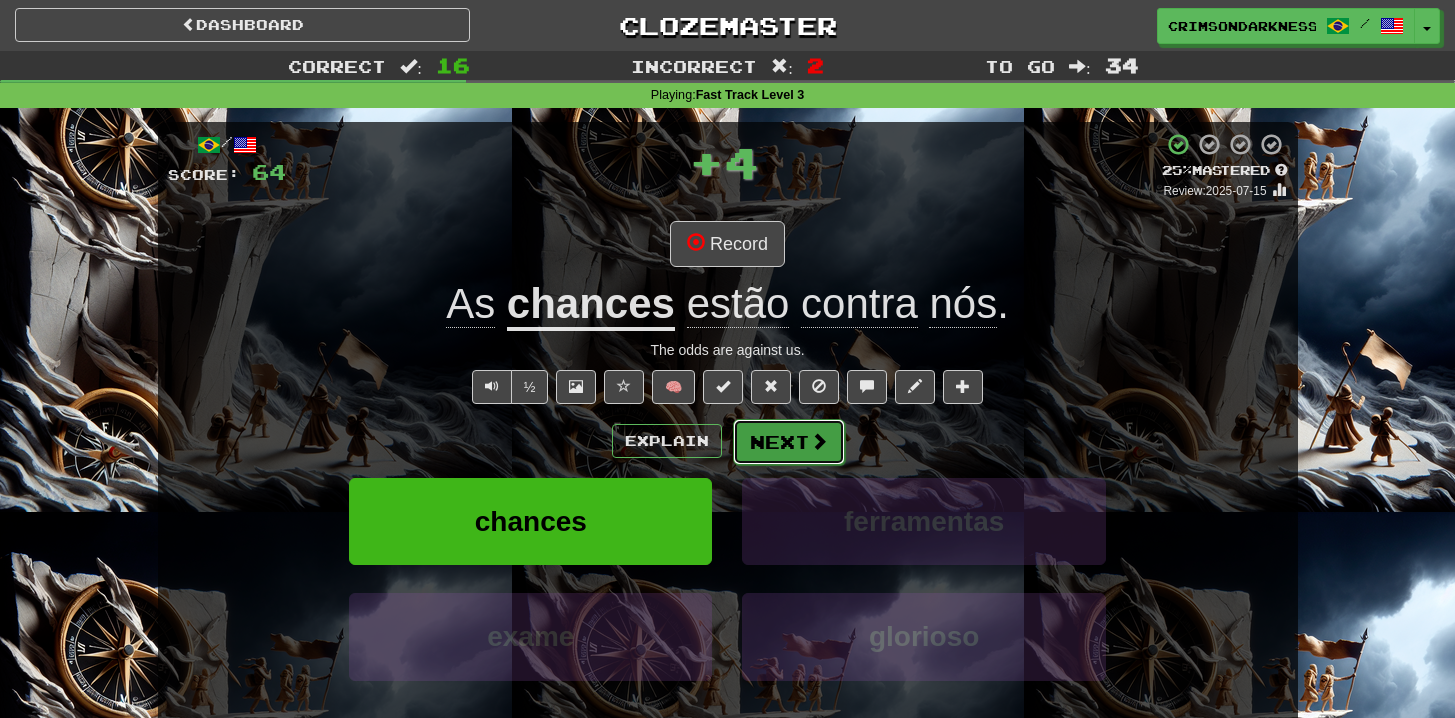 click on "Next" at bounding box center [789, 442] 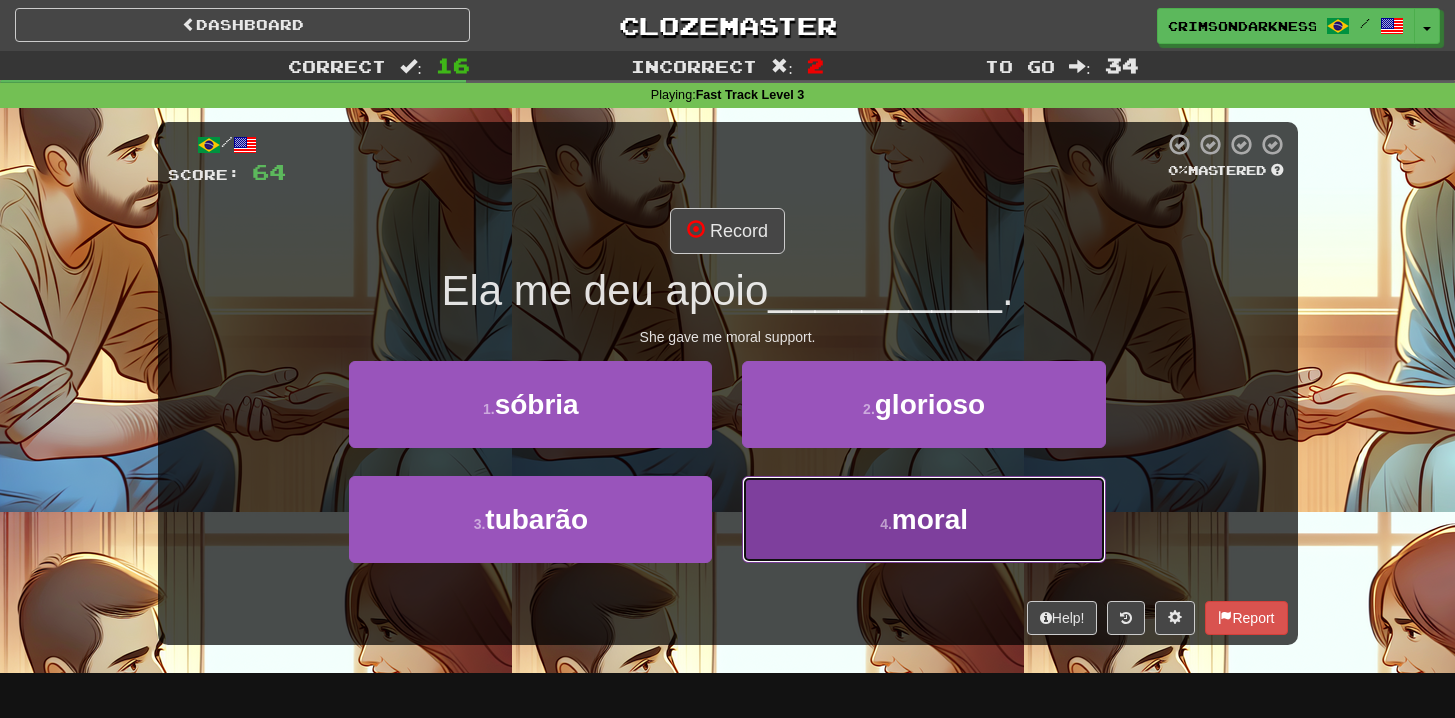 click on "4 .  moral" at bounding box center (923, 519) 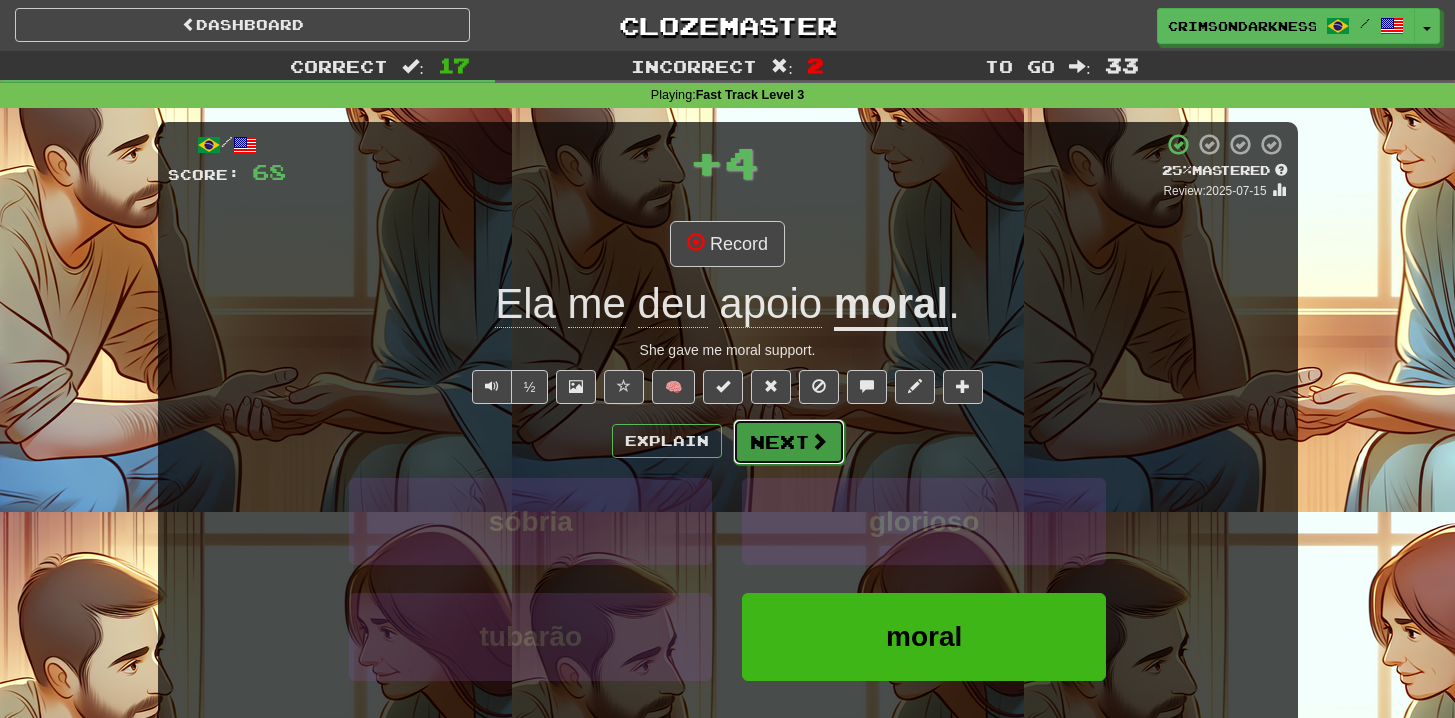 click on "Next" at bounding box center (789, 442) 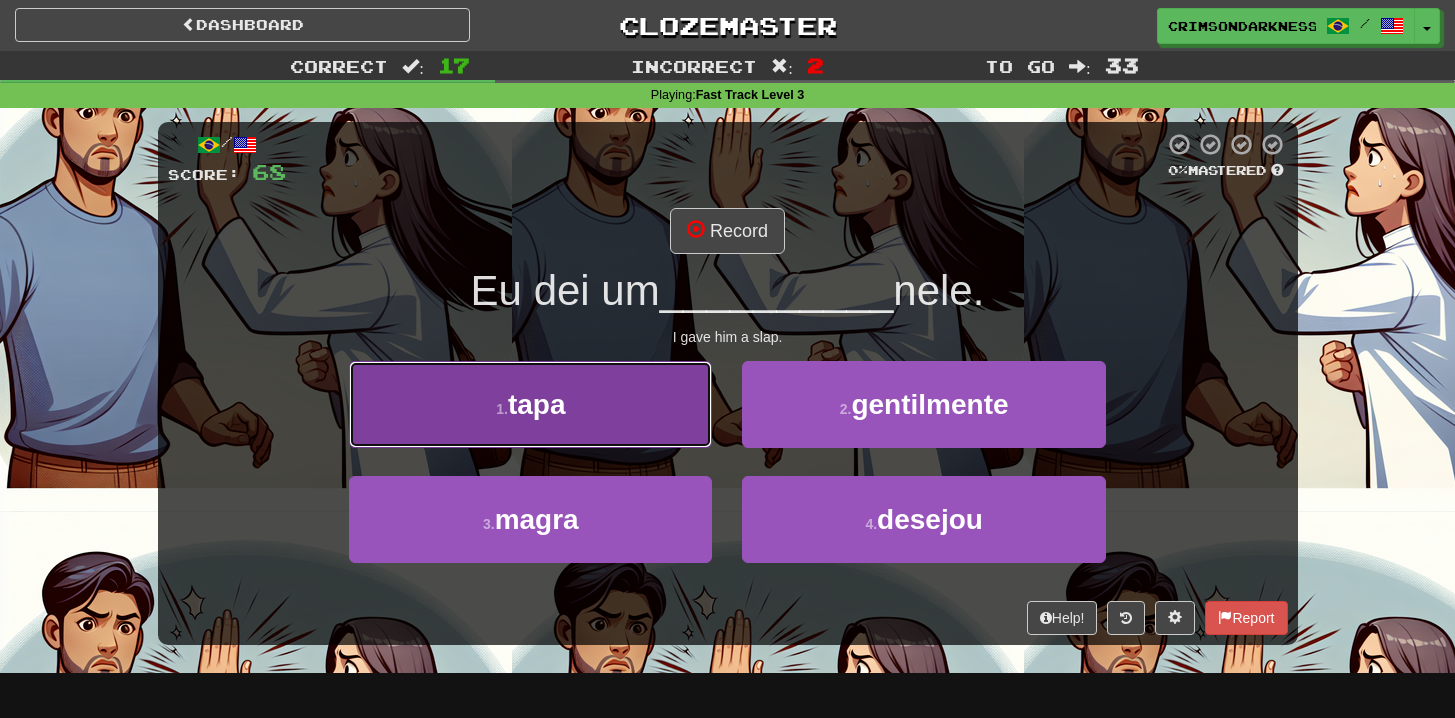 click on "1 .  tapa" at bounding box center (530, 404) 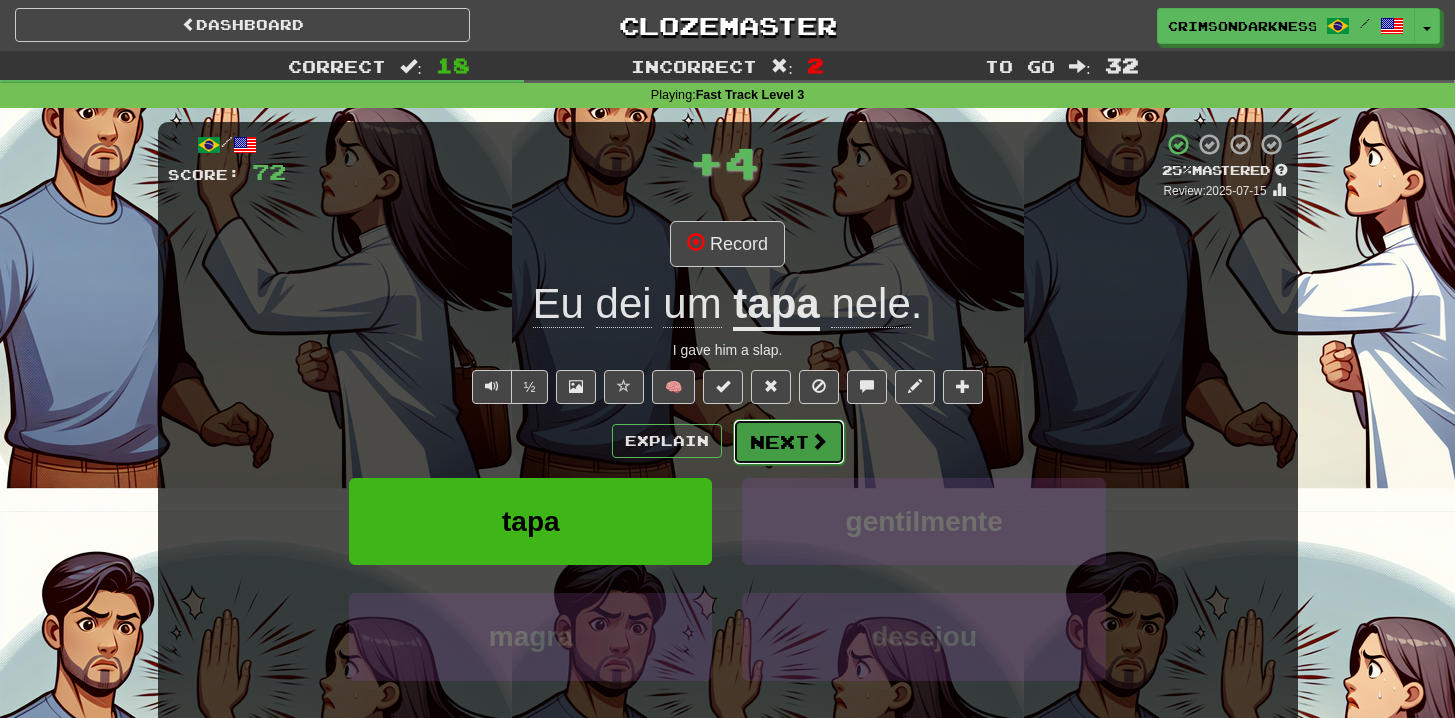 click at bounding box center (819, 441) 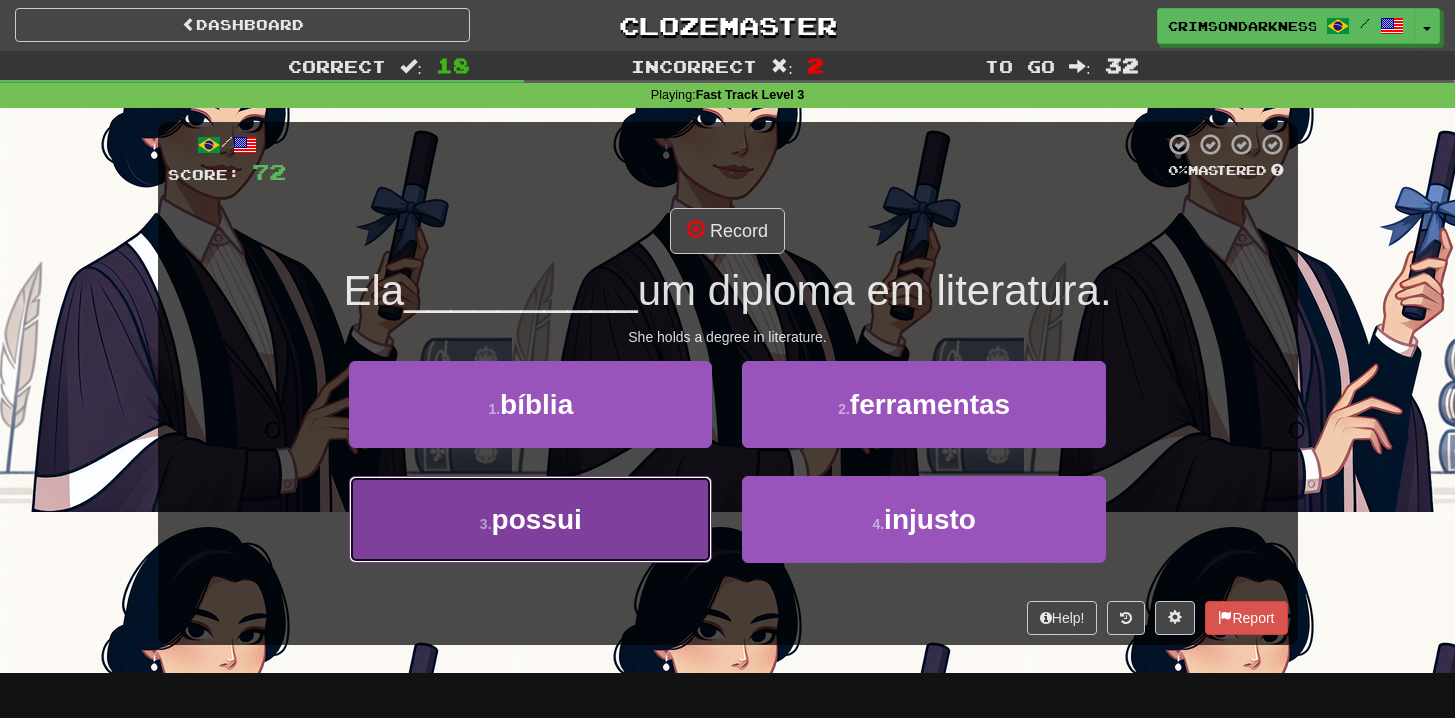 click on "3 .  possui" at bounding box center [530, 519] 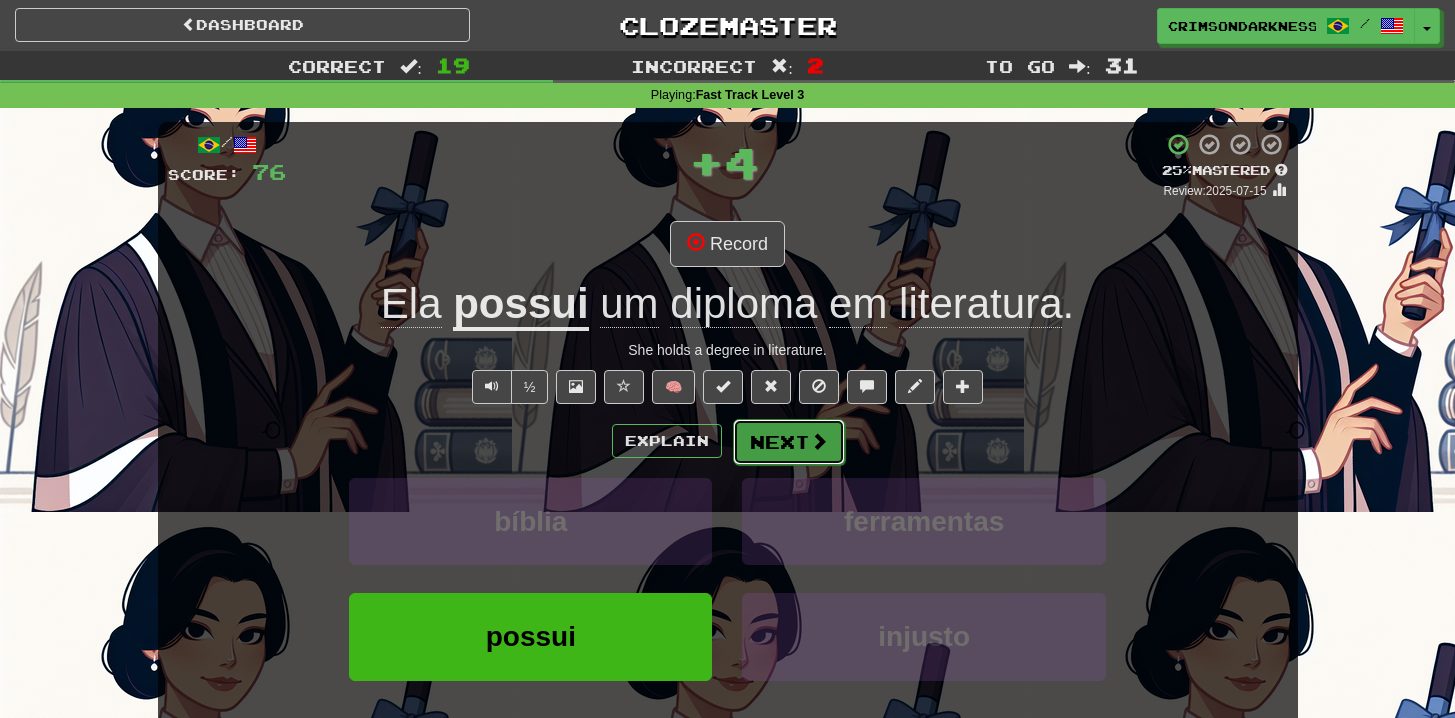 click on "Next" at bounding box center (789, 442) 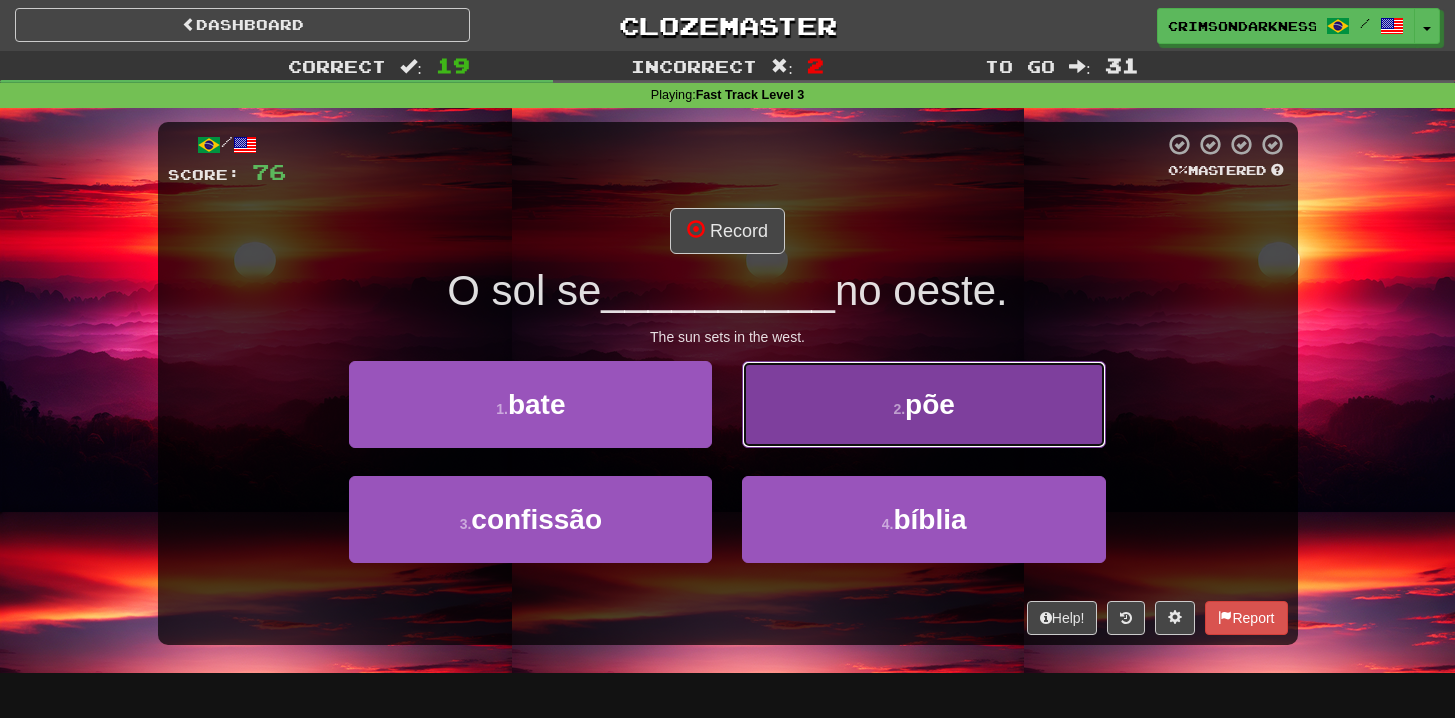 click on "2 .  põe" at bounding box center (923, 404) 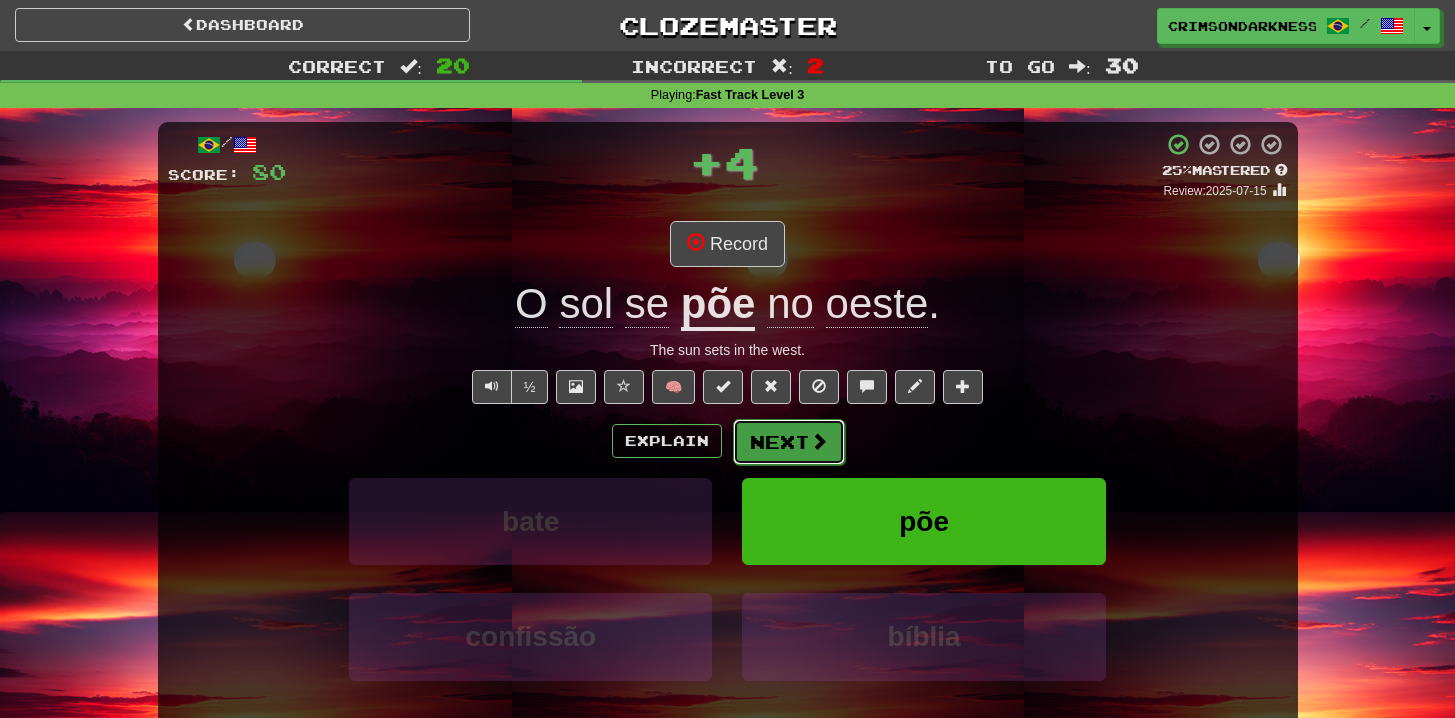 click at bounding box center [819, 441] 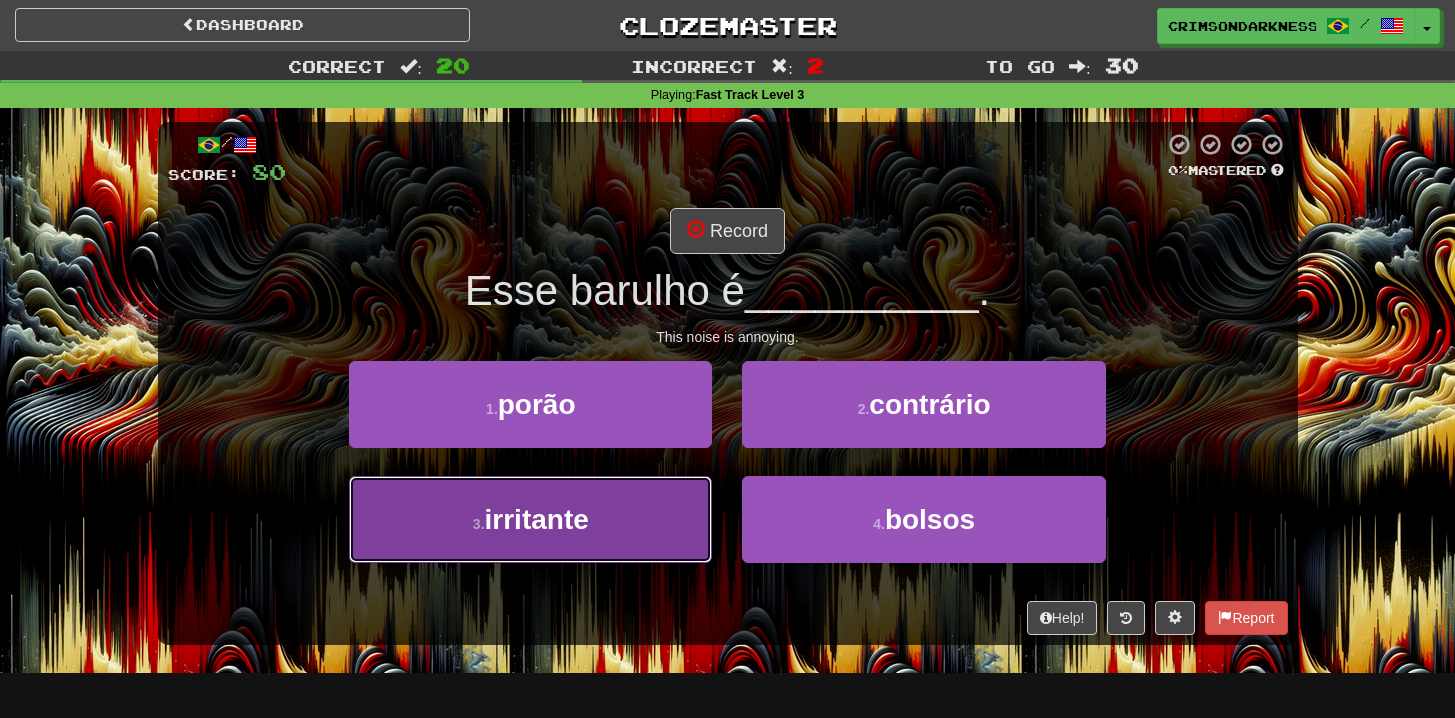 click on "3 .  irritante" at bounding box center [530, 519] 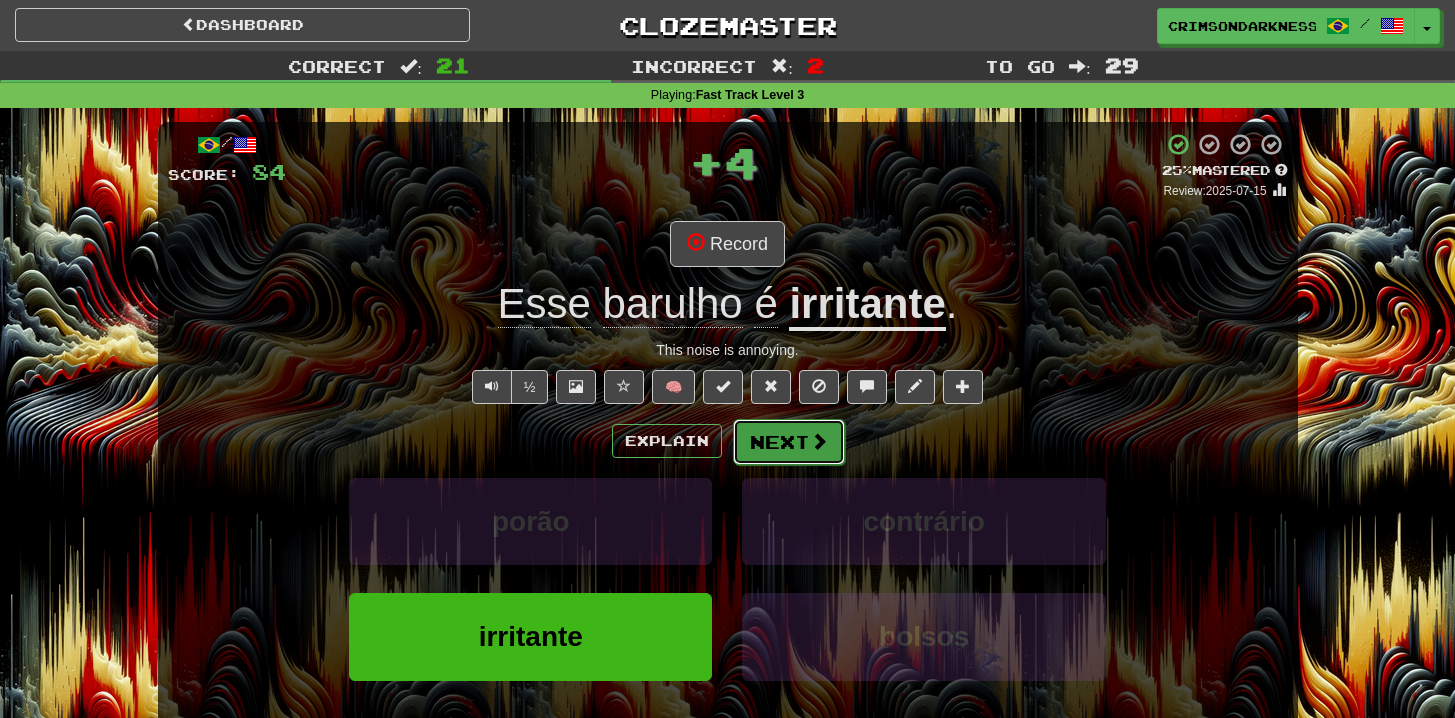 click on "Next" at bounding box center (789, 442) 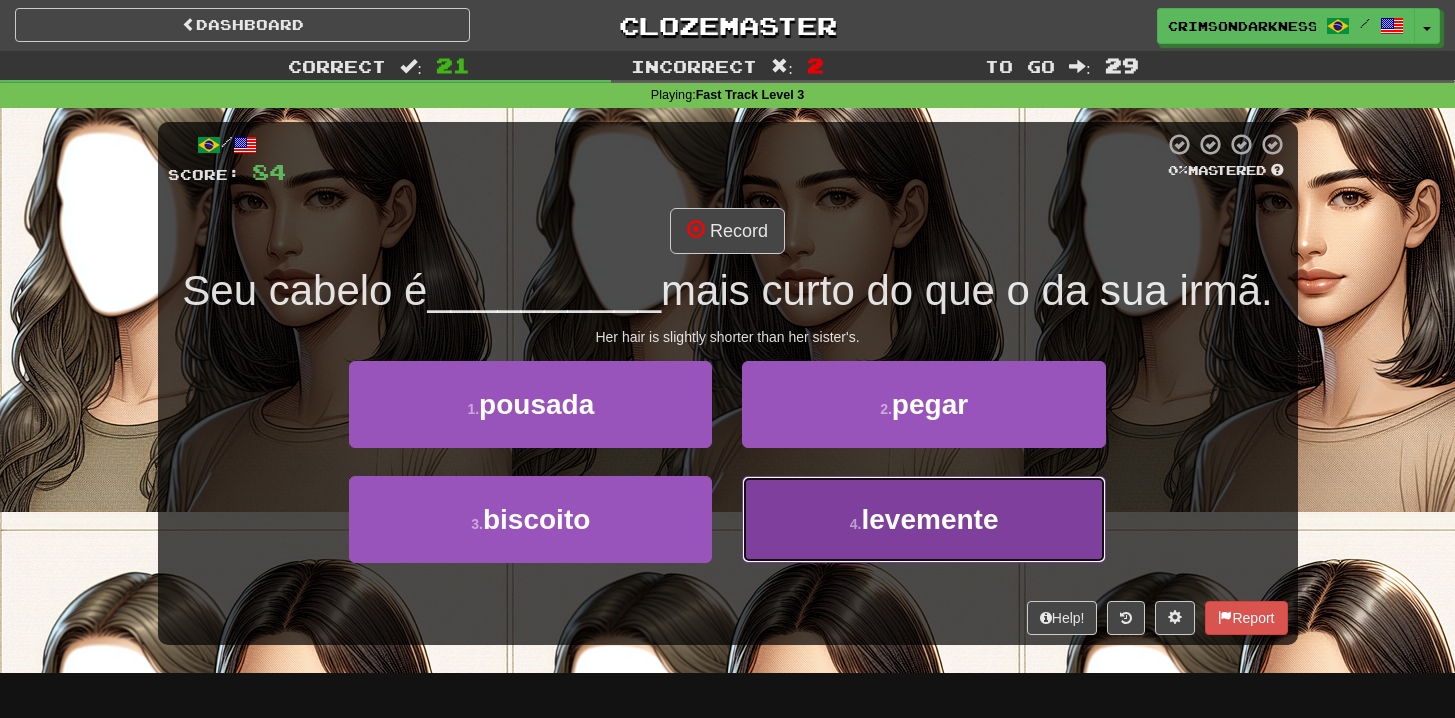 click on "4 .  levemente" at bounding box center [923, 519] 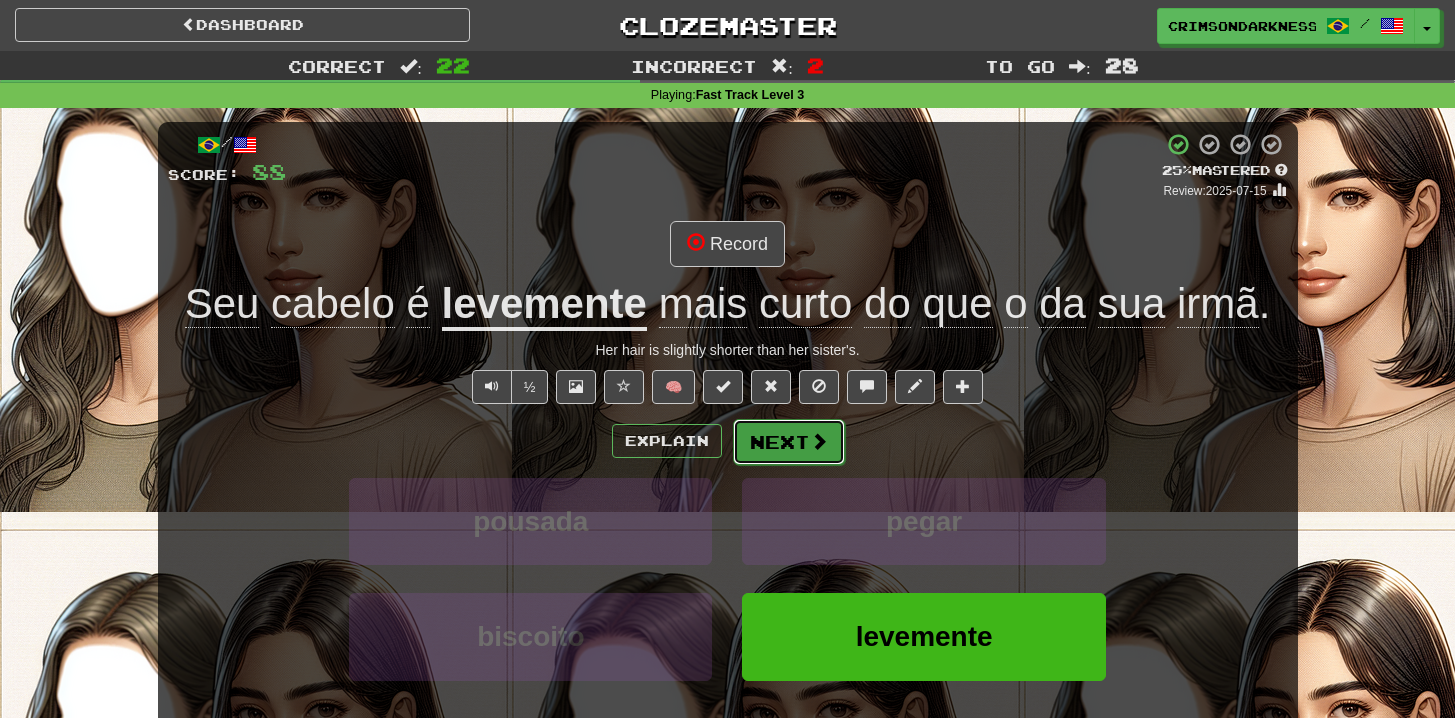click on "Next" at bounding box center (789, 442) 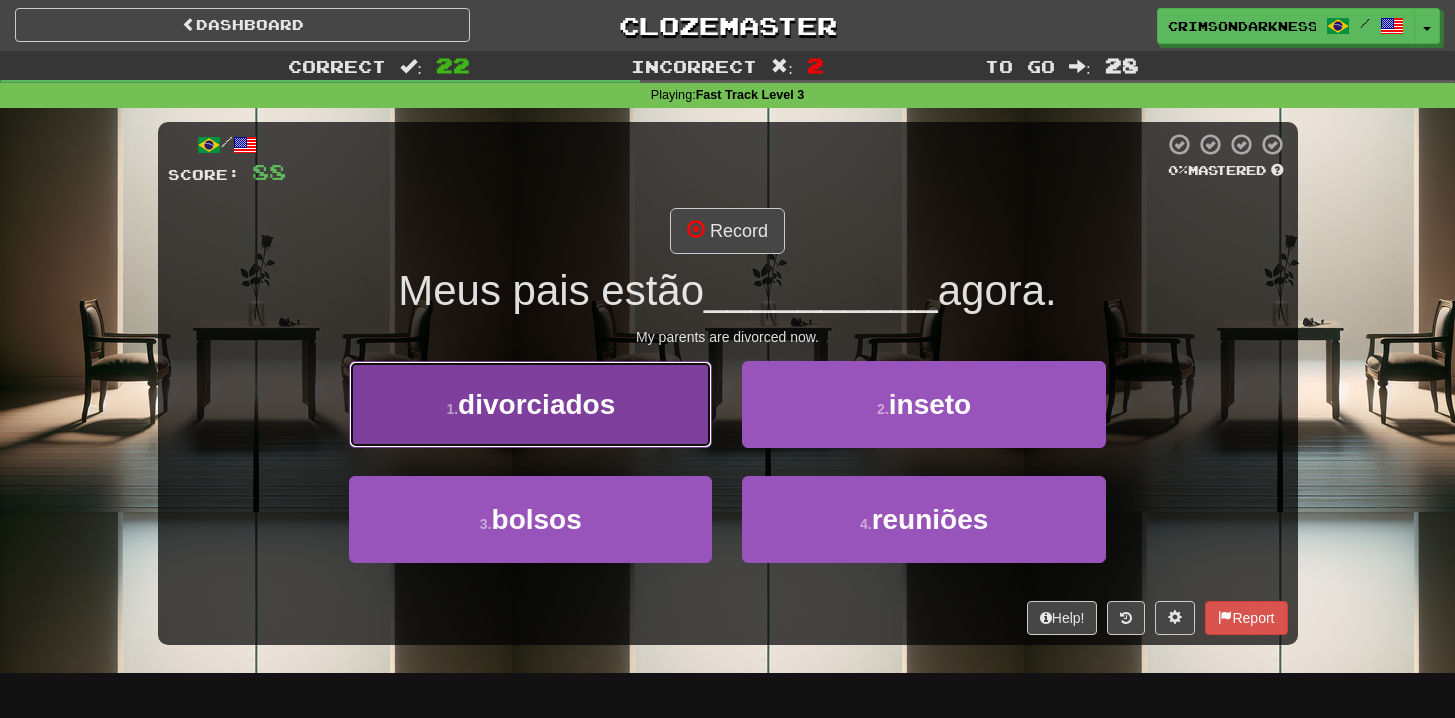 click on "1 .  divorciados" at bounding box center (530, 404) 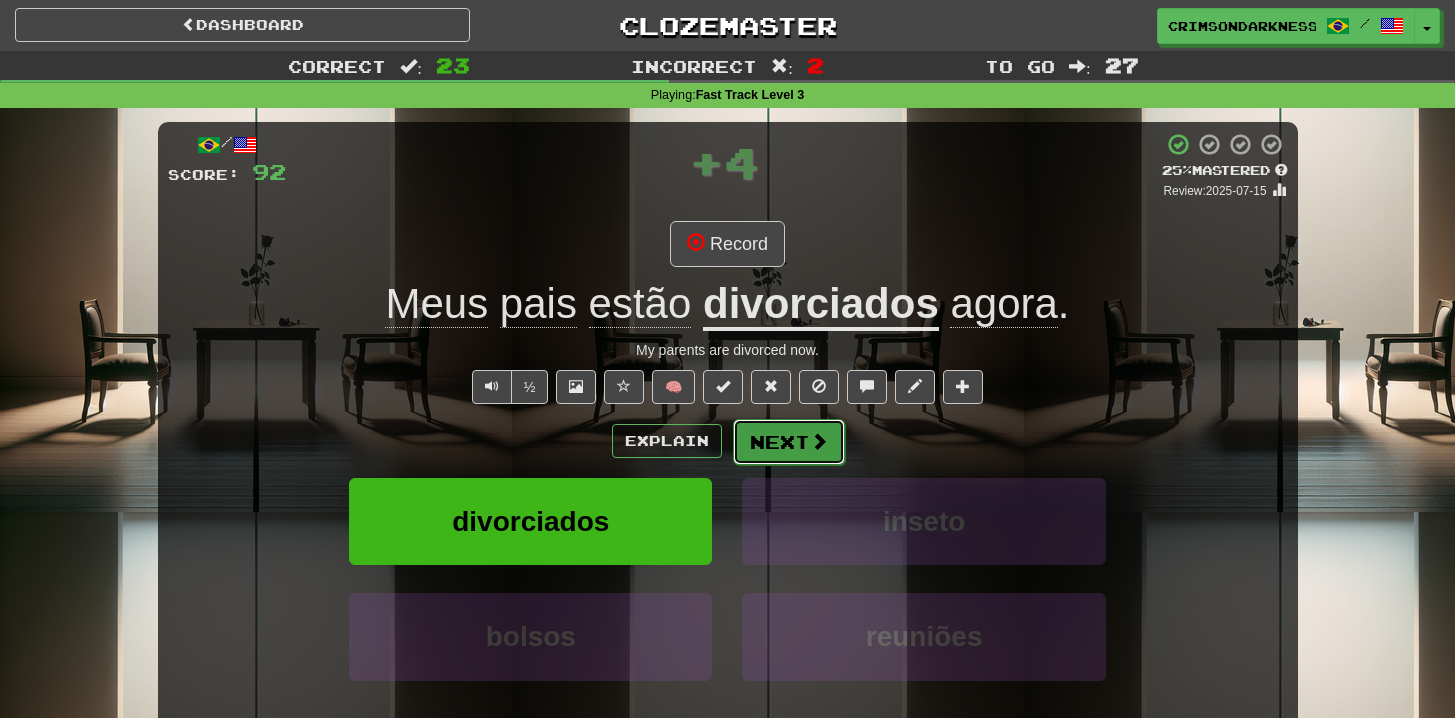 click on "Next" at bounding box center (789, 442) 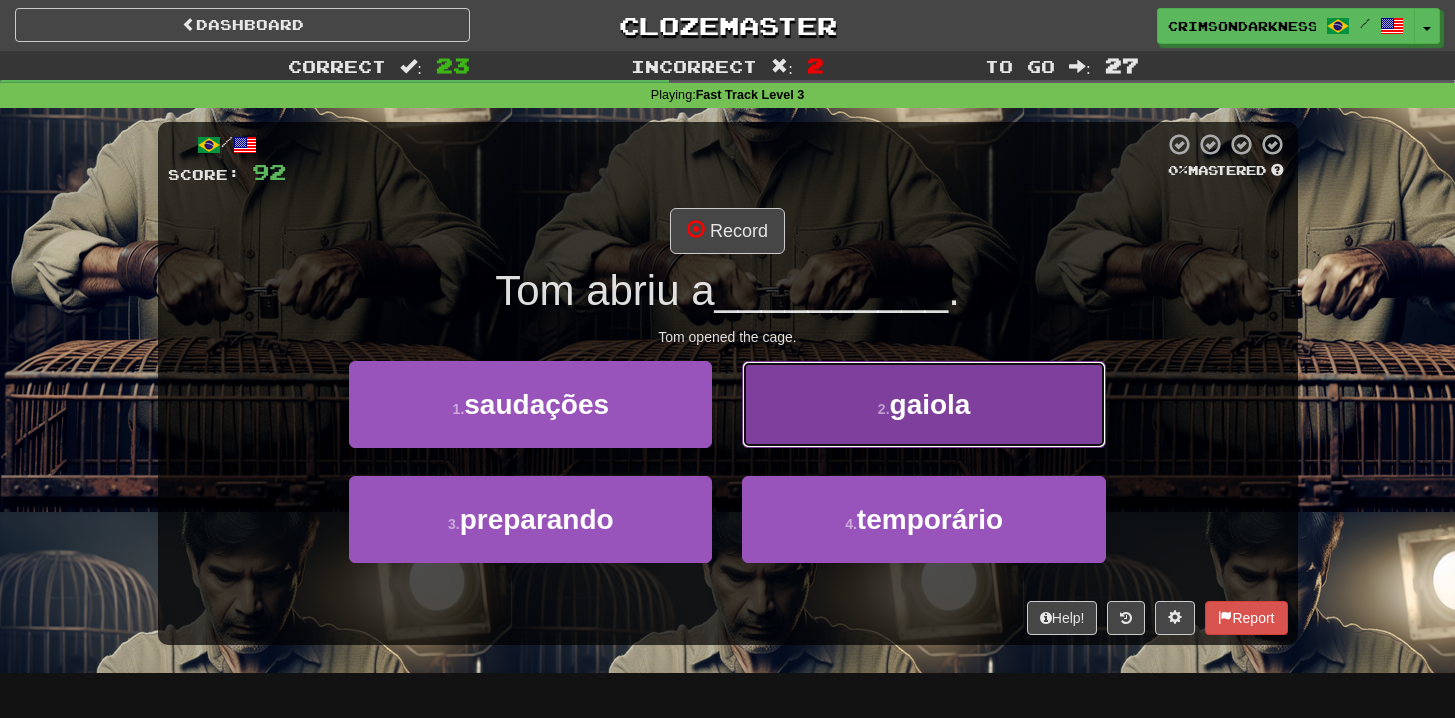 click on "2 .  gaiola" at bounding box center [923, 404] 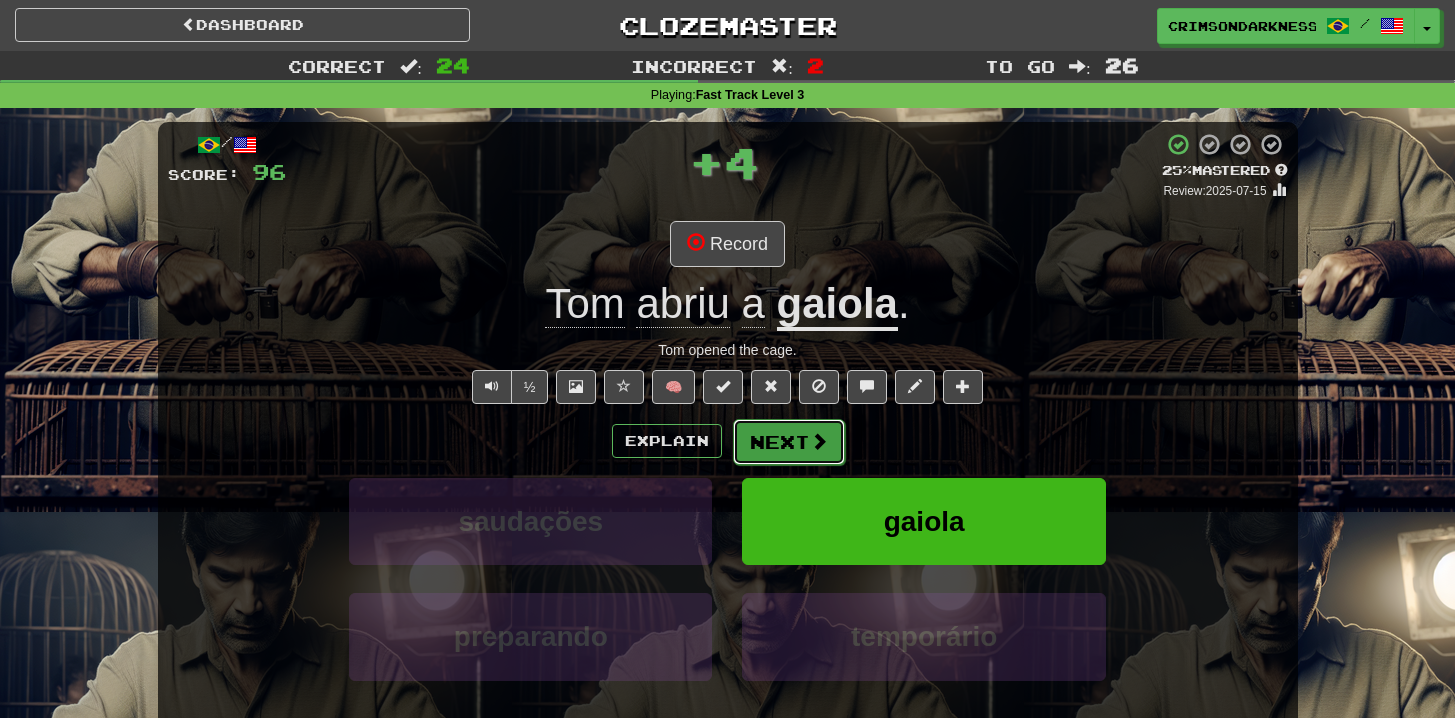 click on "Next" at bounding box center [789, 442] 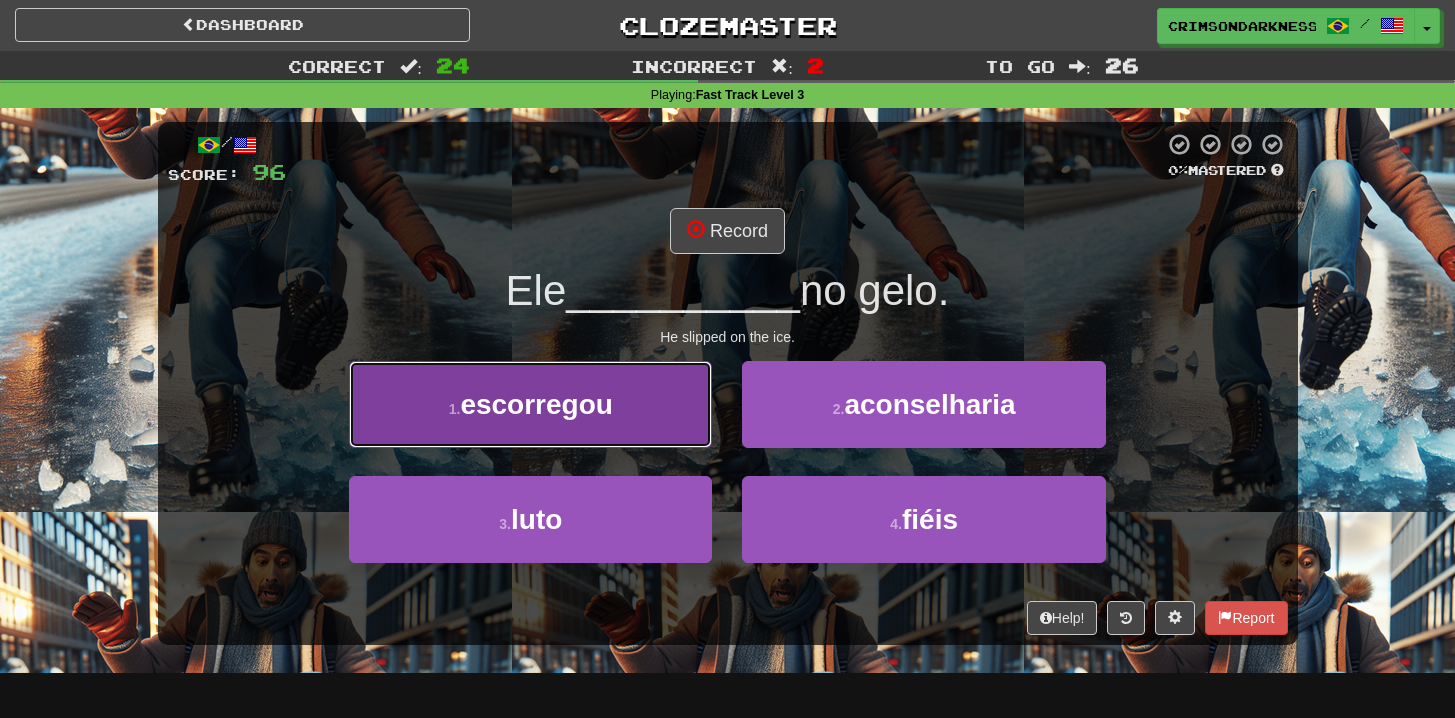 click on "1 .  escorregou" at bounding box center (530, 404) 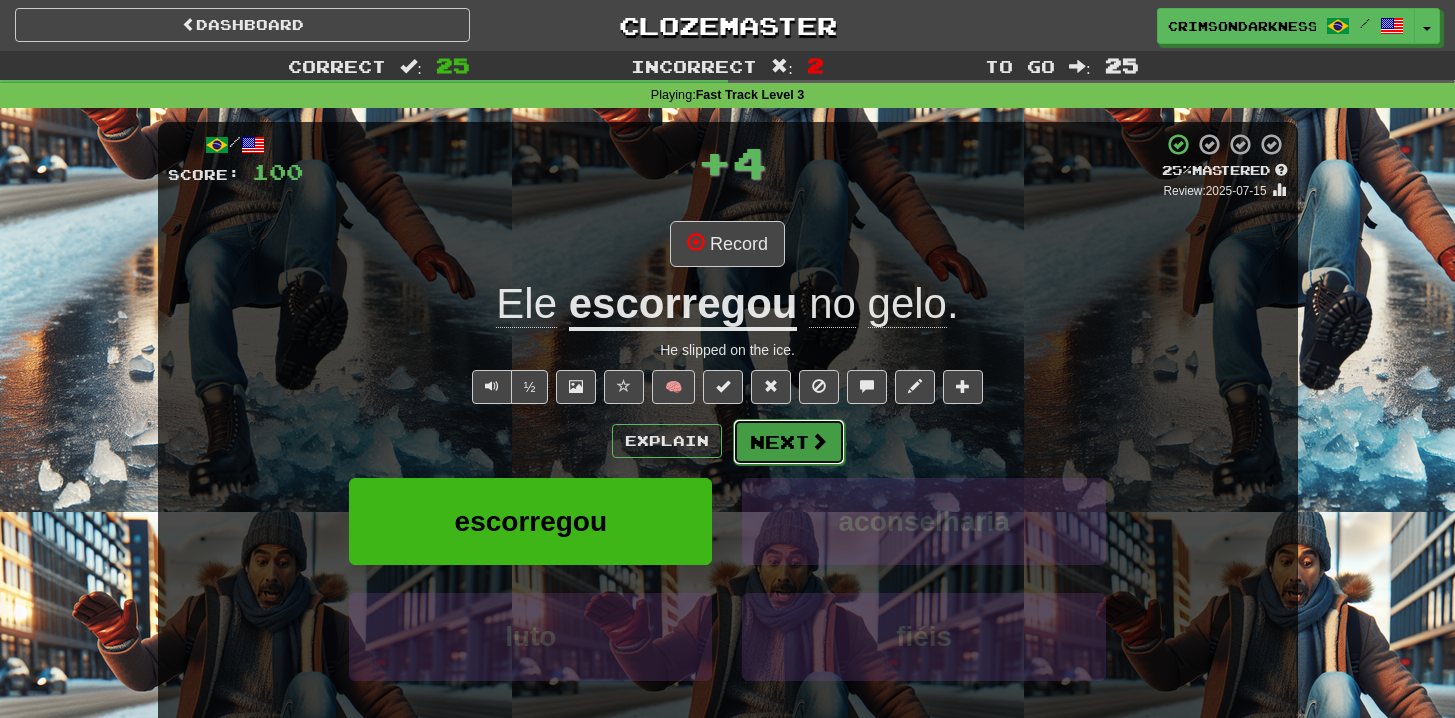 click on "Next" at bounding box center (789, 442) 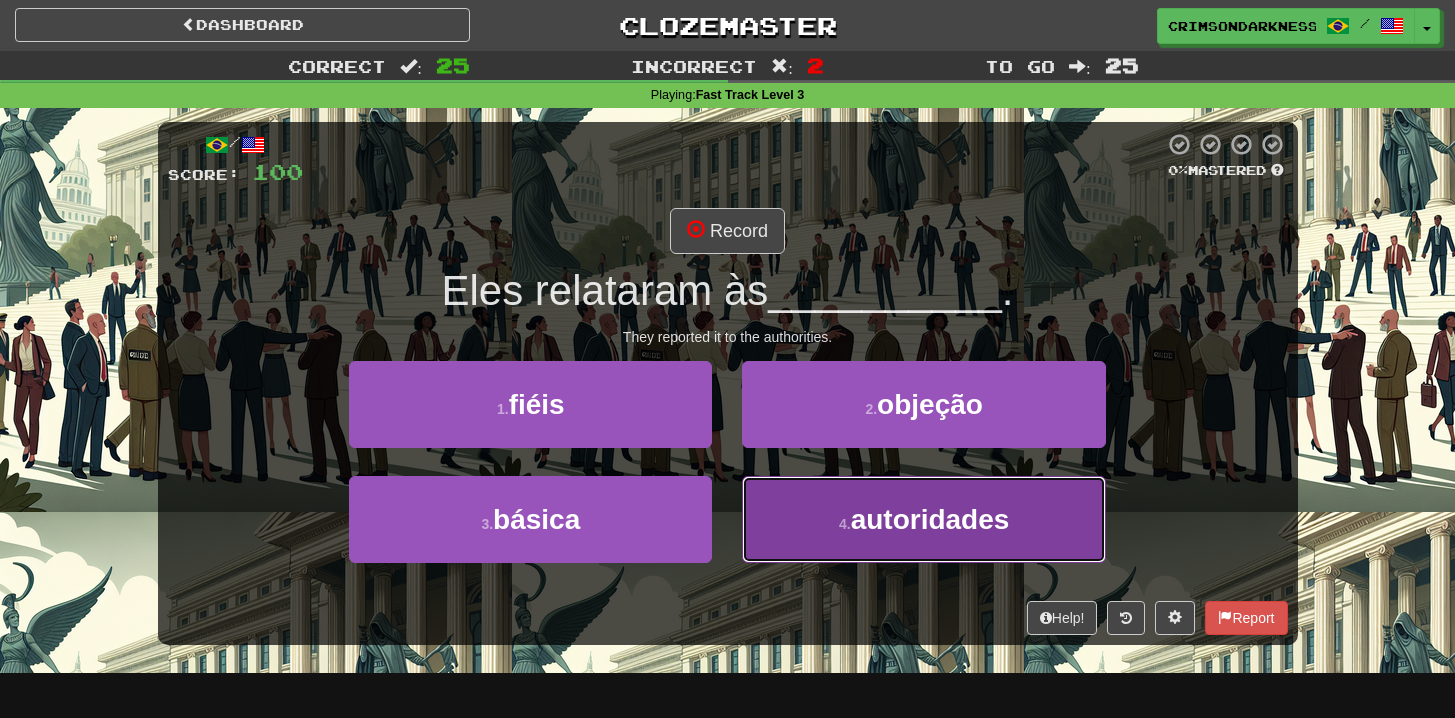 click on "4 .  autoridades" at bounding box center [923, 519] 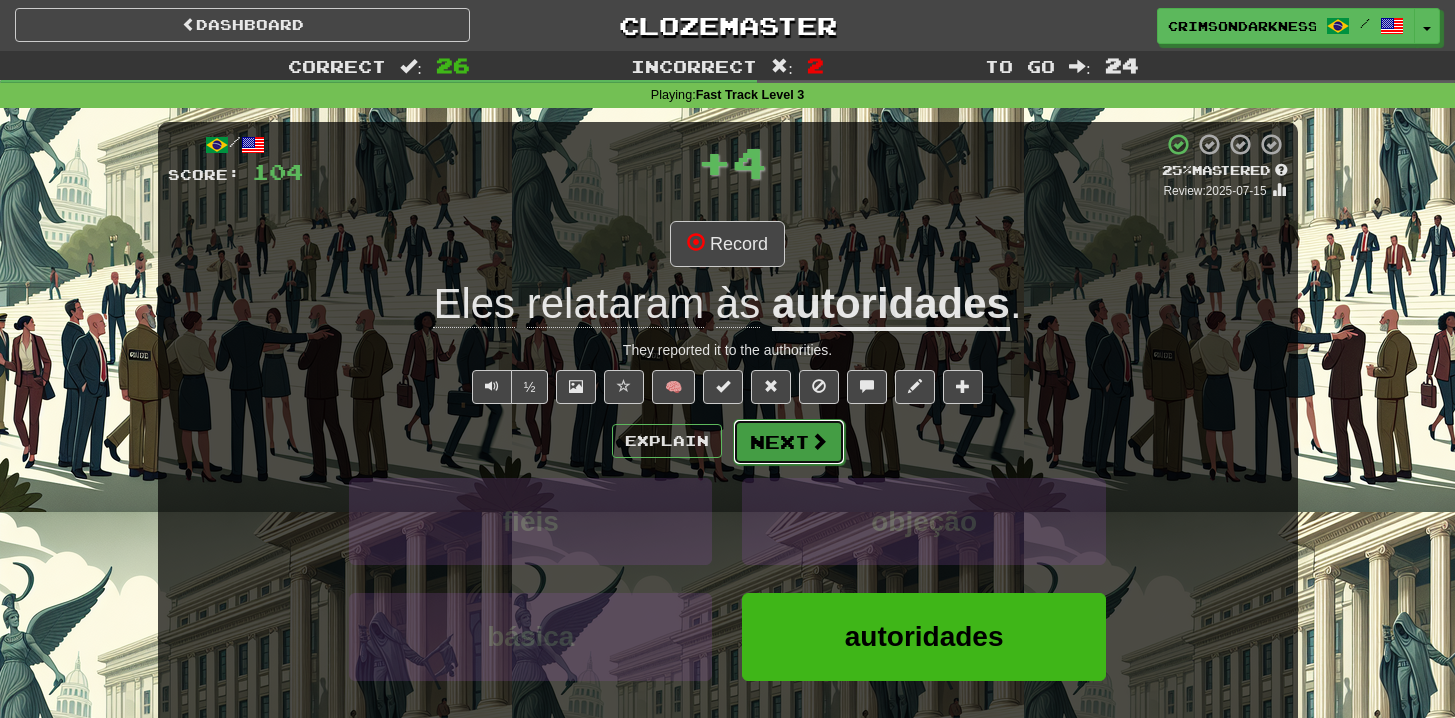 click on "Next" at bounding box center (789, 442) 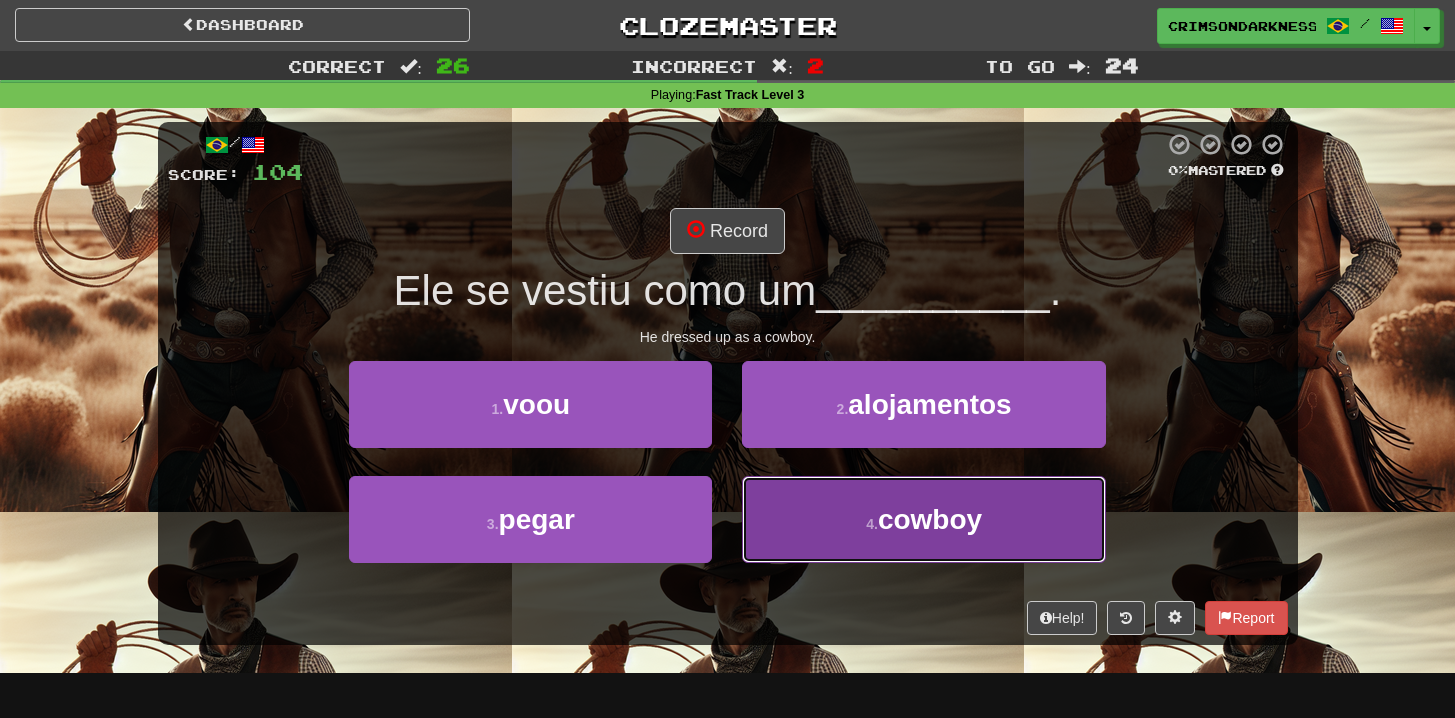 click on "4 .  cowboy" at bounding box center (923, 519) 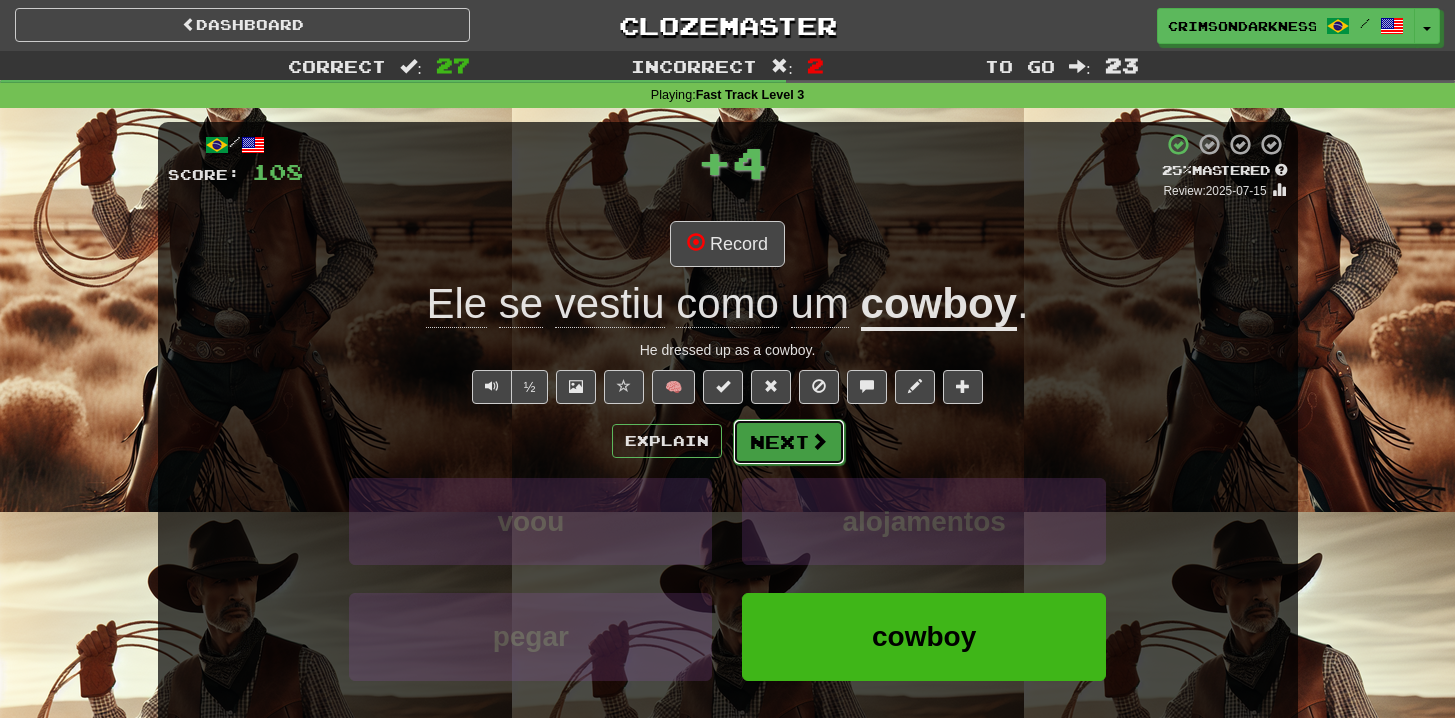 click on "Next" at bounding box center (789, 442) 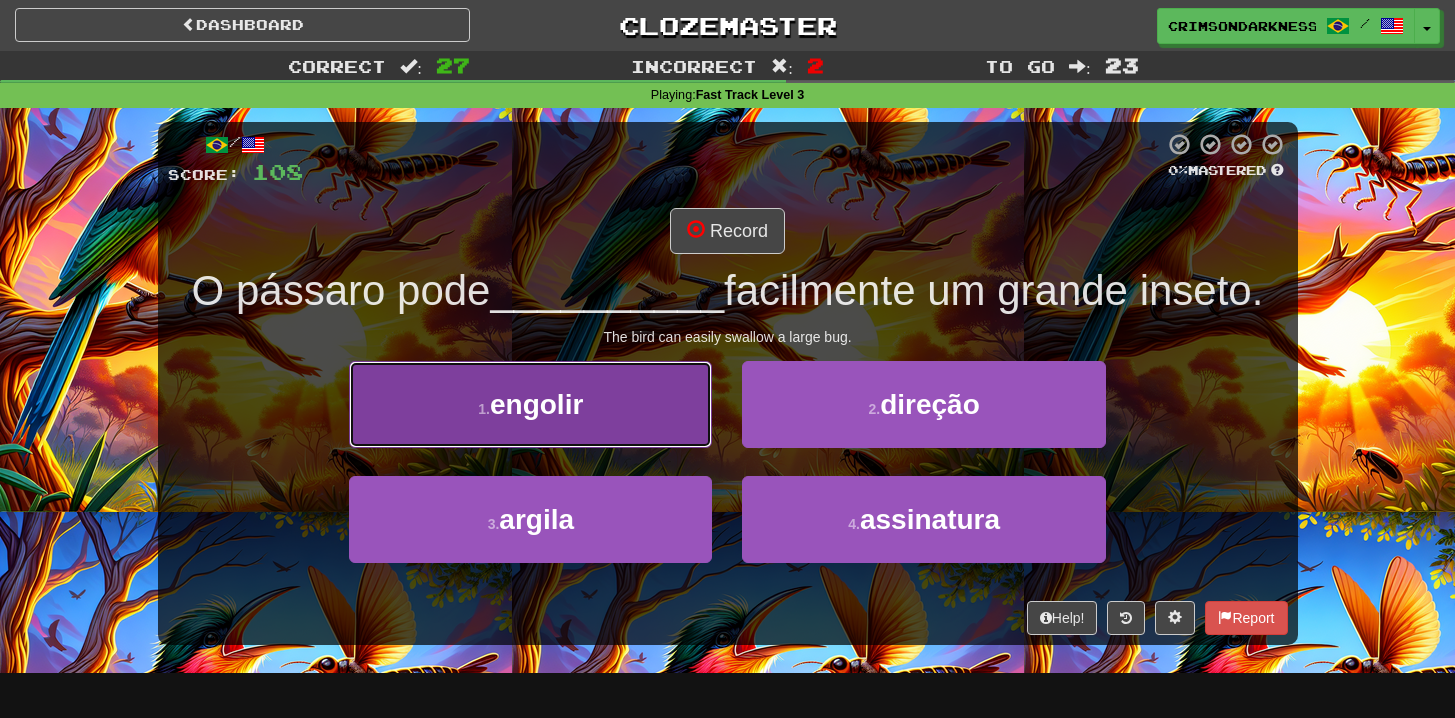 click on "1 .  engolir" at bounding box center [530, 404] 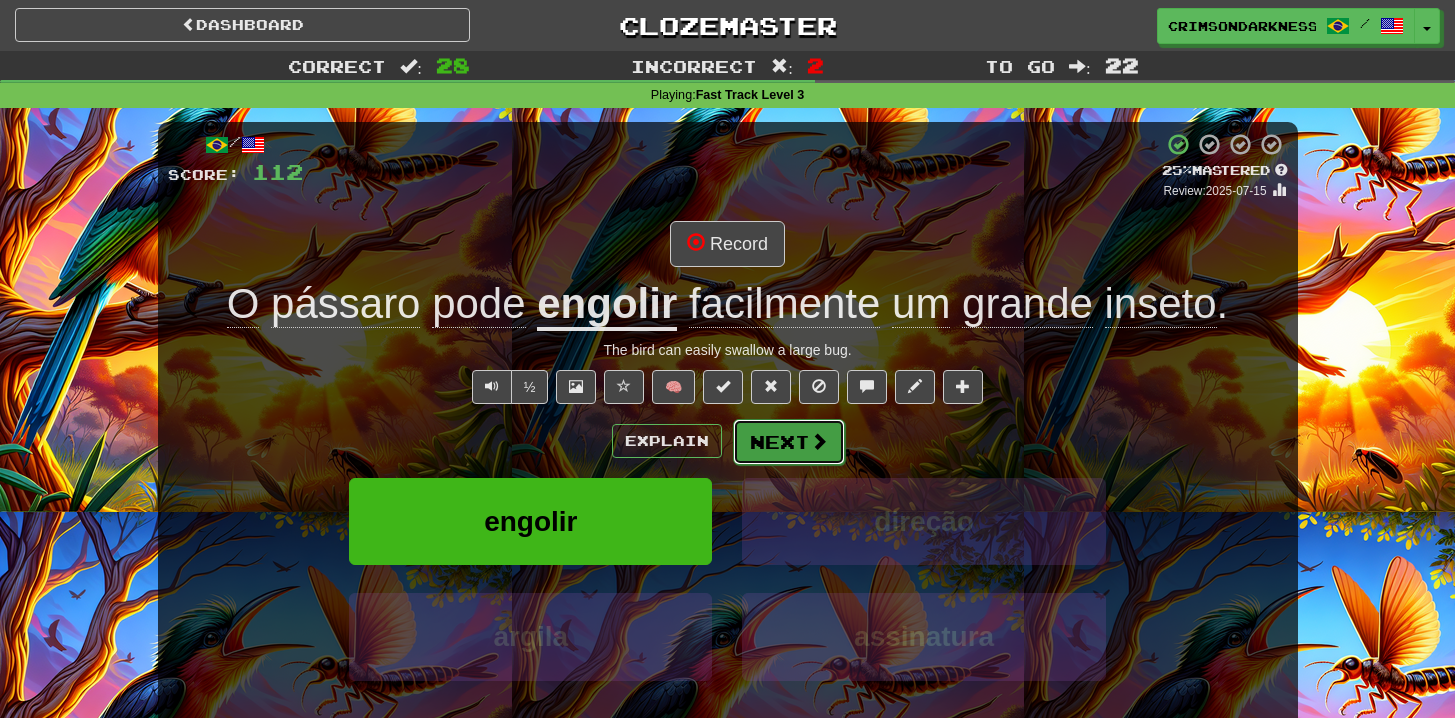 click on "Next" at bounding box center (789, 442) 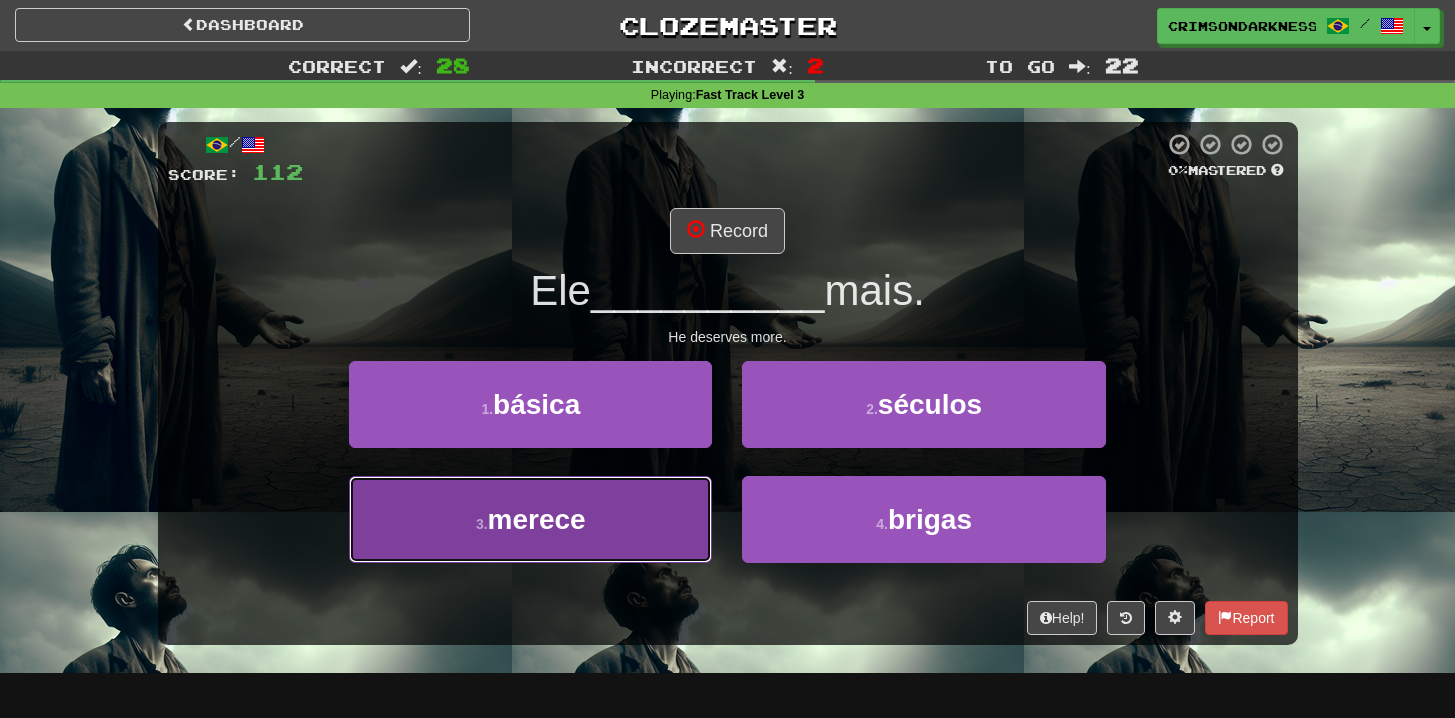 click on "3 .  merece" at bounding box center [530, 519] 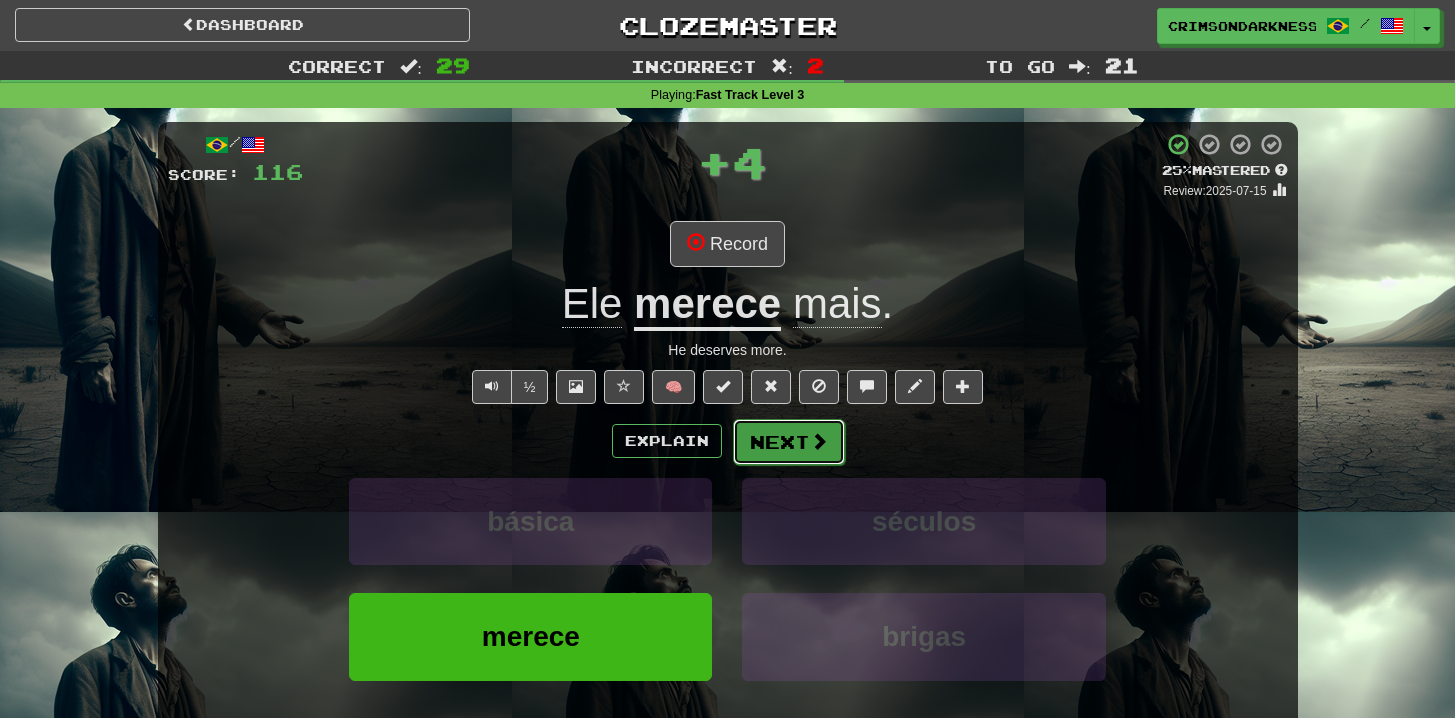 click on "Next" at bounding box center [789, 442] 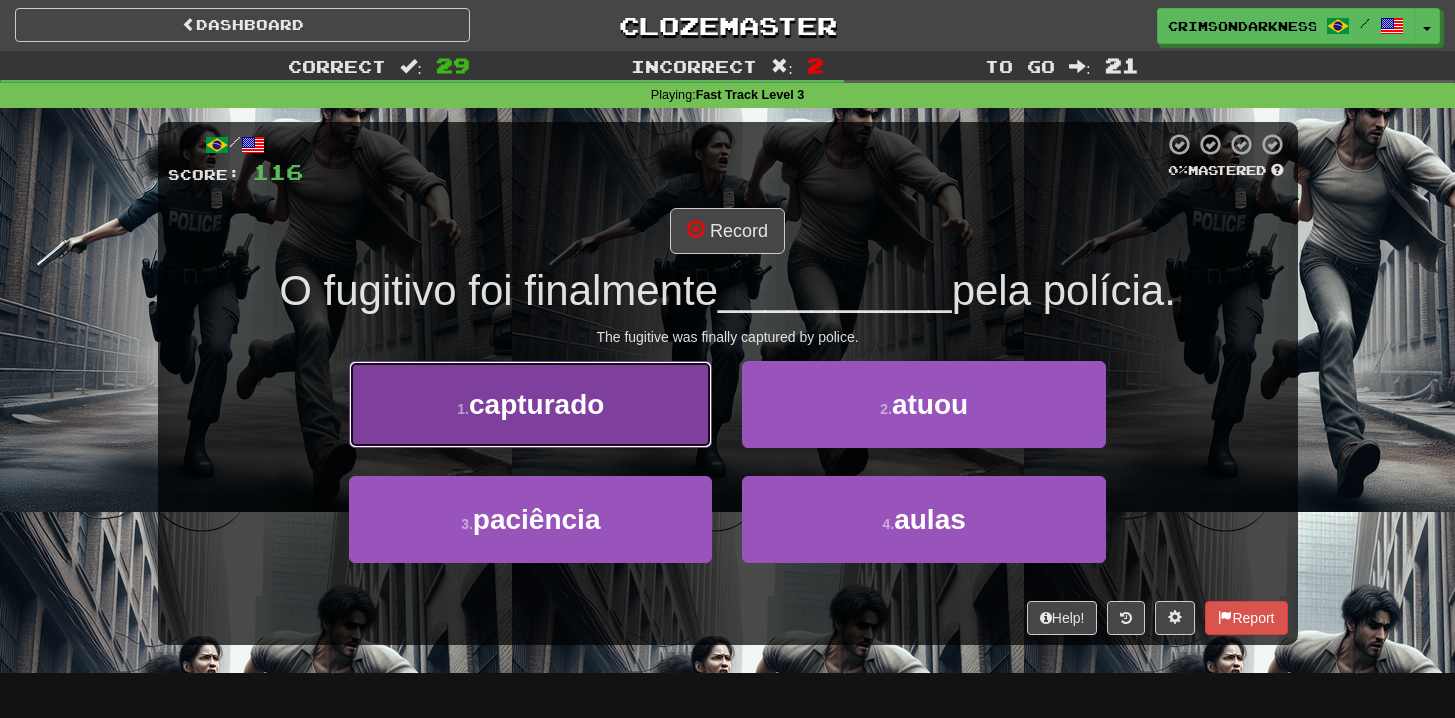 click on "1 .  capturado" at bounding box center (530, 404) 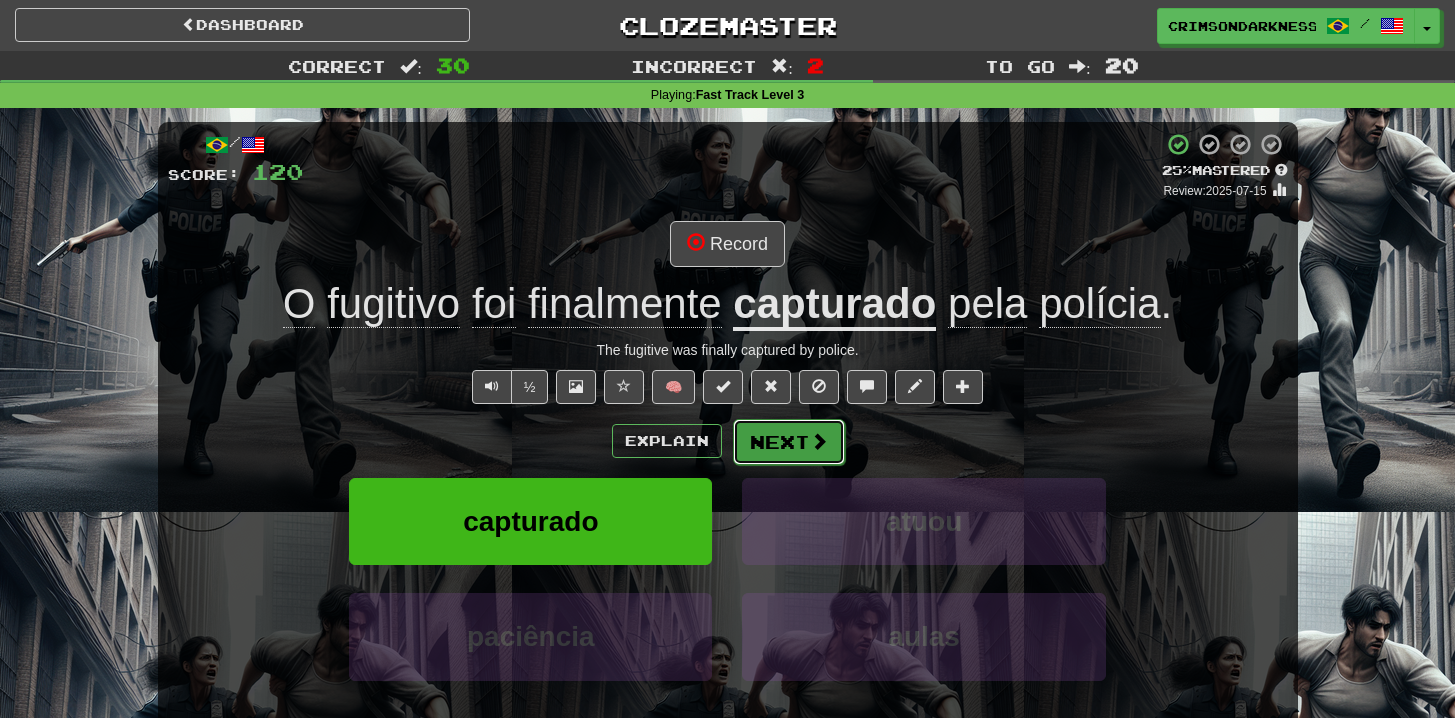 click on "Next" at bounding box center (789, 442) 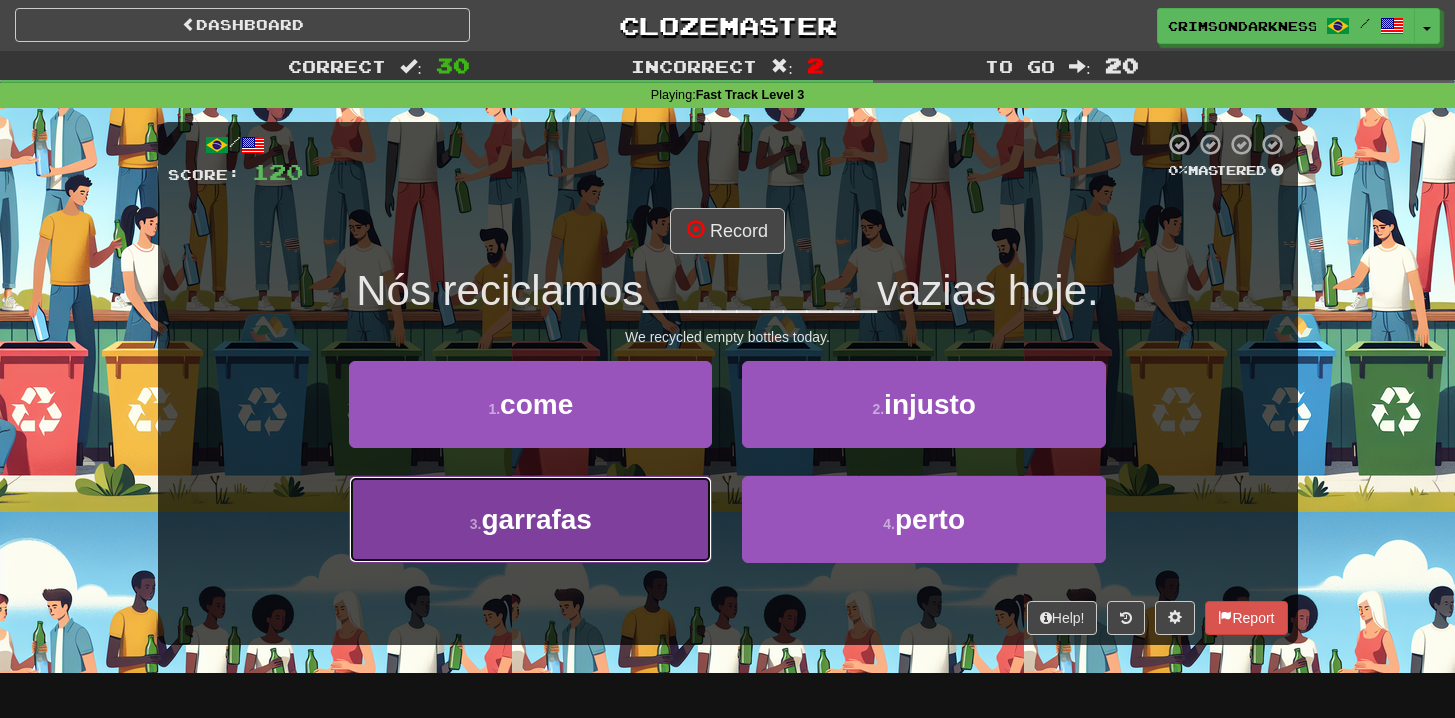 click on "3 .  garrafas" at bounding box center [530, 519] 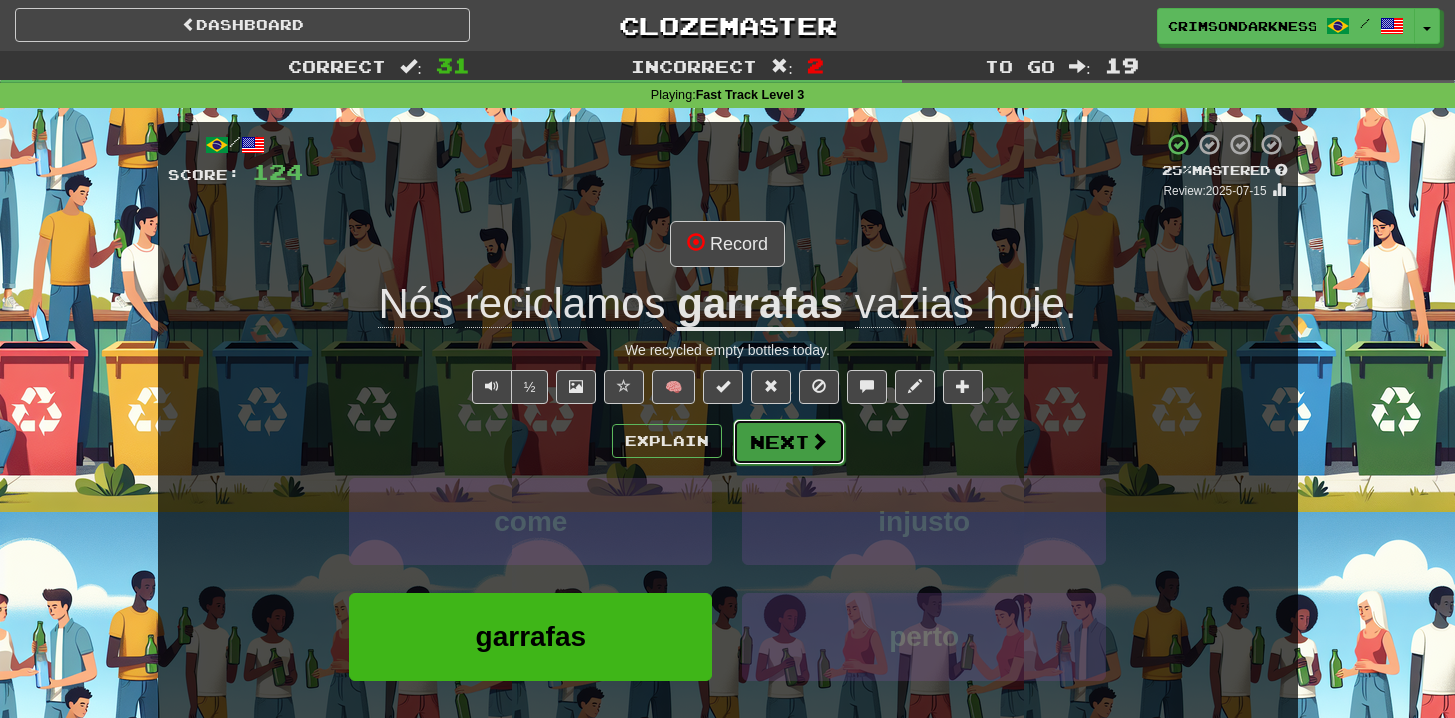 click on "Next" at bounding box center [789, 442] 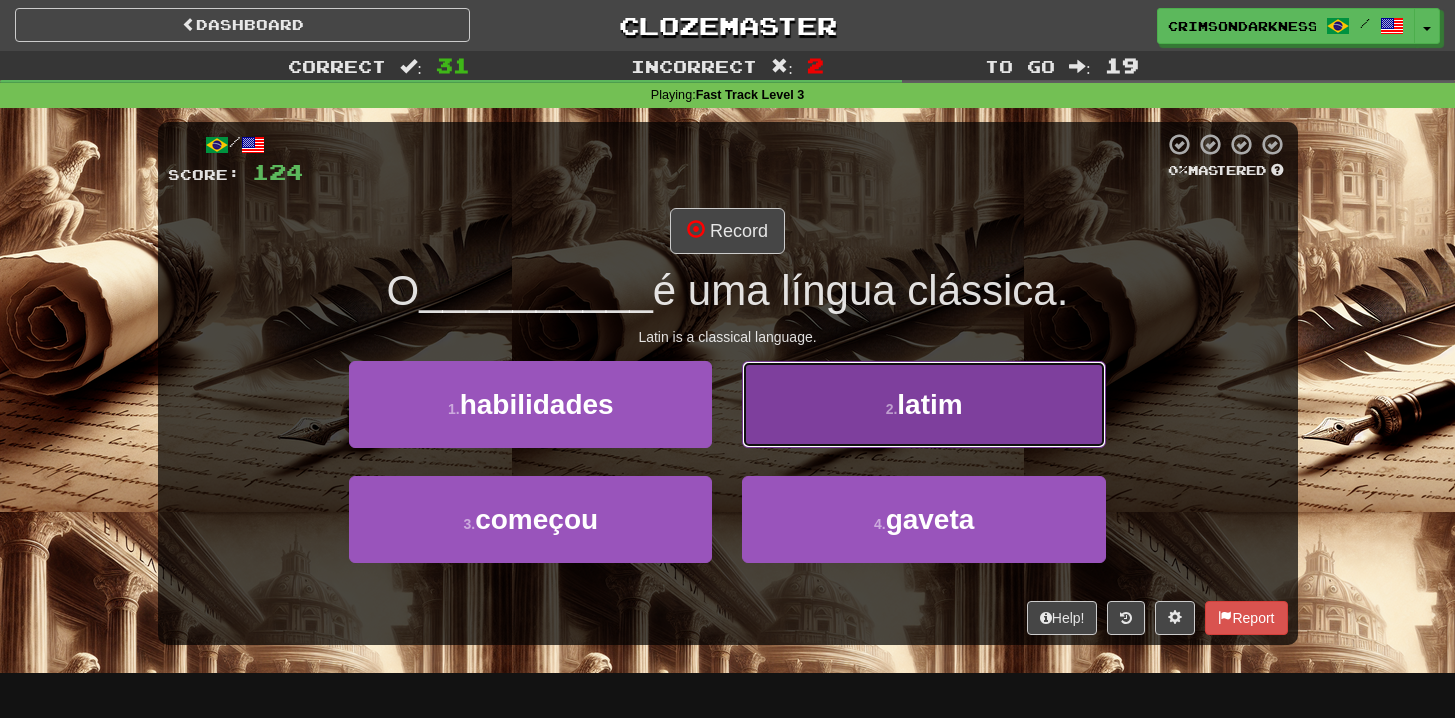 click on "2 .  latim" at bounding box center [923, 404] 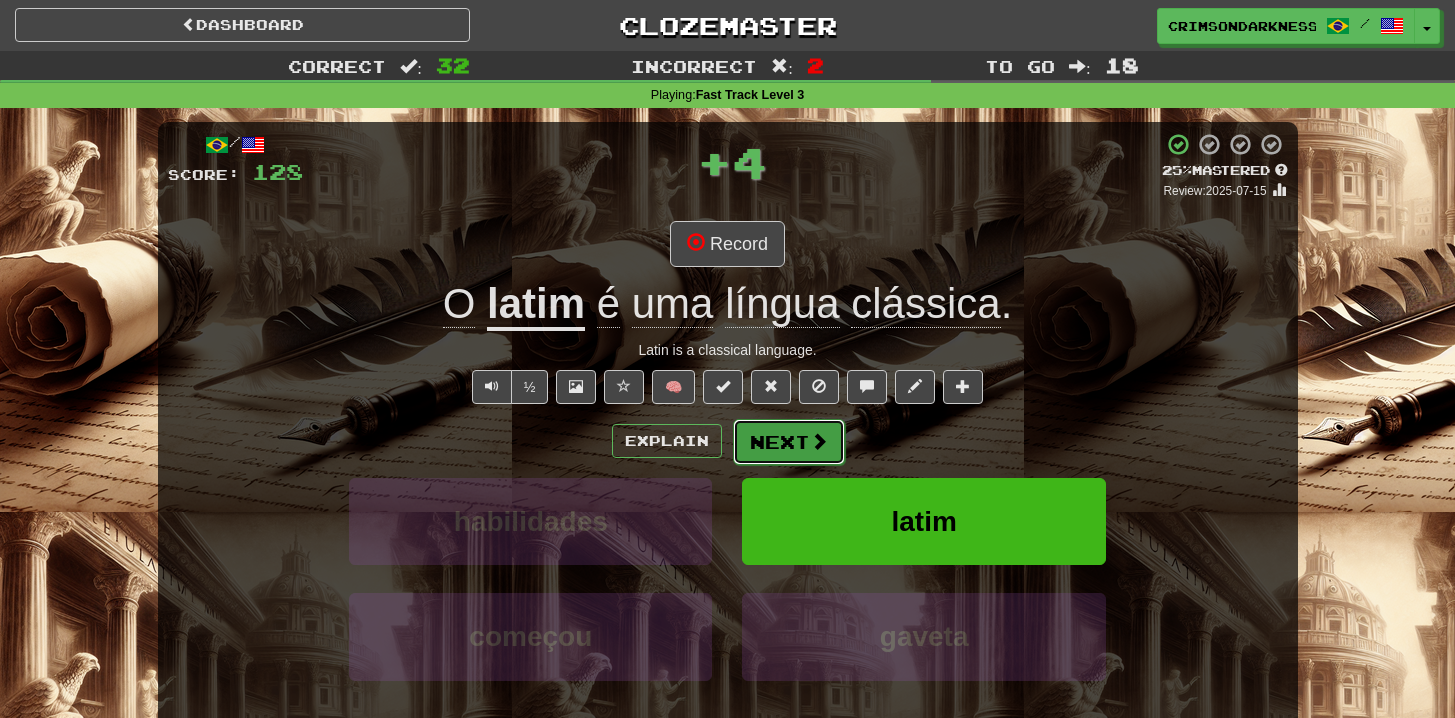 click at bounding box center (819, 441) 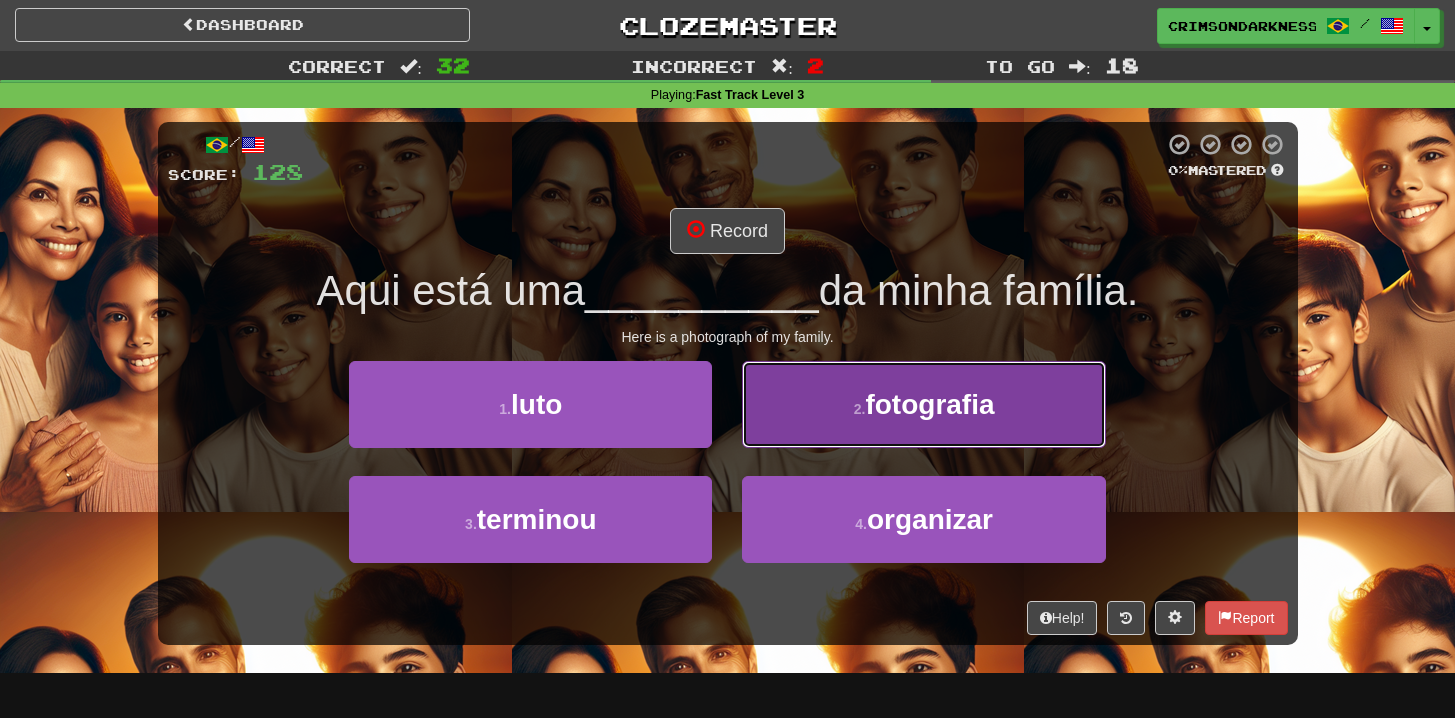 click on "2 .  fotografia" at bounding box center [923, 404] 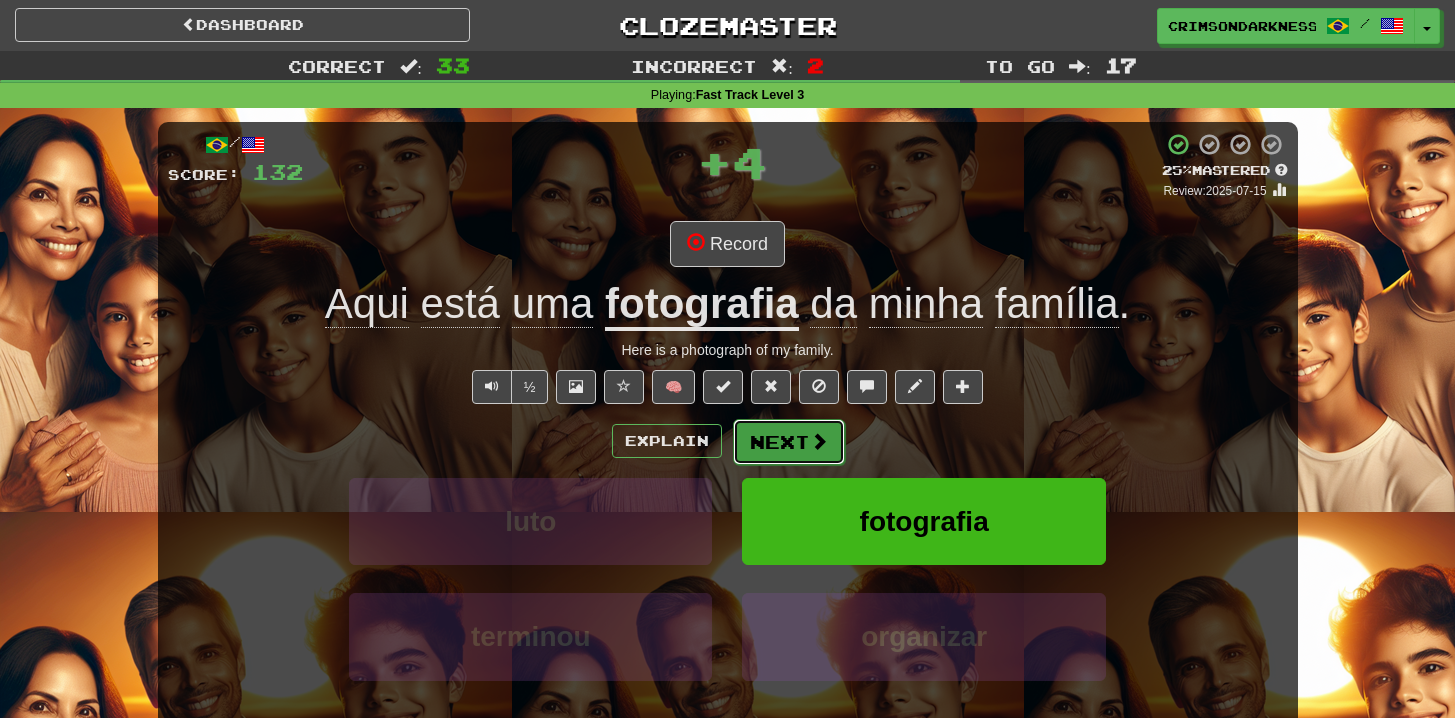 click on "Next" at bounding box center (789, 442) 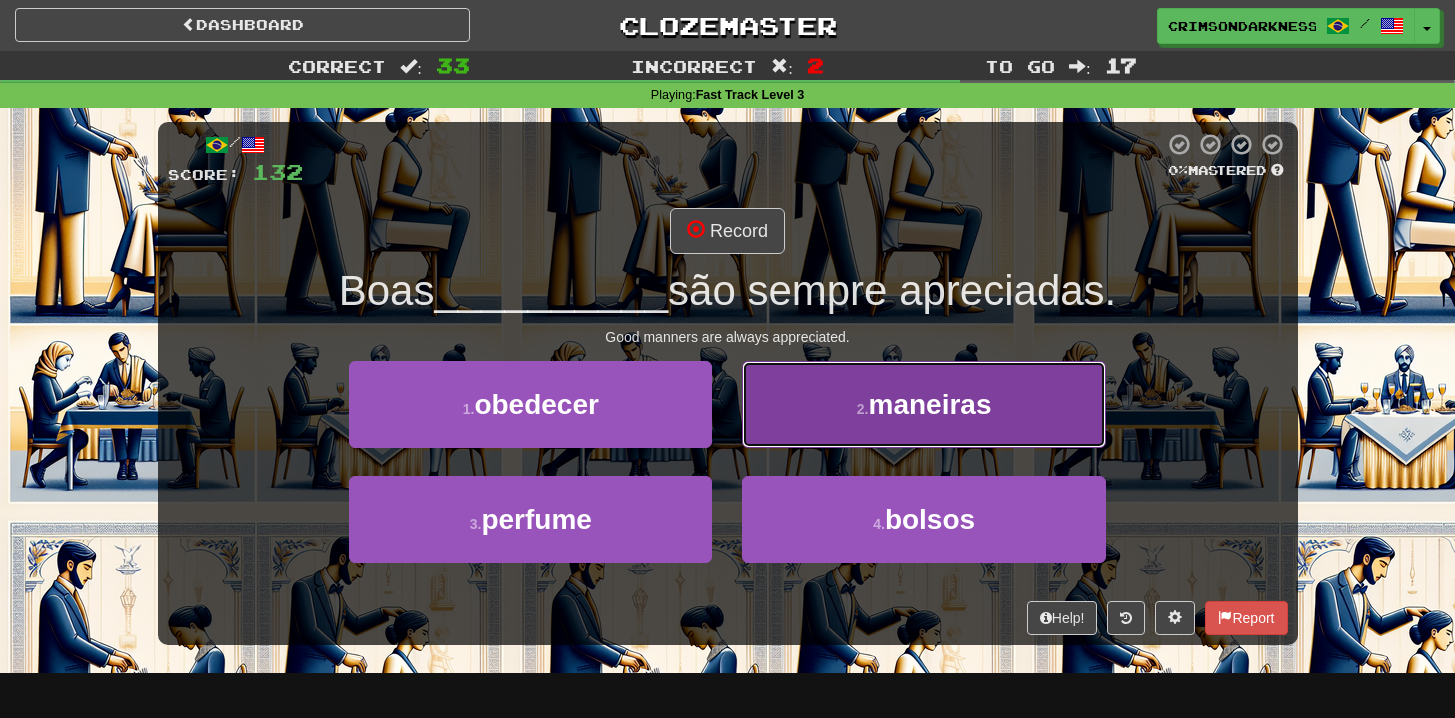 click on "2 ." at bounding box center [863, 409] 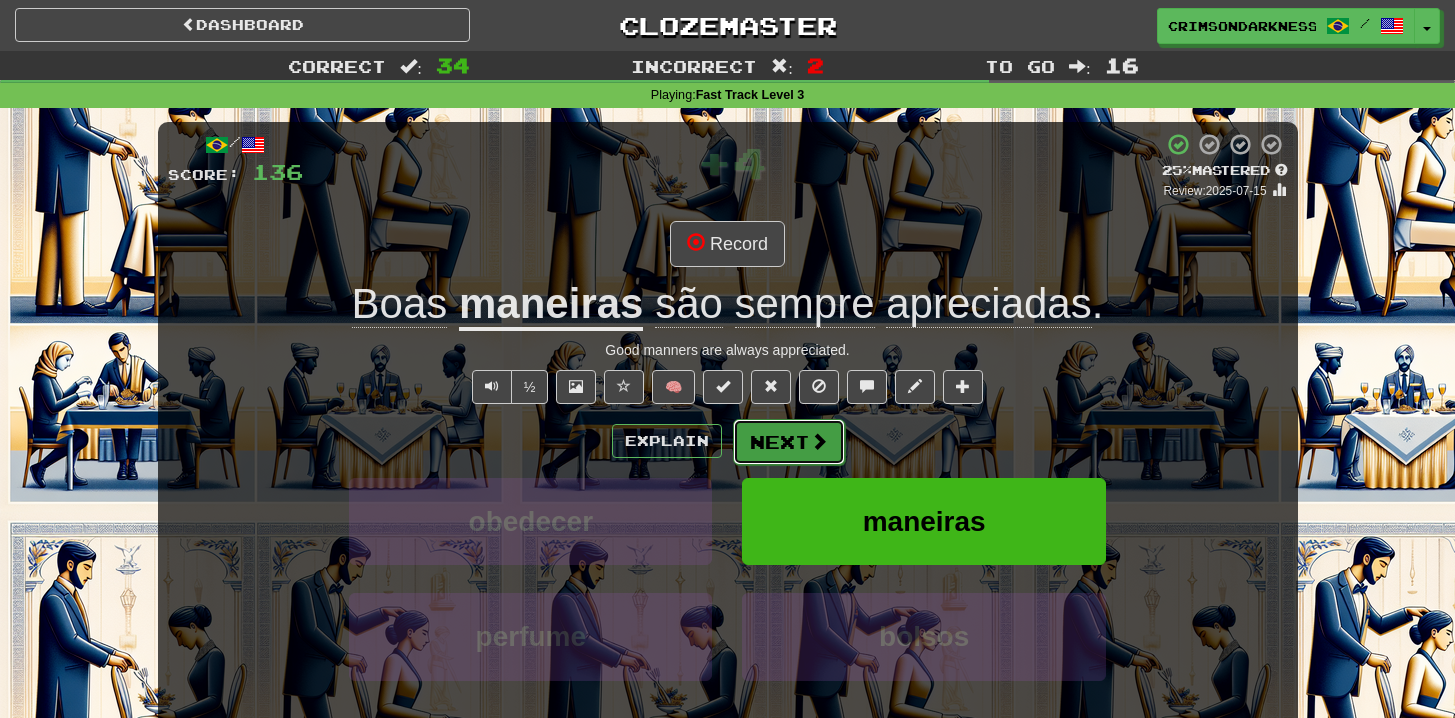 click on "Next" at bounding box center [789, 442] 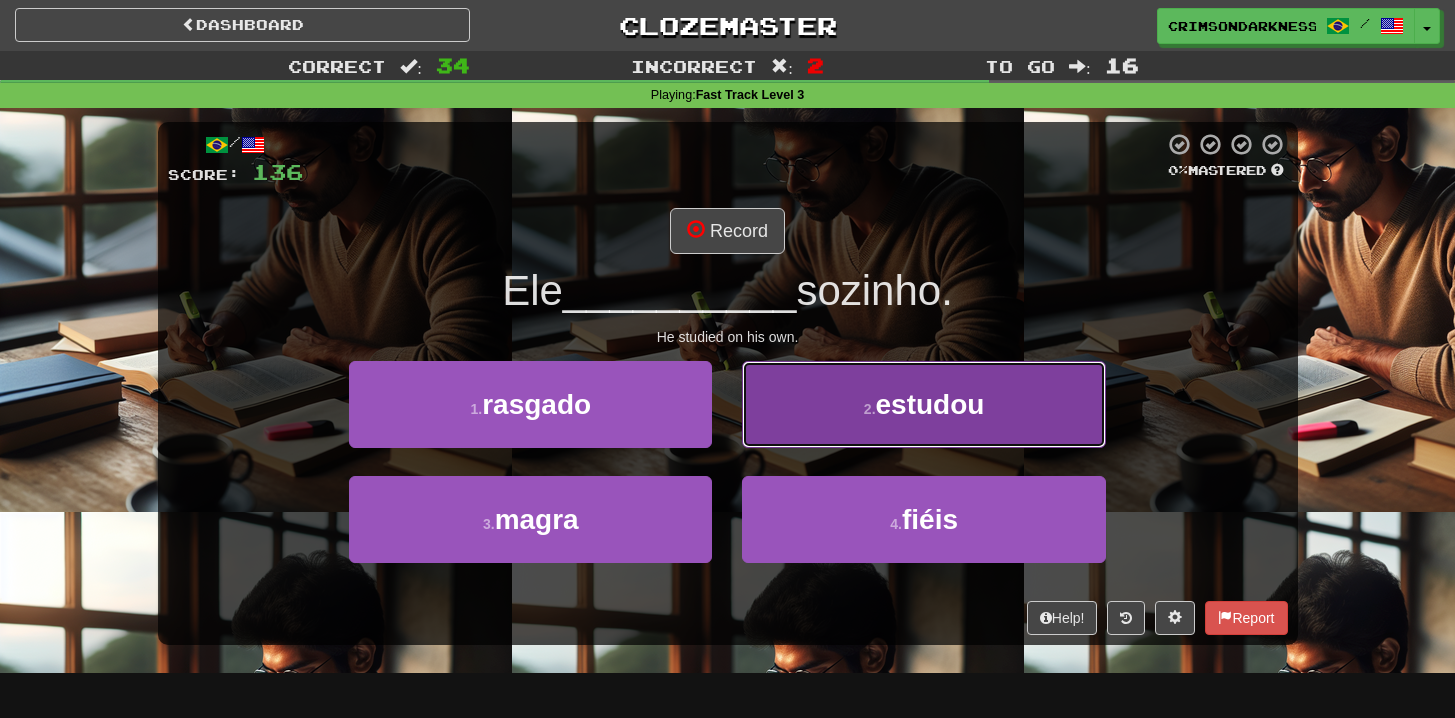 click on "2 .  estudou" at bounding box center (923, 404) 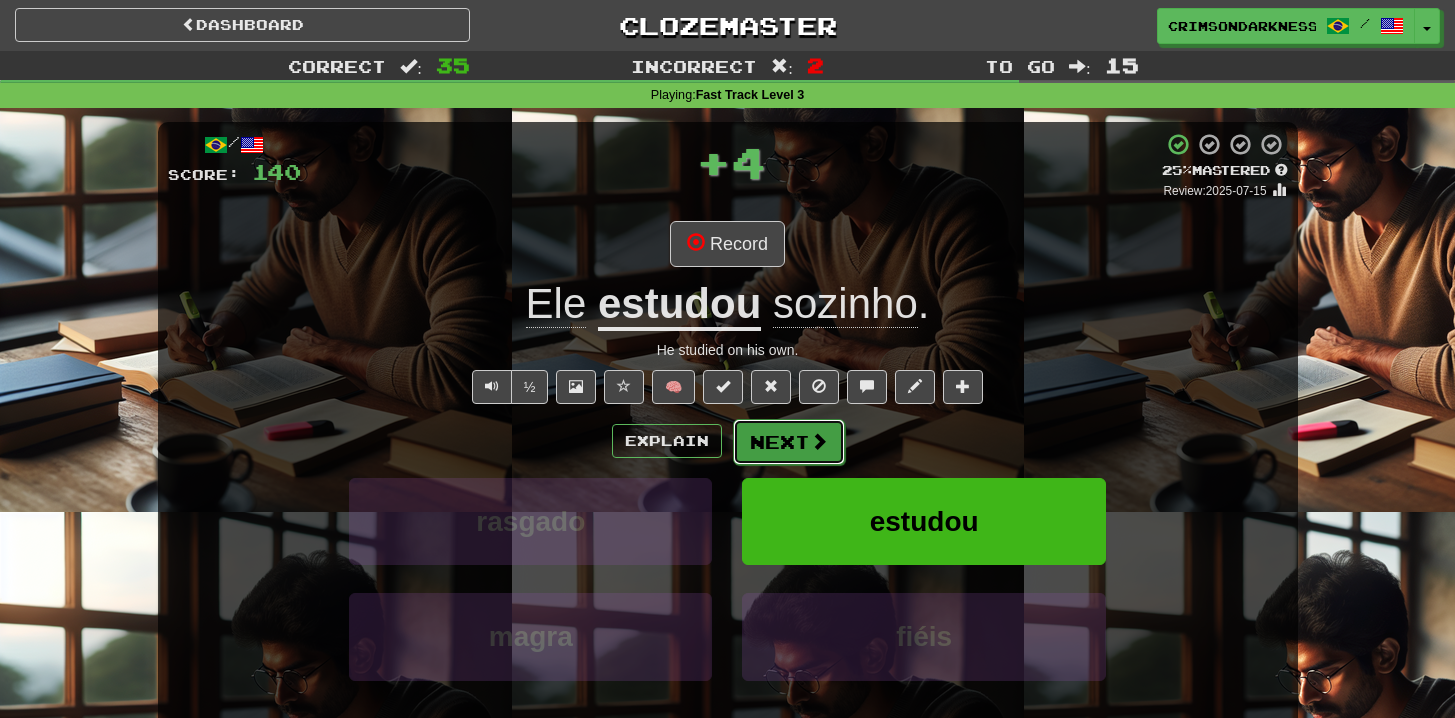 click on "Next" at bounding box center [789, 442] 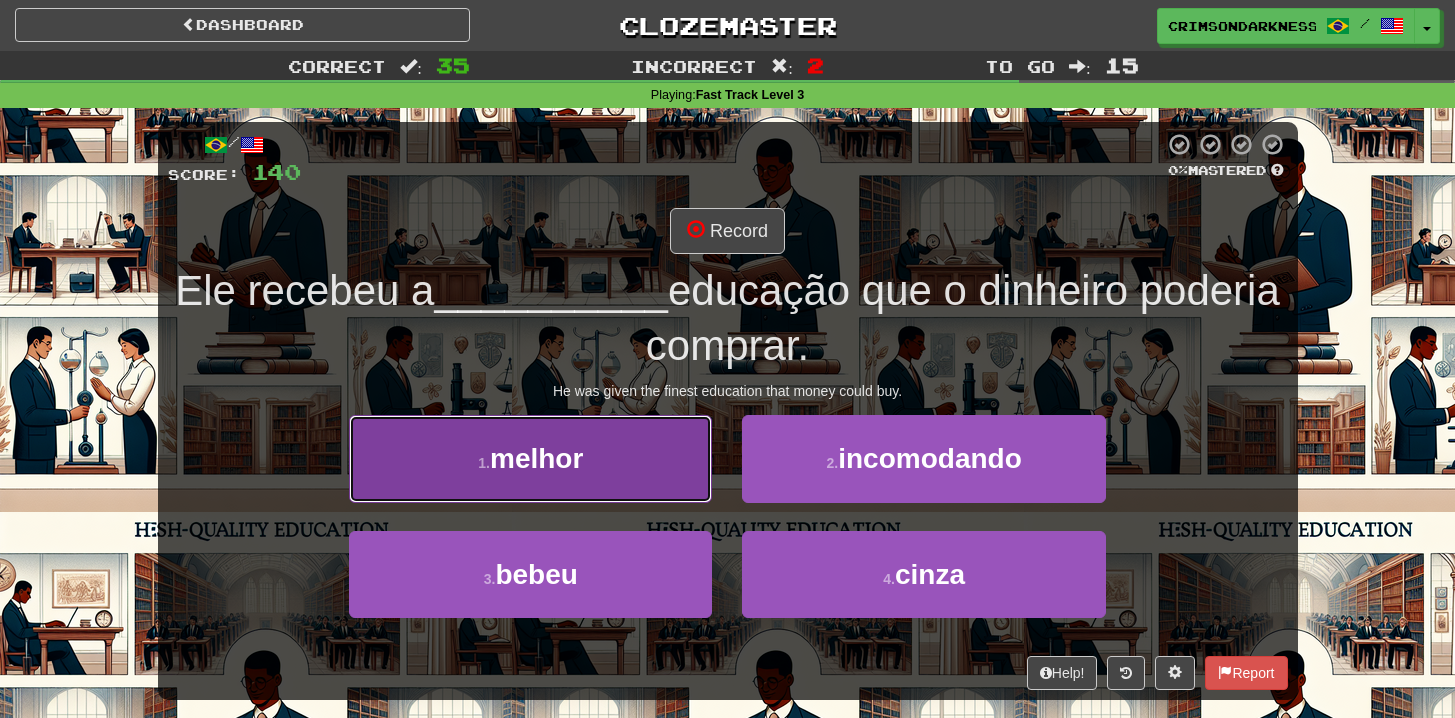 click on "1 .  melhor" at bounding box center [530, 458] 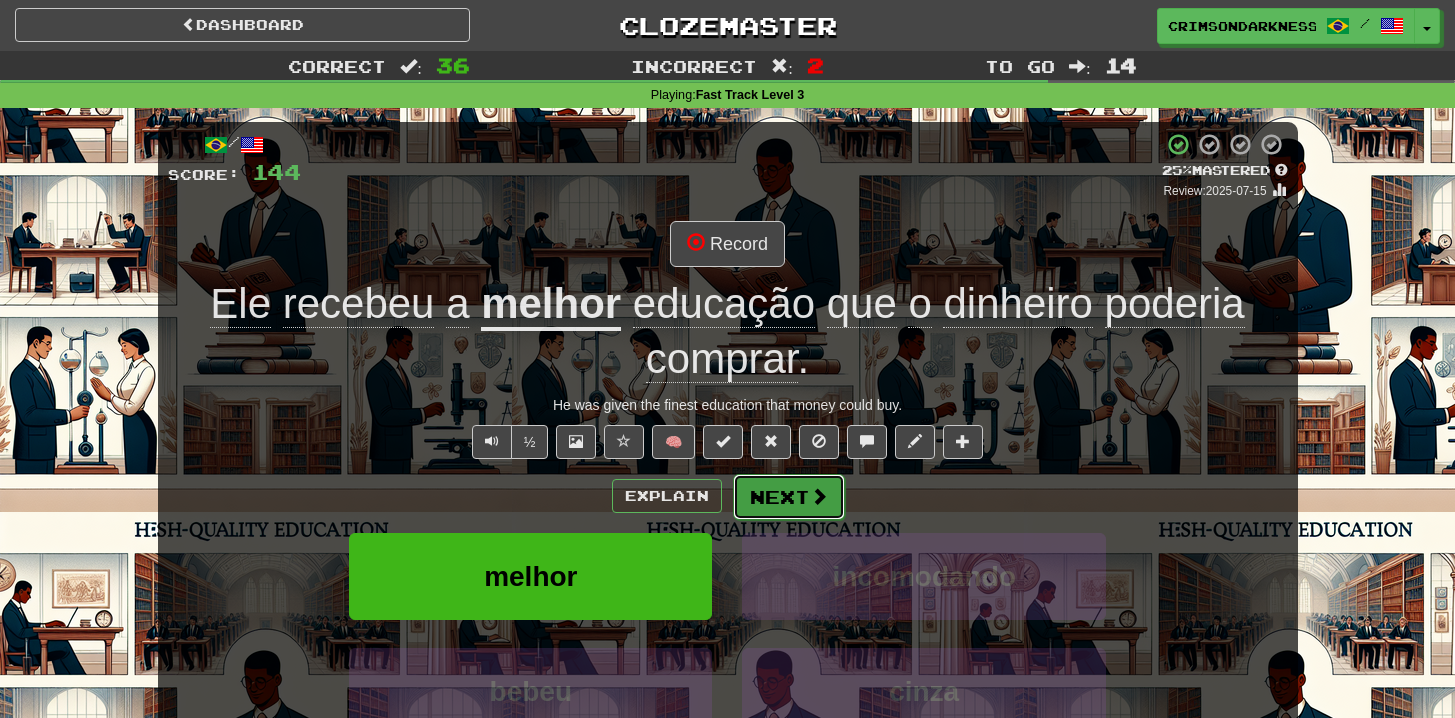 click at bounding box center (819, 496) 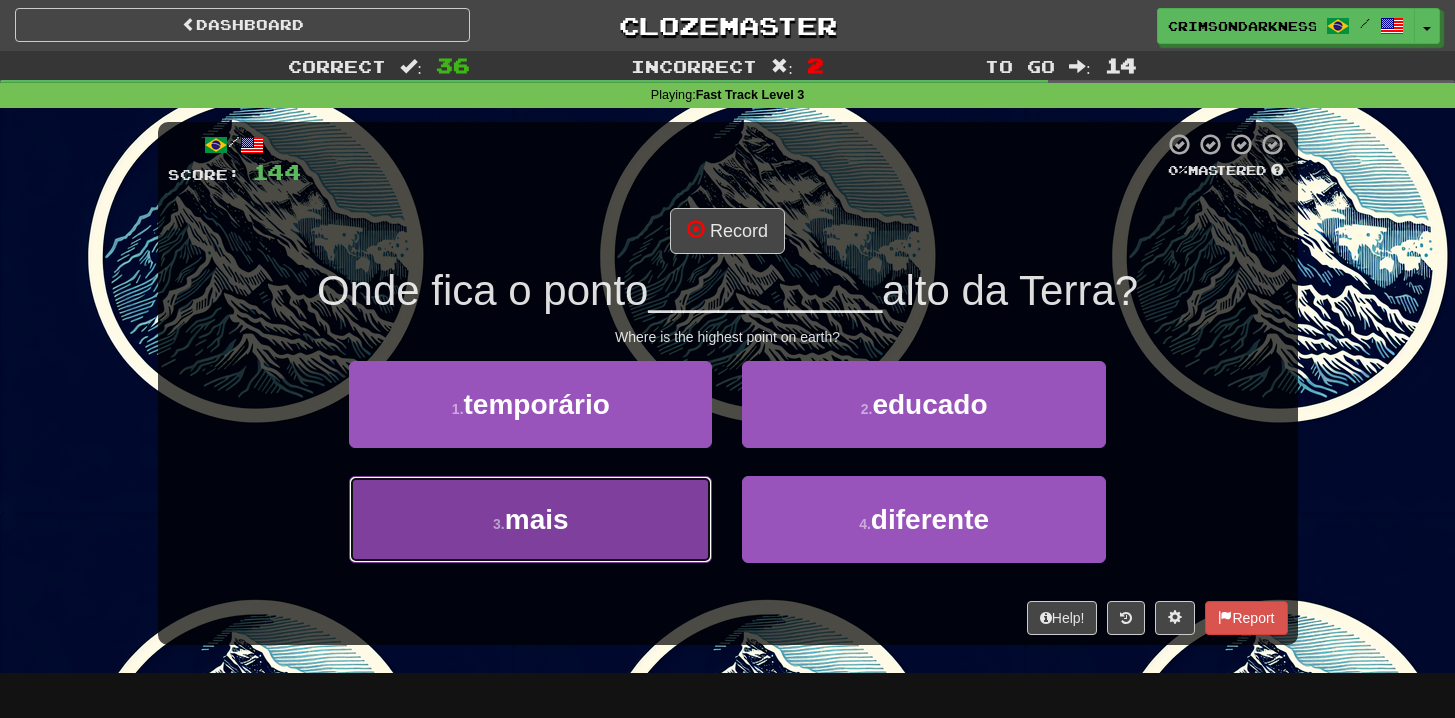 click on "3 .  mais" at bounding box center (530, 519) 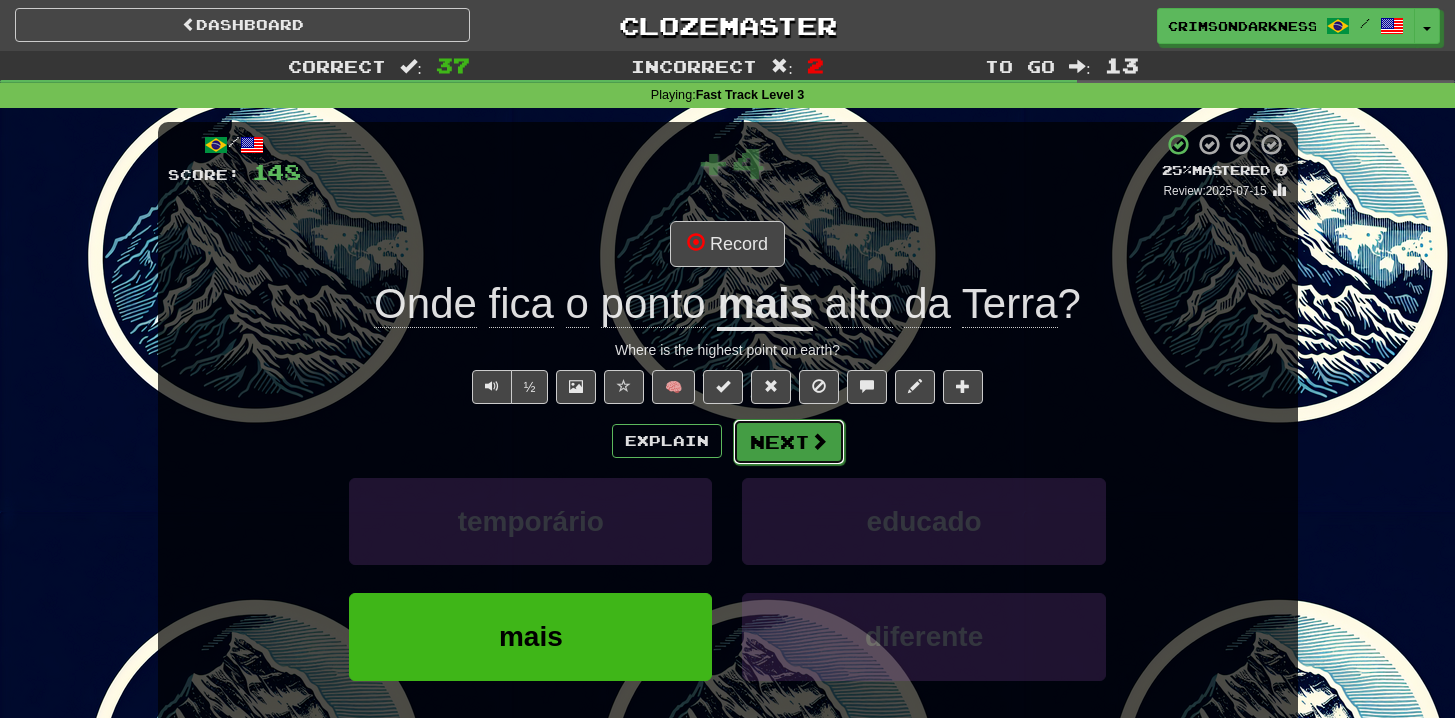 click on "Next" at bounding box center [789, 442] 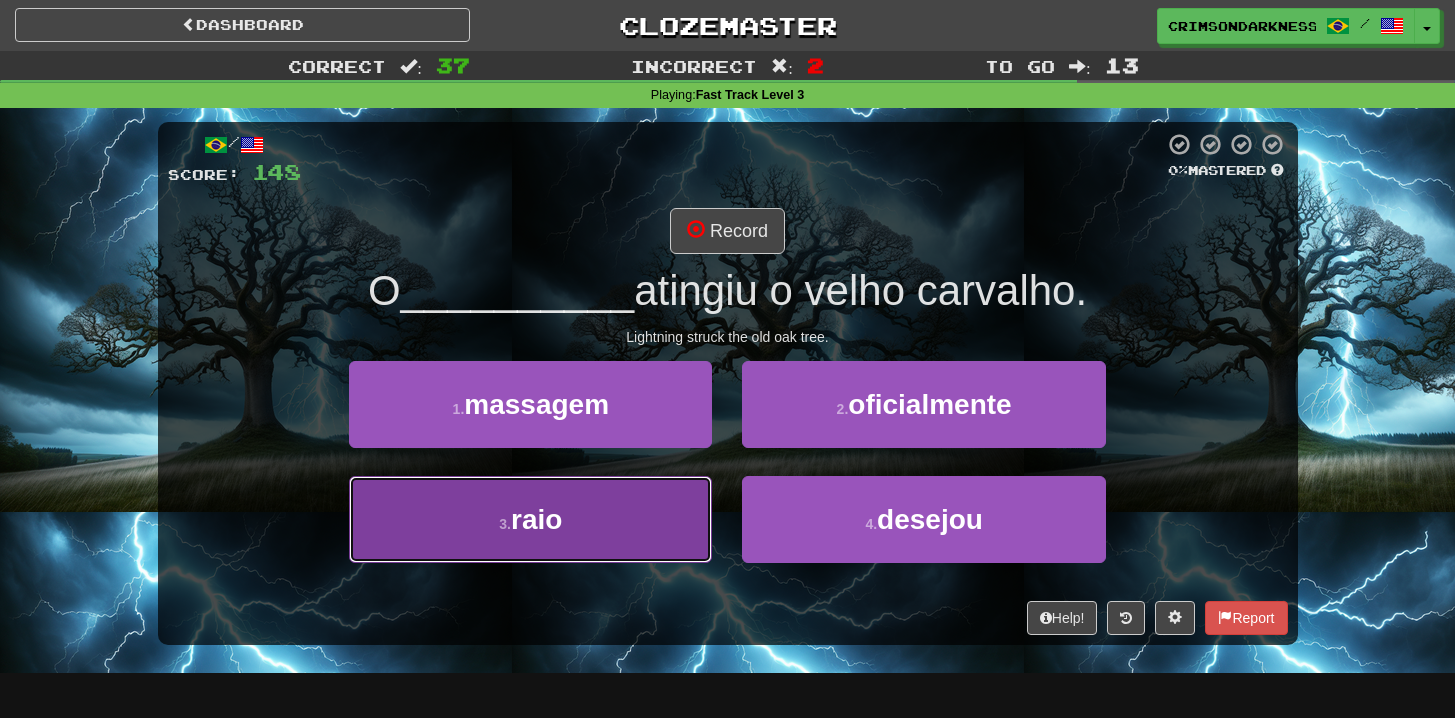 click on "3 .  raio" at bounding box center [530, 519] 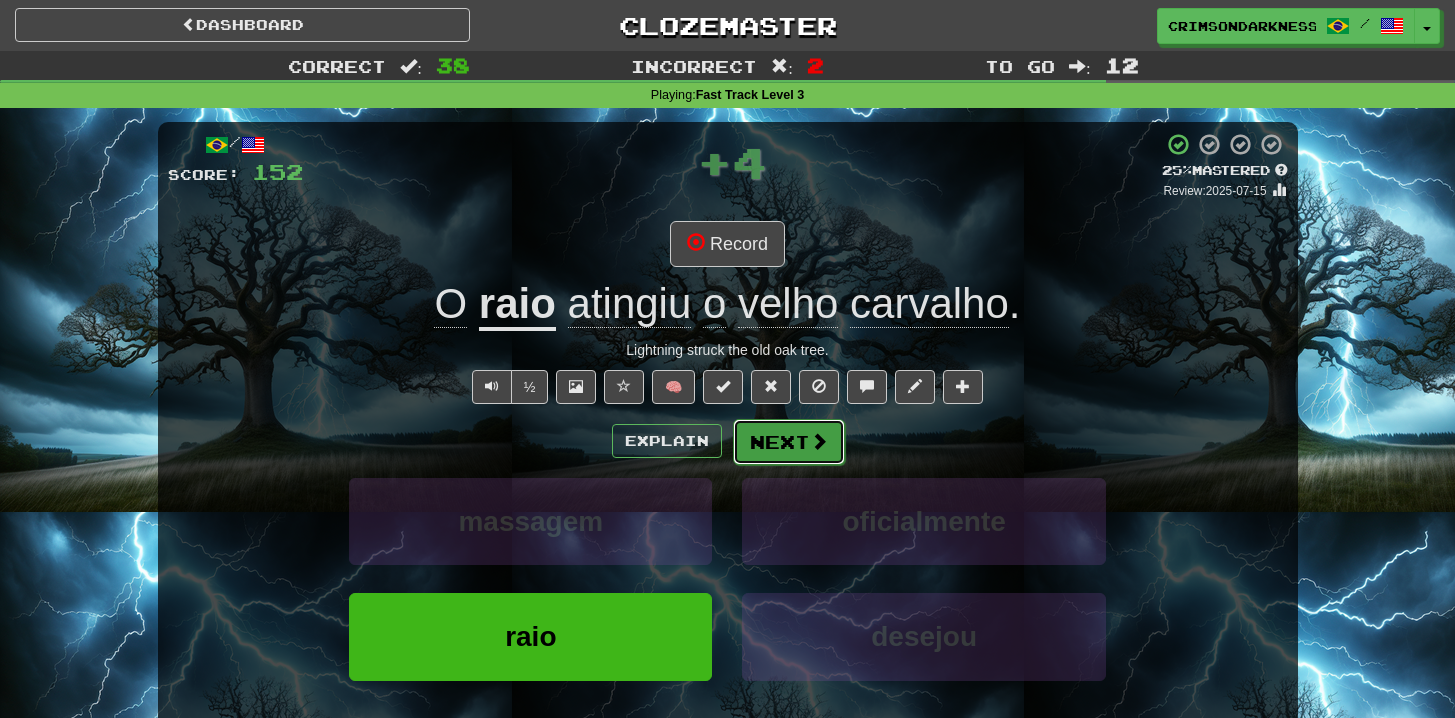 click on "Next" at bounding box center [789, 442] 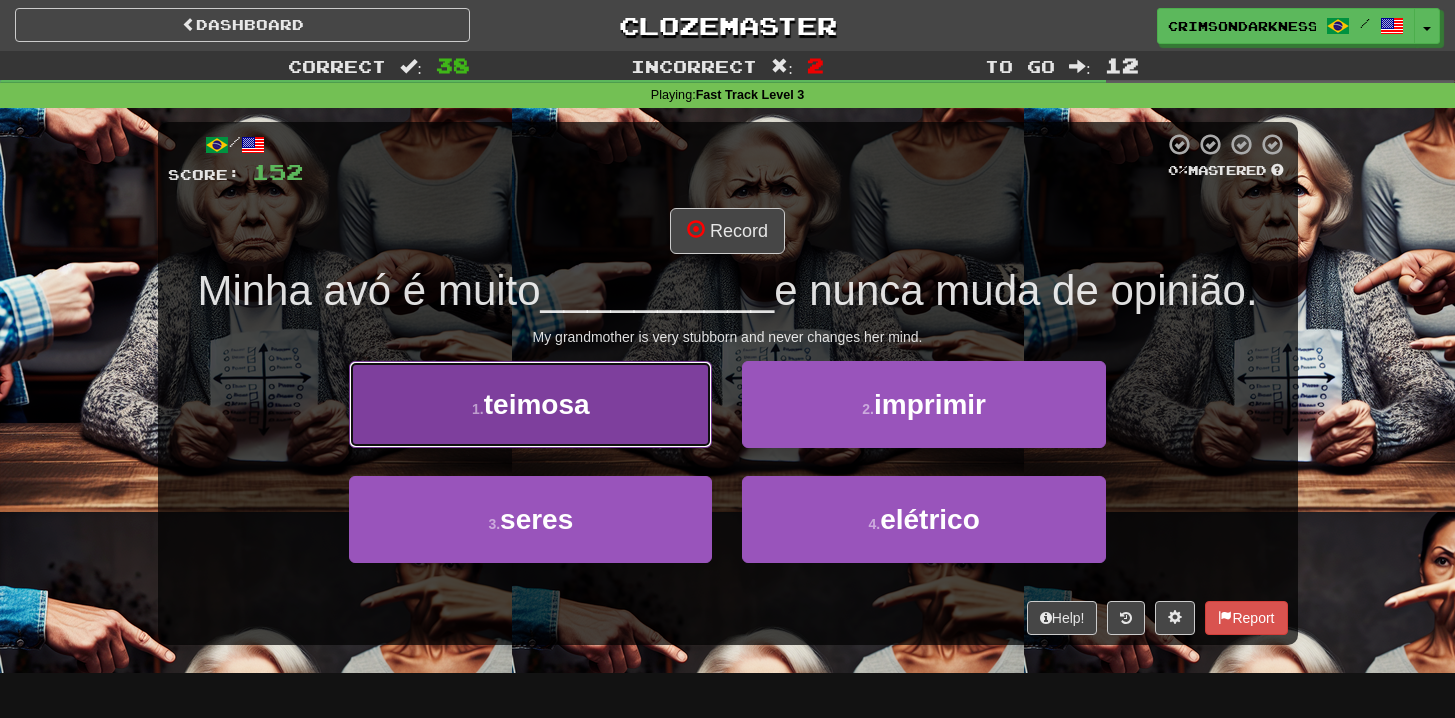 click on "1 .  teimosa" at bounding box center [530, 404] 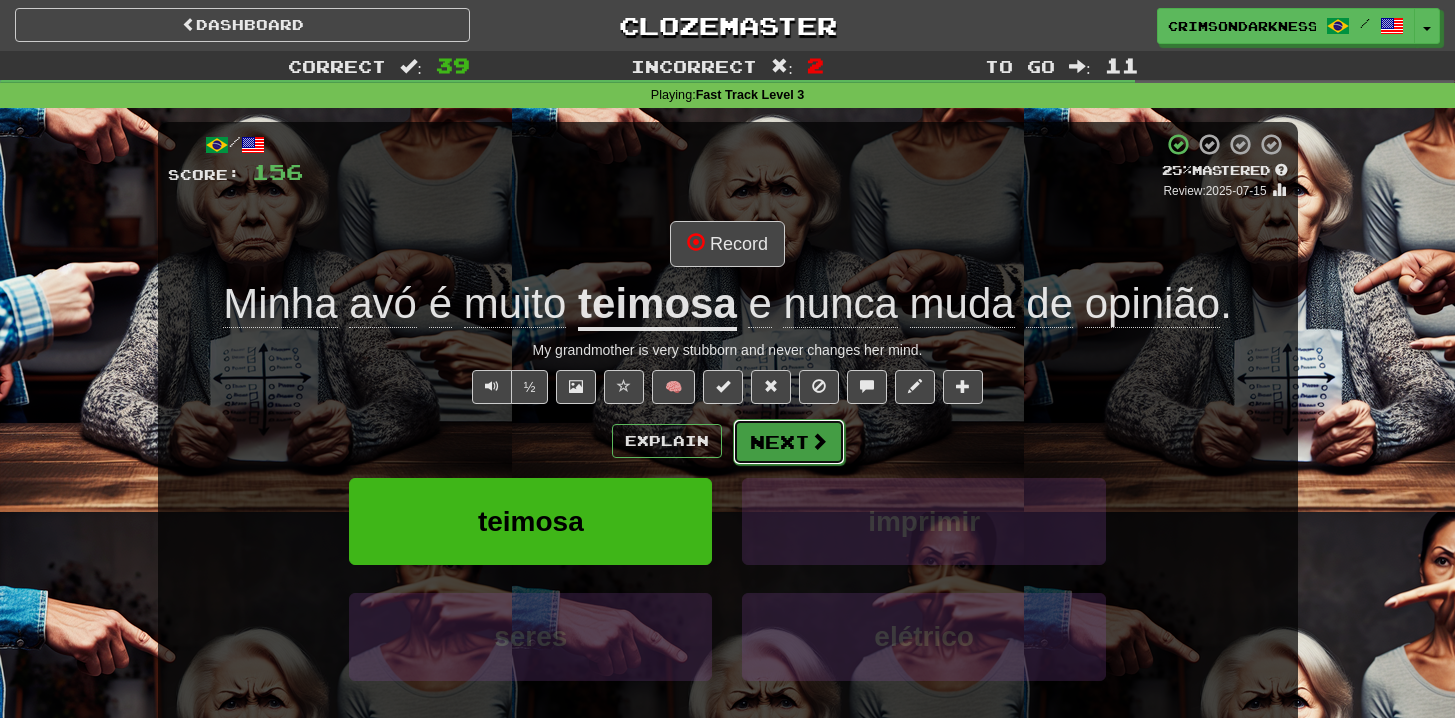 click on "Next" at bounding box center [789, 442] 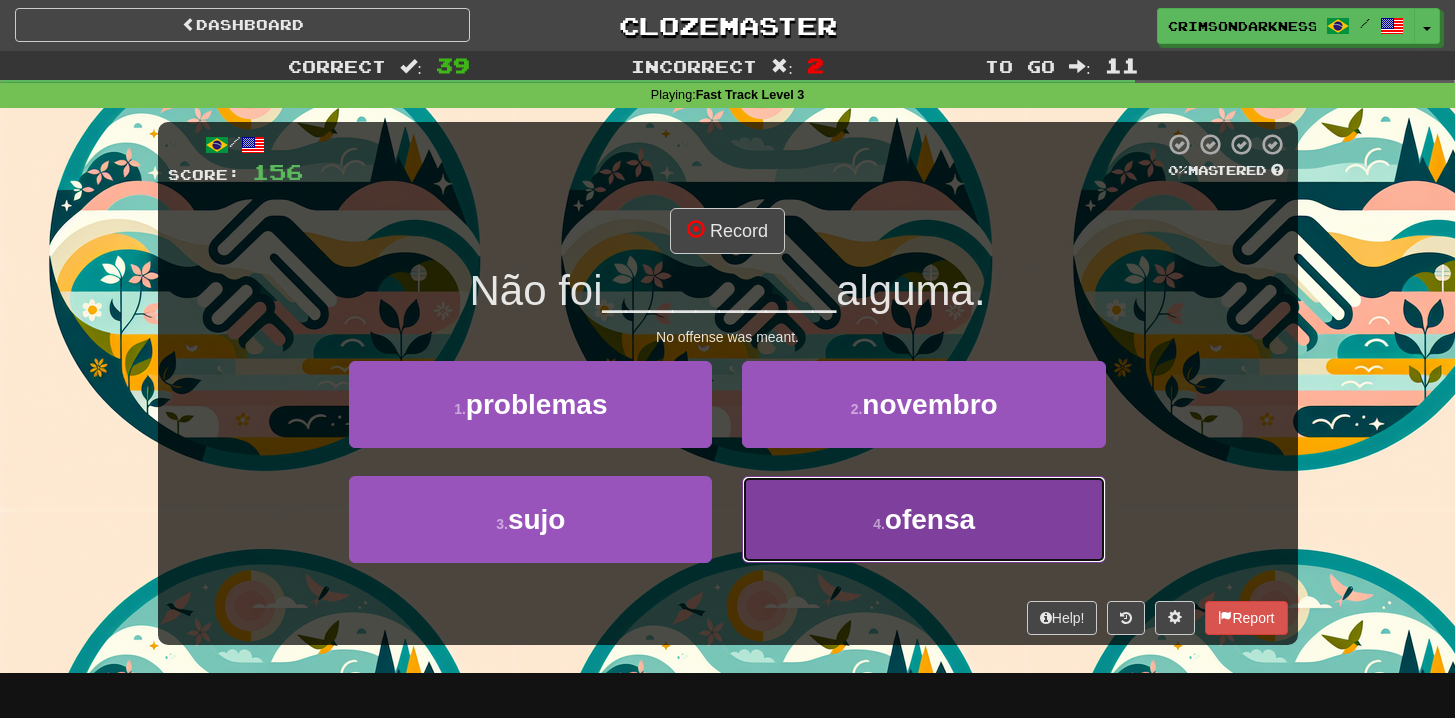 click on "4 .  ofensa" at bounding box center [923, 519] 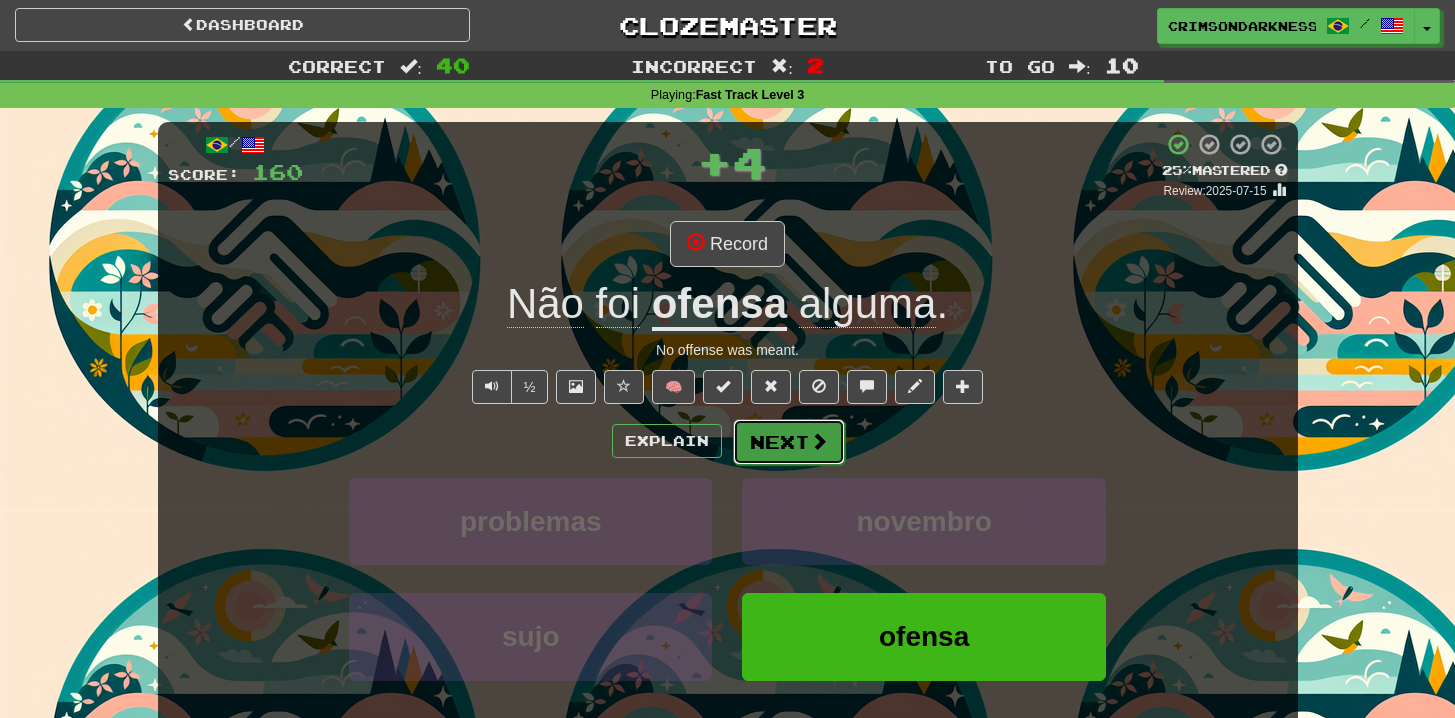 click on "Next" at bounding box center [789, 442] 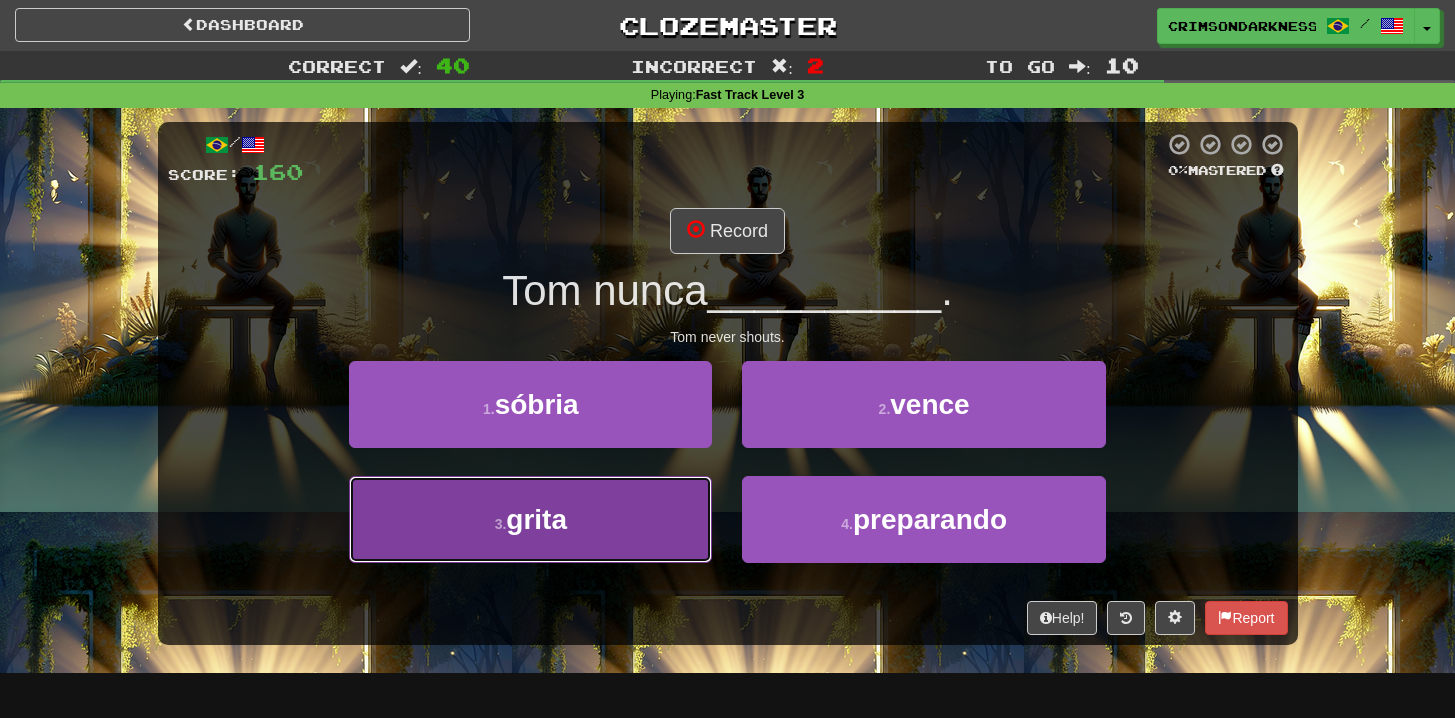 click on "3 .  grita" at bounding box center (530, 519) 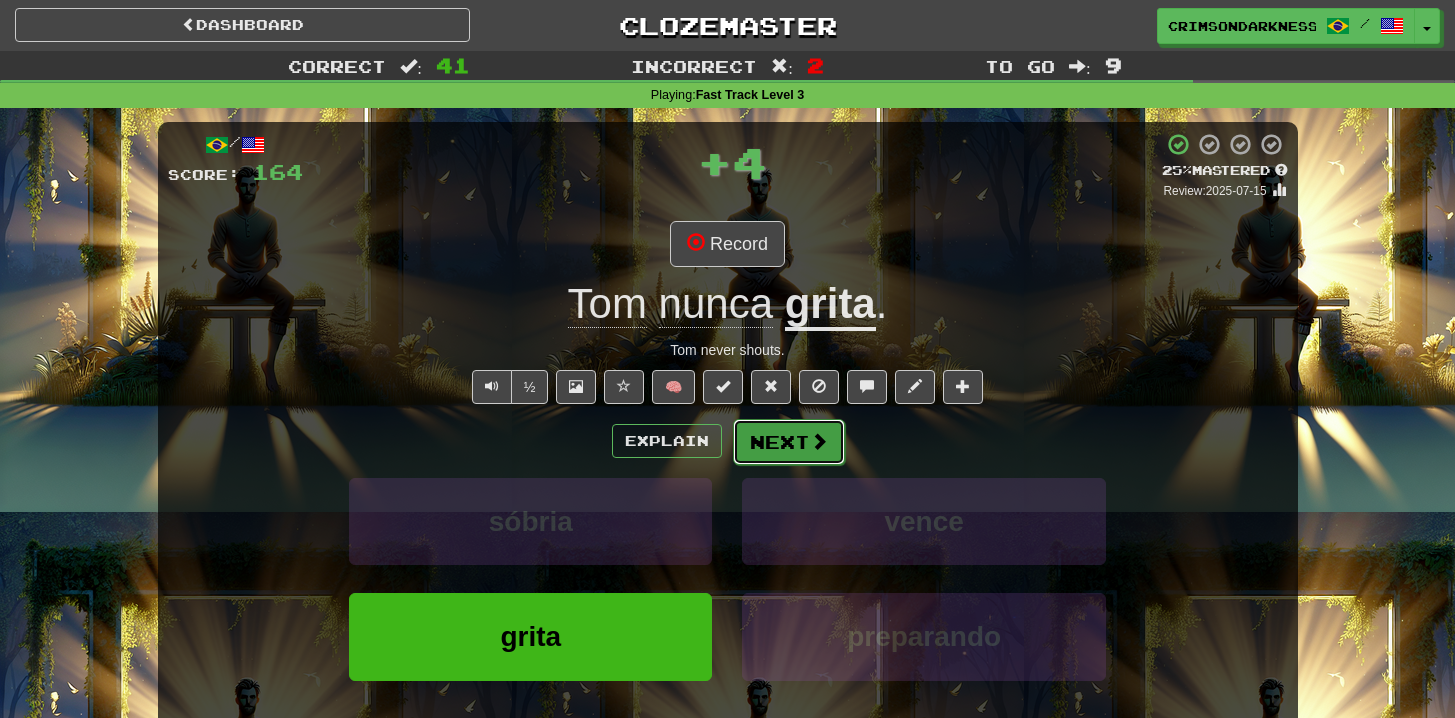 click at bounding box center (819, 441) 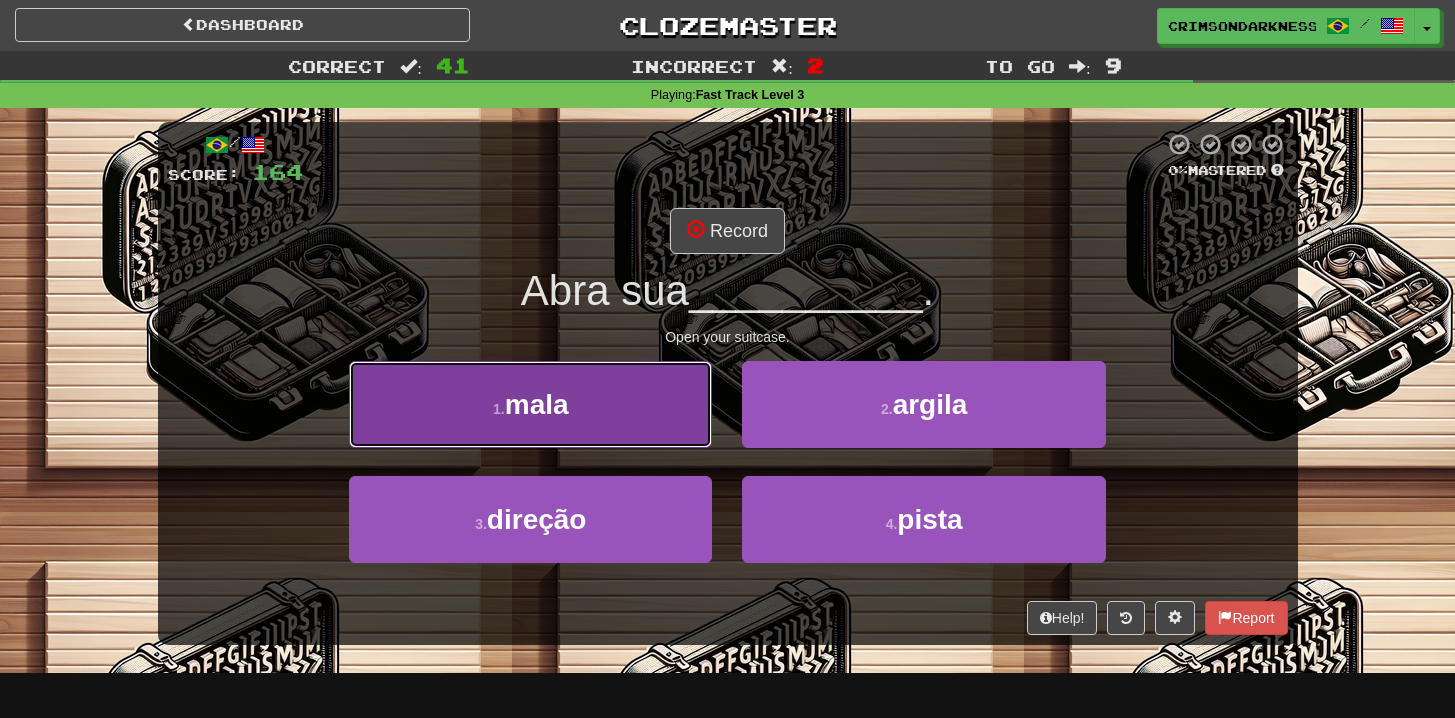 click on "1 .  mala" at bounding box center (530, 404) 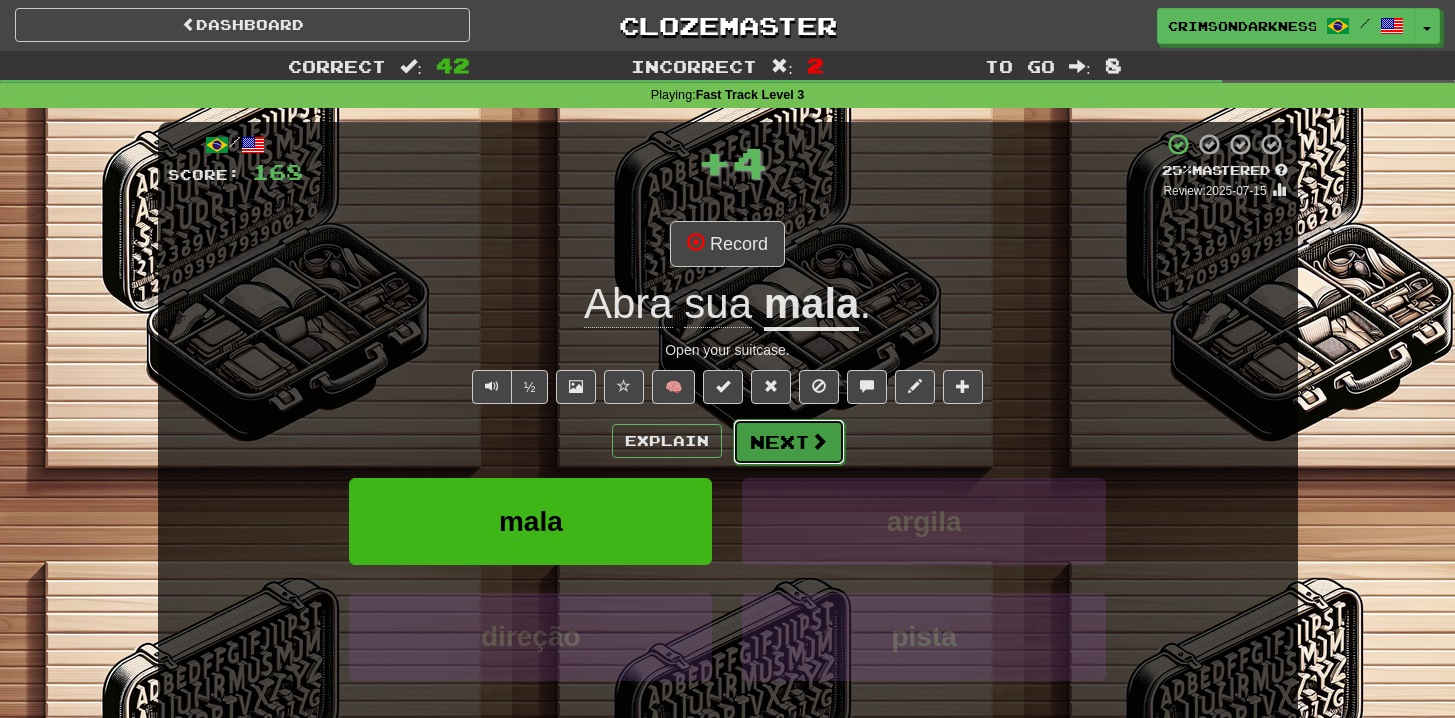 click at bounding box center (819, 441) 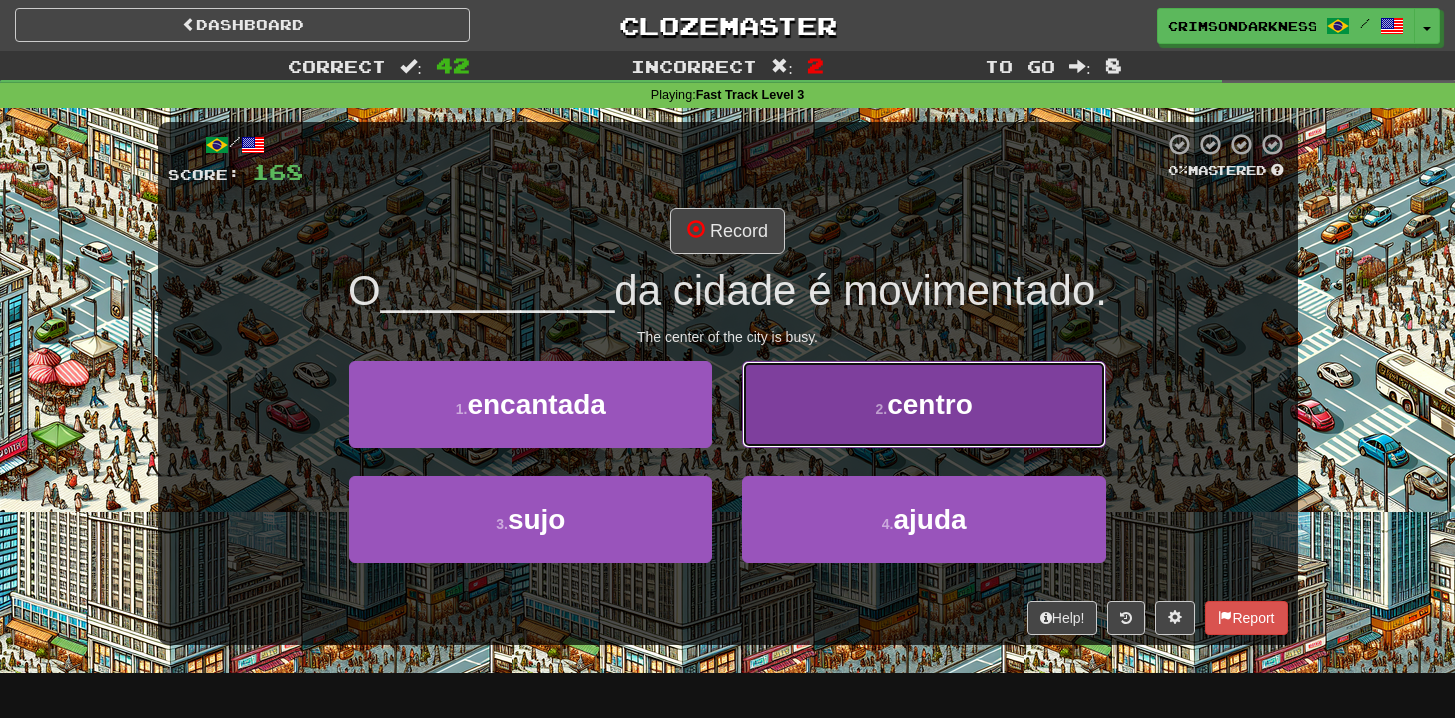 click on "2 .  centro" at bounding box center (923, 404) 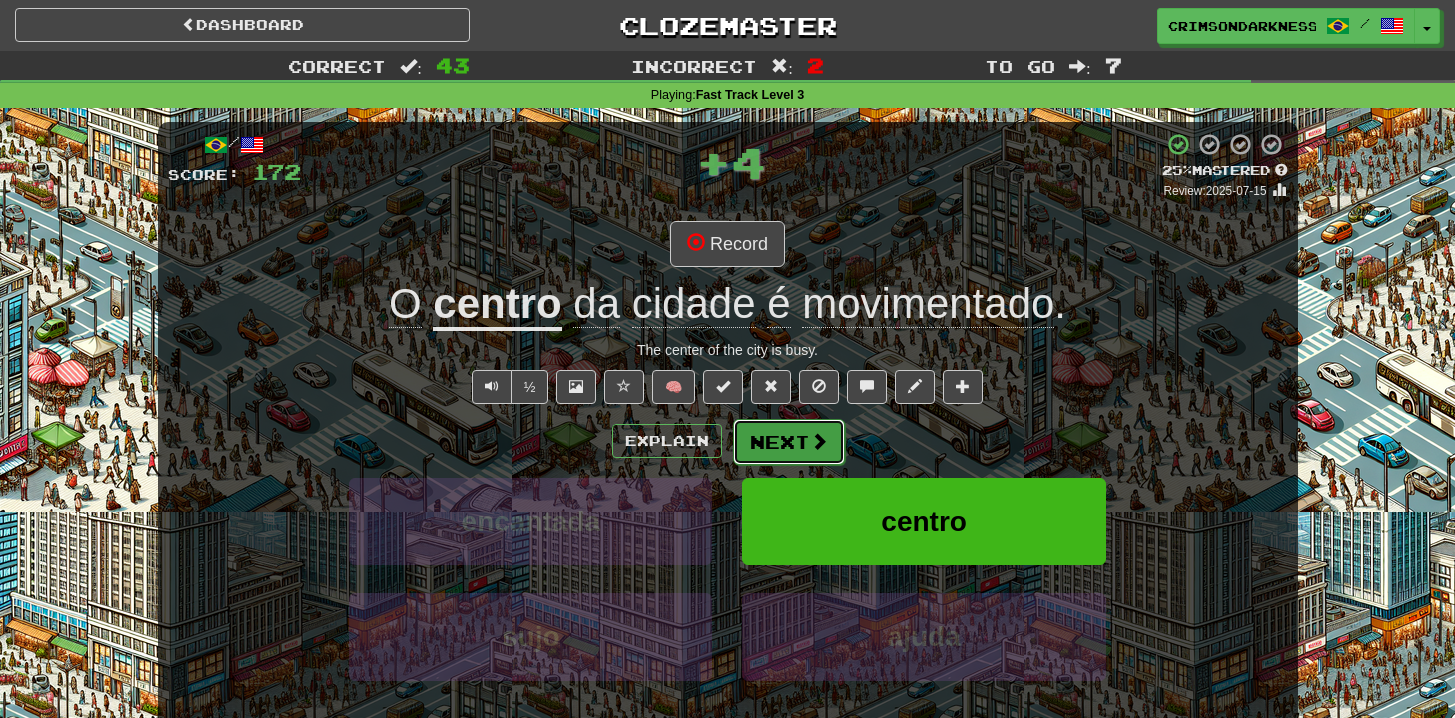 click on "Next" at bounding box center [789, 442] 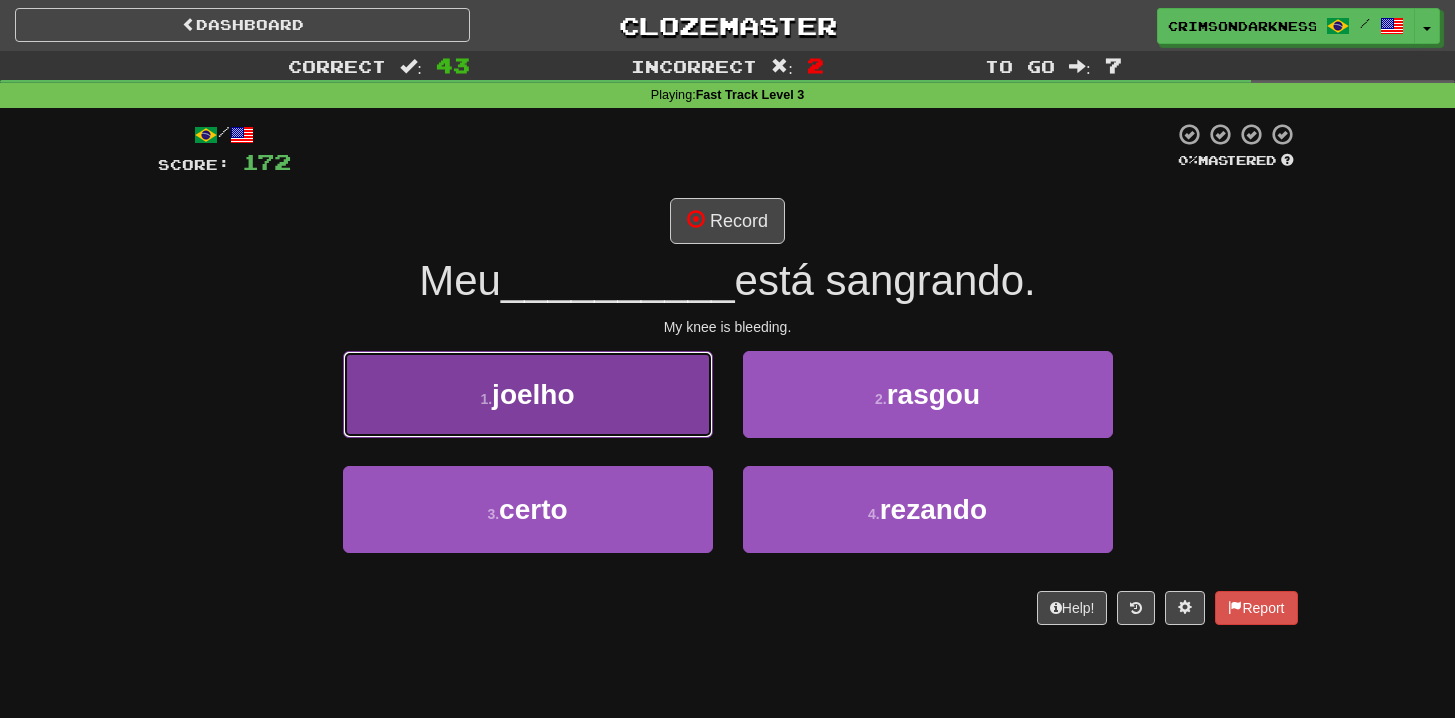 click on "1 .  joelho" at bounding box center [528, 394] 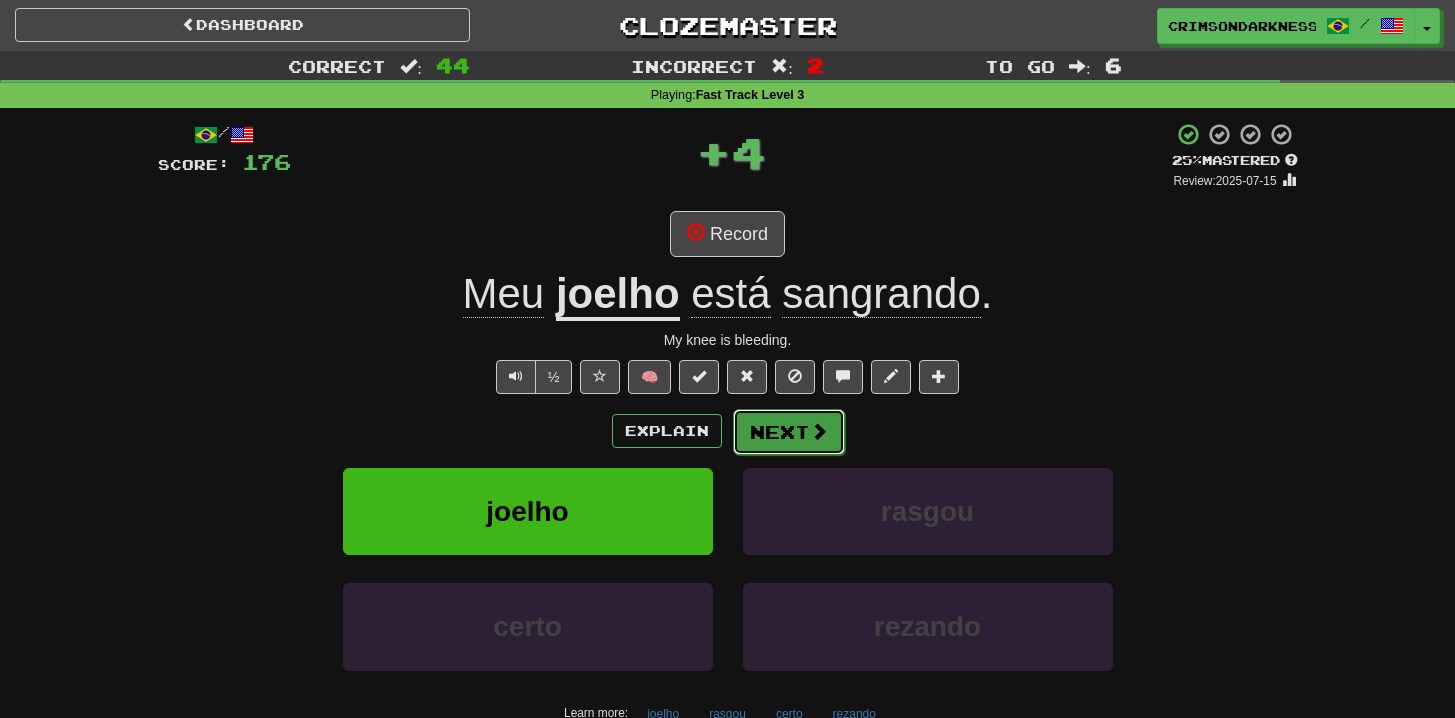 click on "Next" at bounding box center (789, 432) 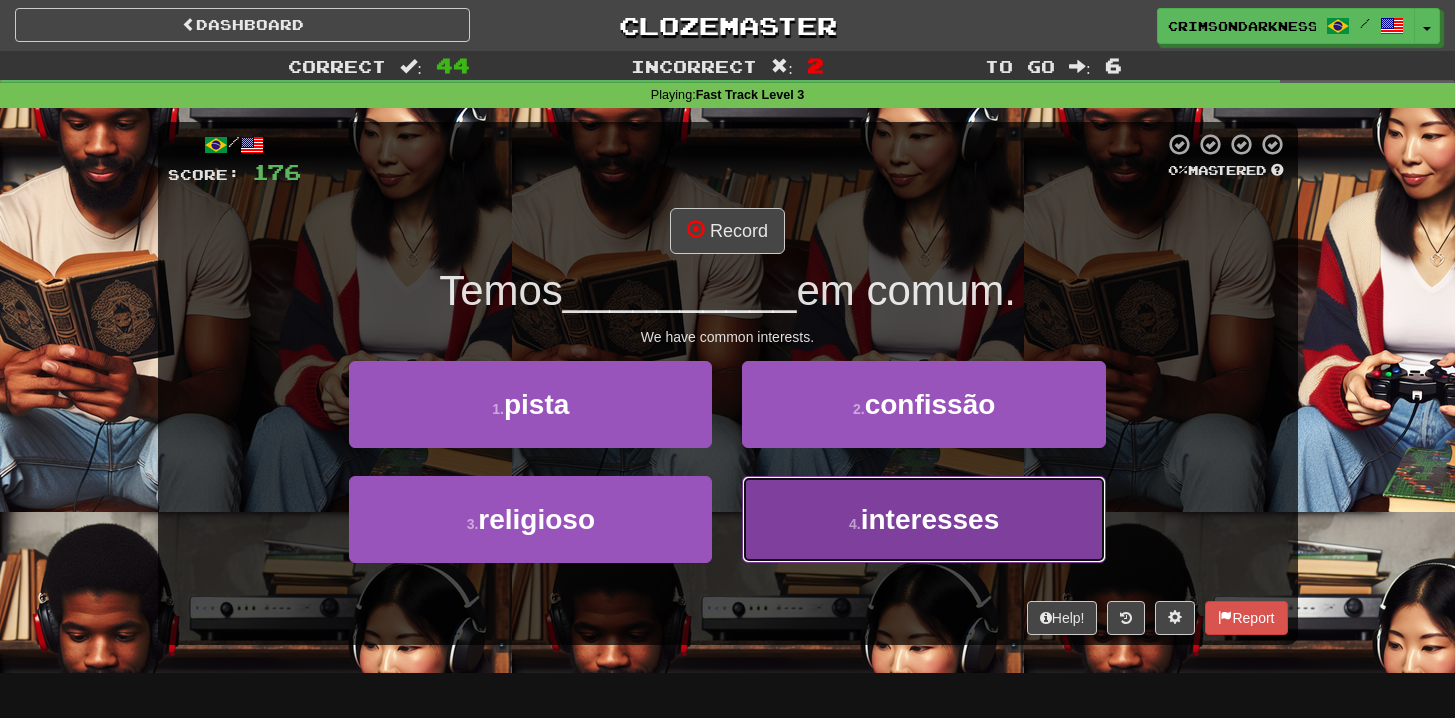 click on "4 .  interesses" at bounding box center (923, 519) 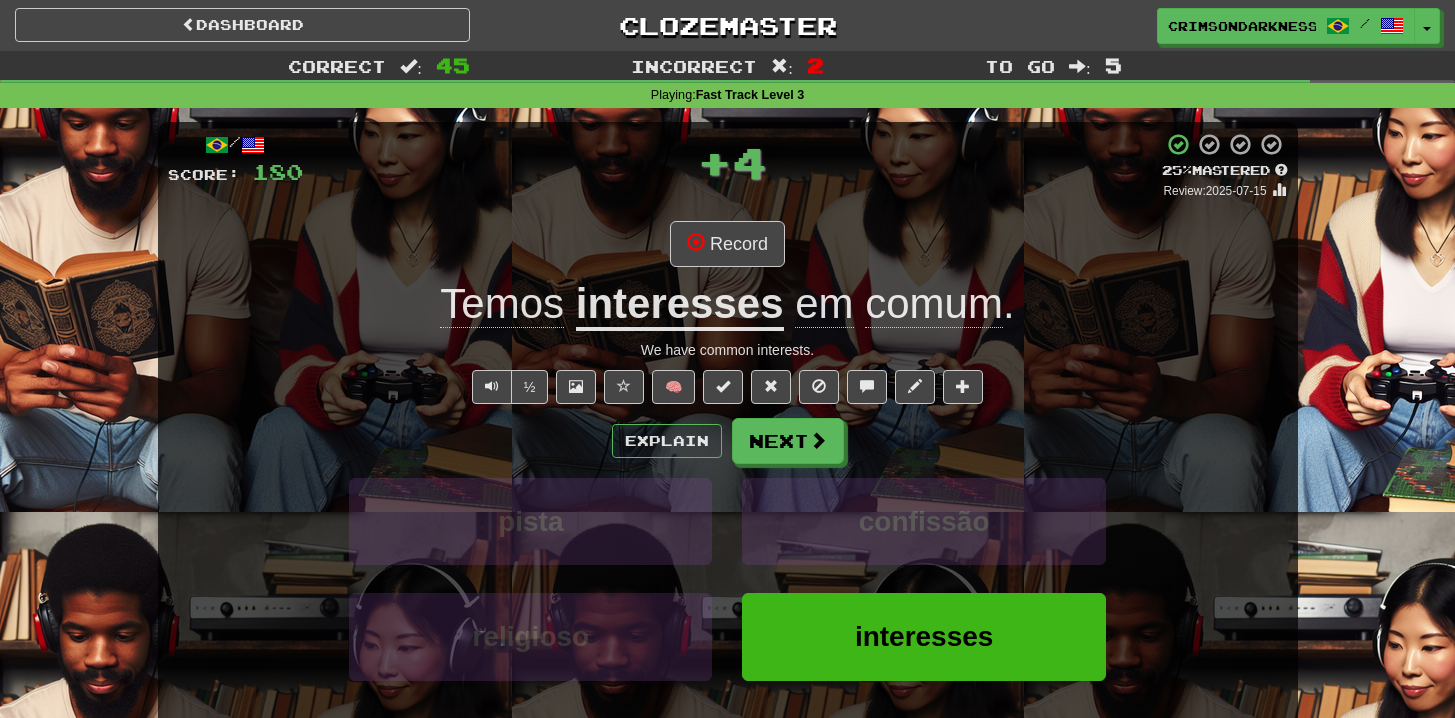 click on "Explain Next pista confissão religioso interesses Learn more: pista confissão religioso interesses" at bounding box center [728, 578] 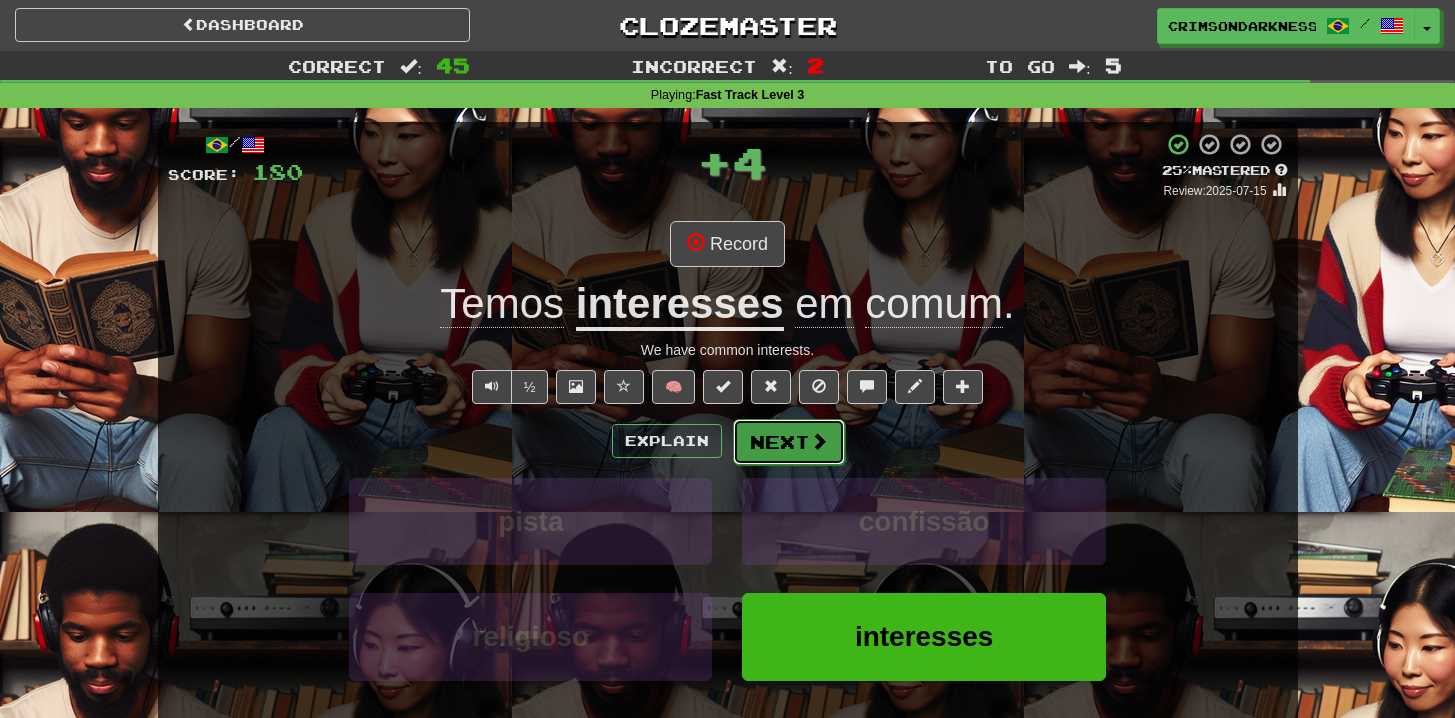 click on "Next" at bounding box center [789, 442] 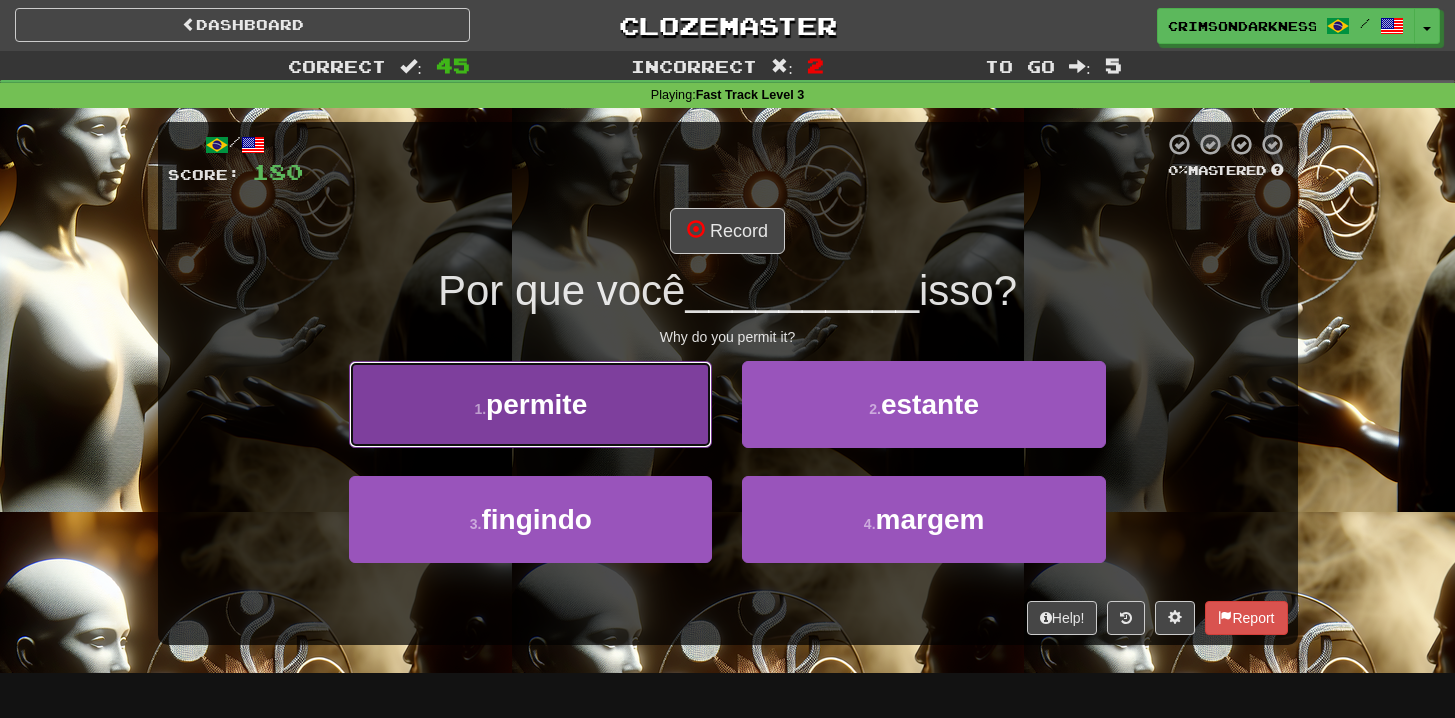 click on "1 .  permite" at bounding box center [530, 404] 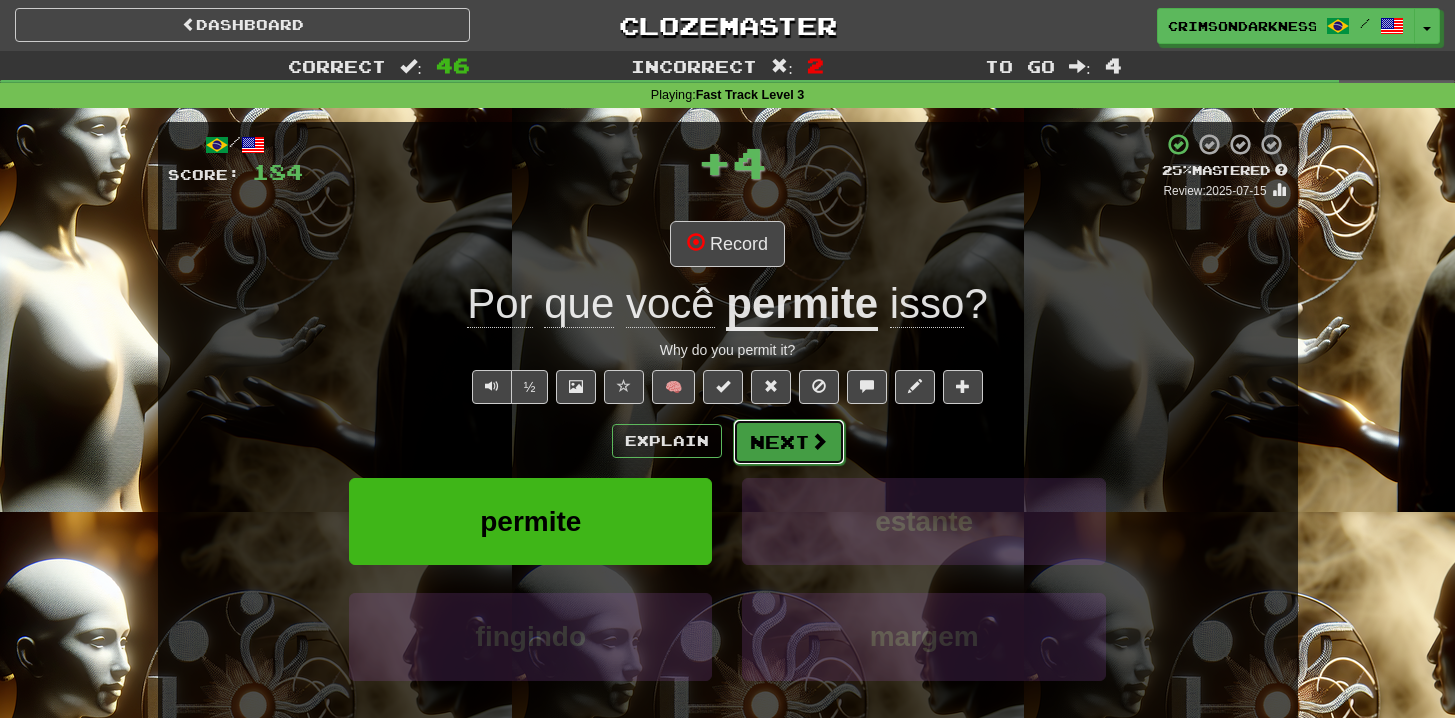 click at bounding box center (819, 441) 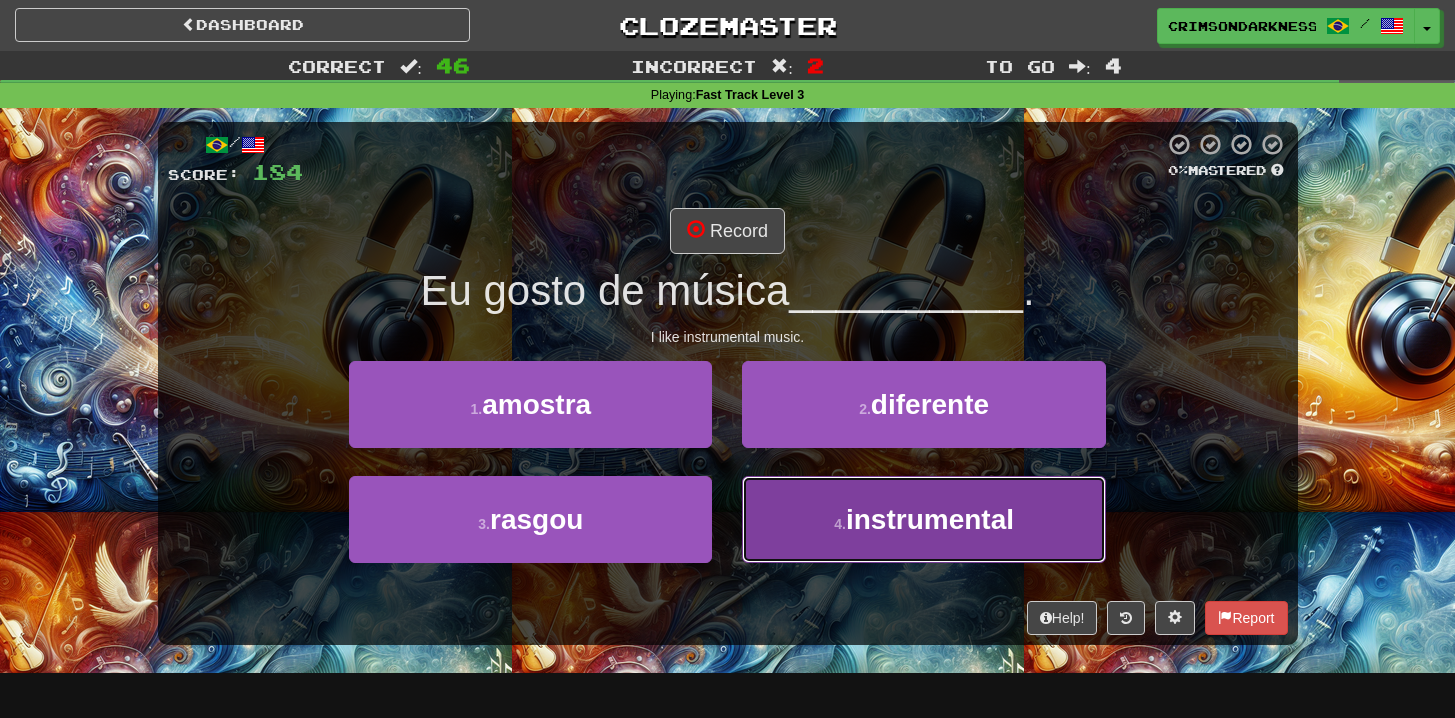 click on "4 .  instrumental" at bounding box center [923, 519] 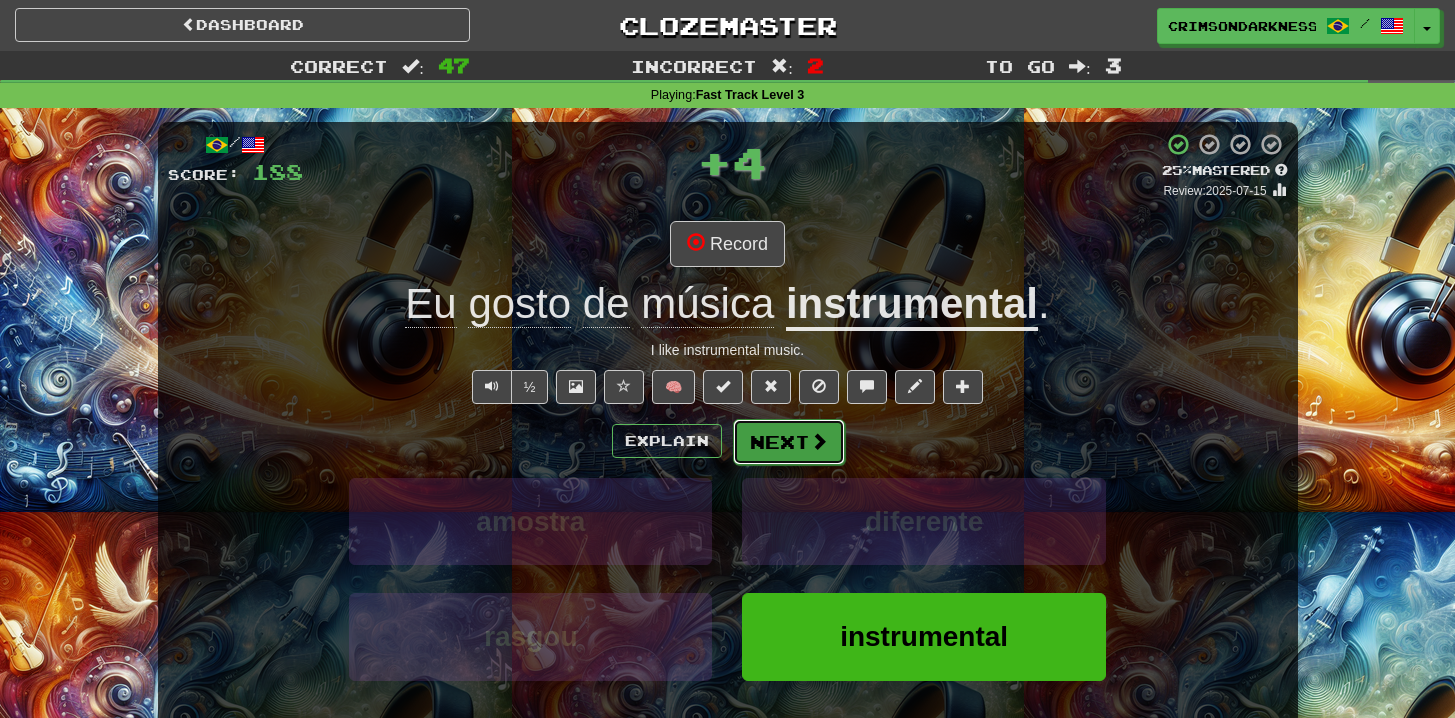 click on "Next" at bounding box center (789, 442) 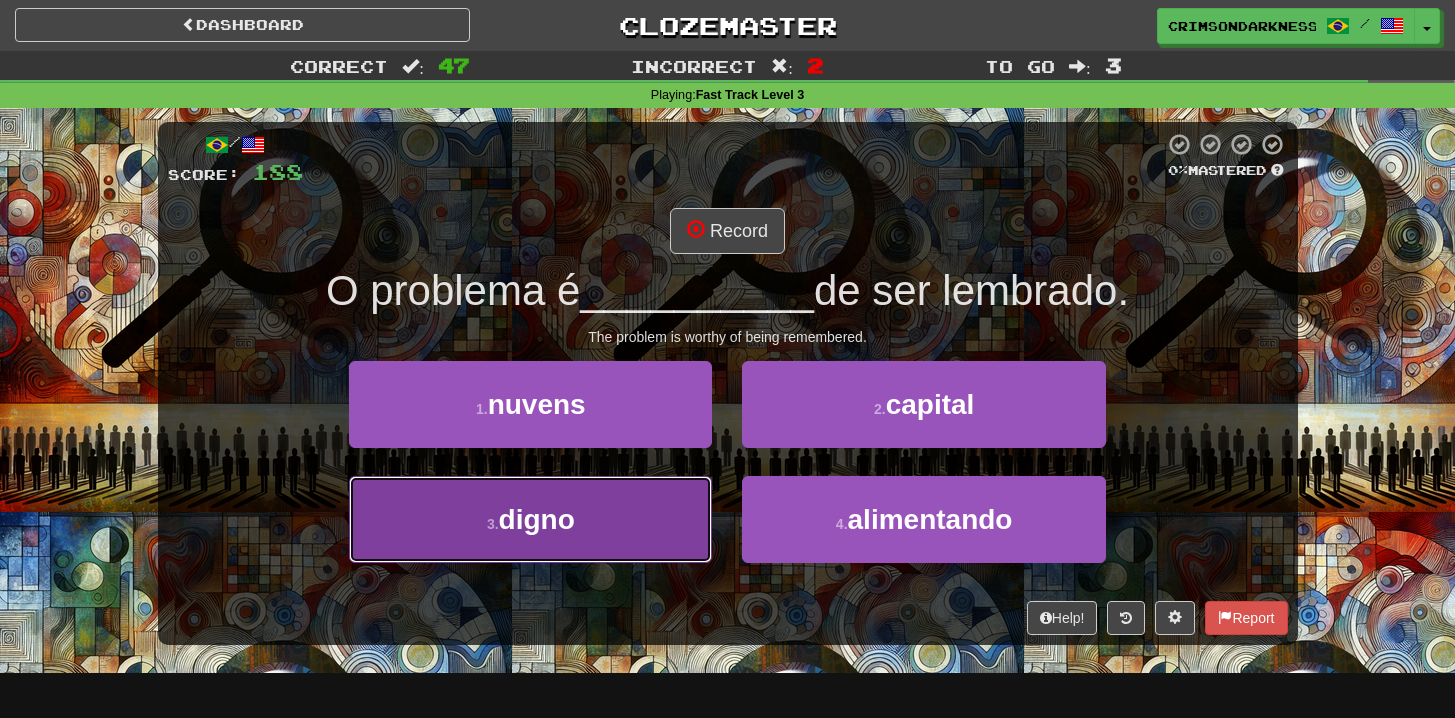 click on "3 .  digno" at bounding box center (530, 519) 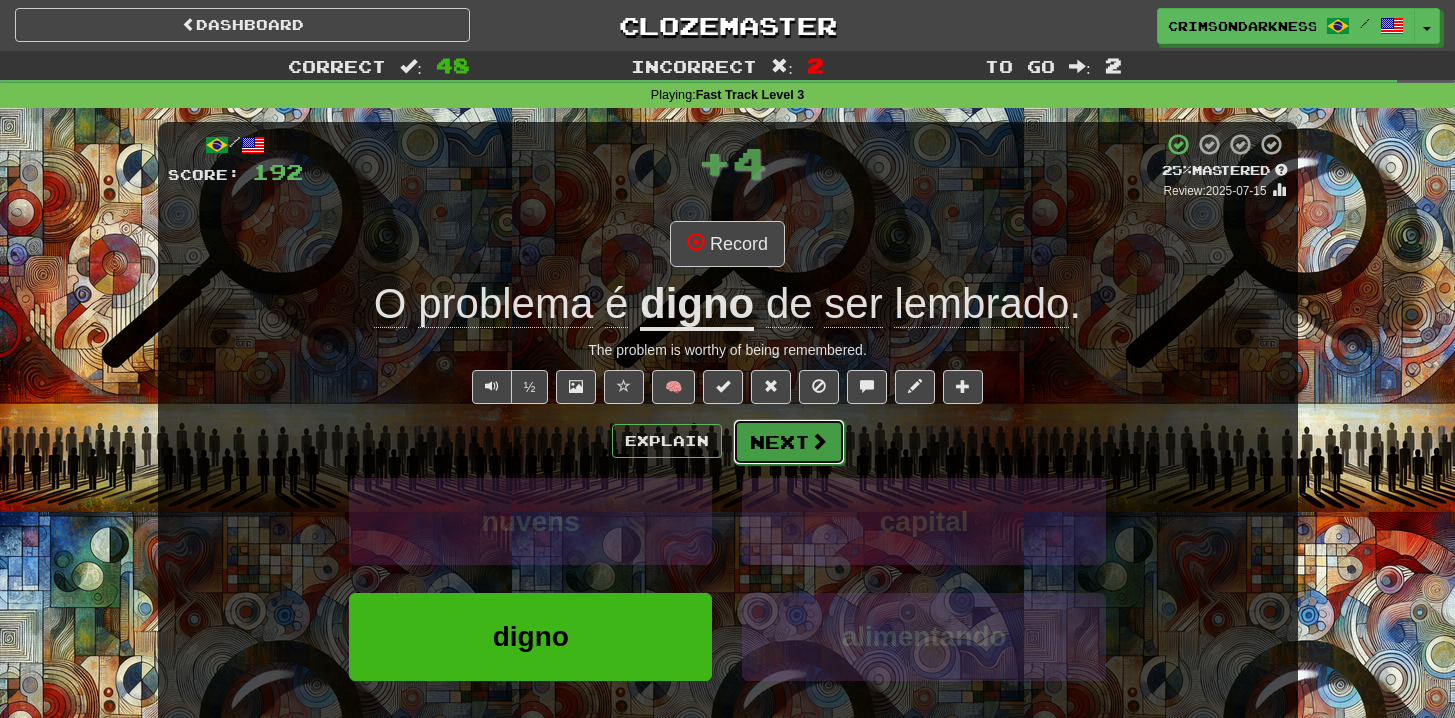 click at bounding box center [819, 441] 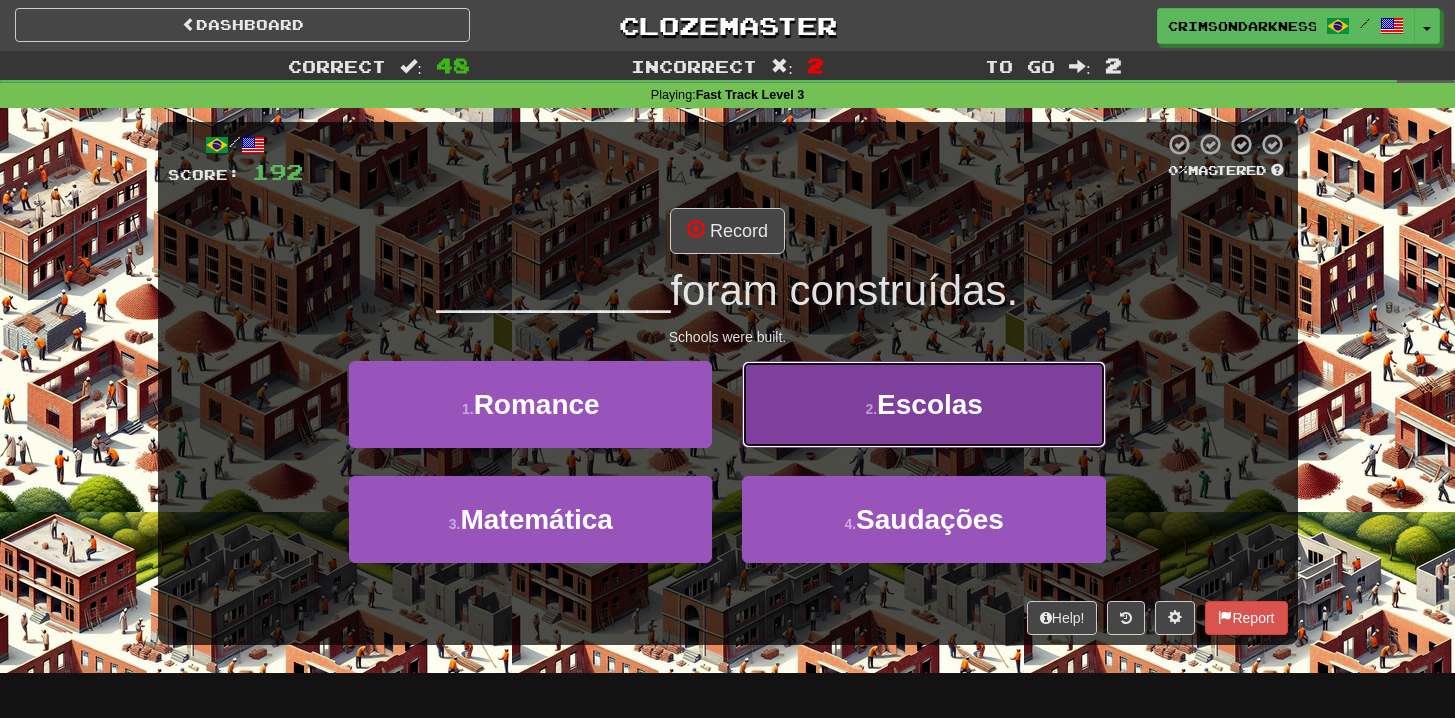 click on "2 .  Escolas" at bounding box center [923, 404] 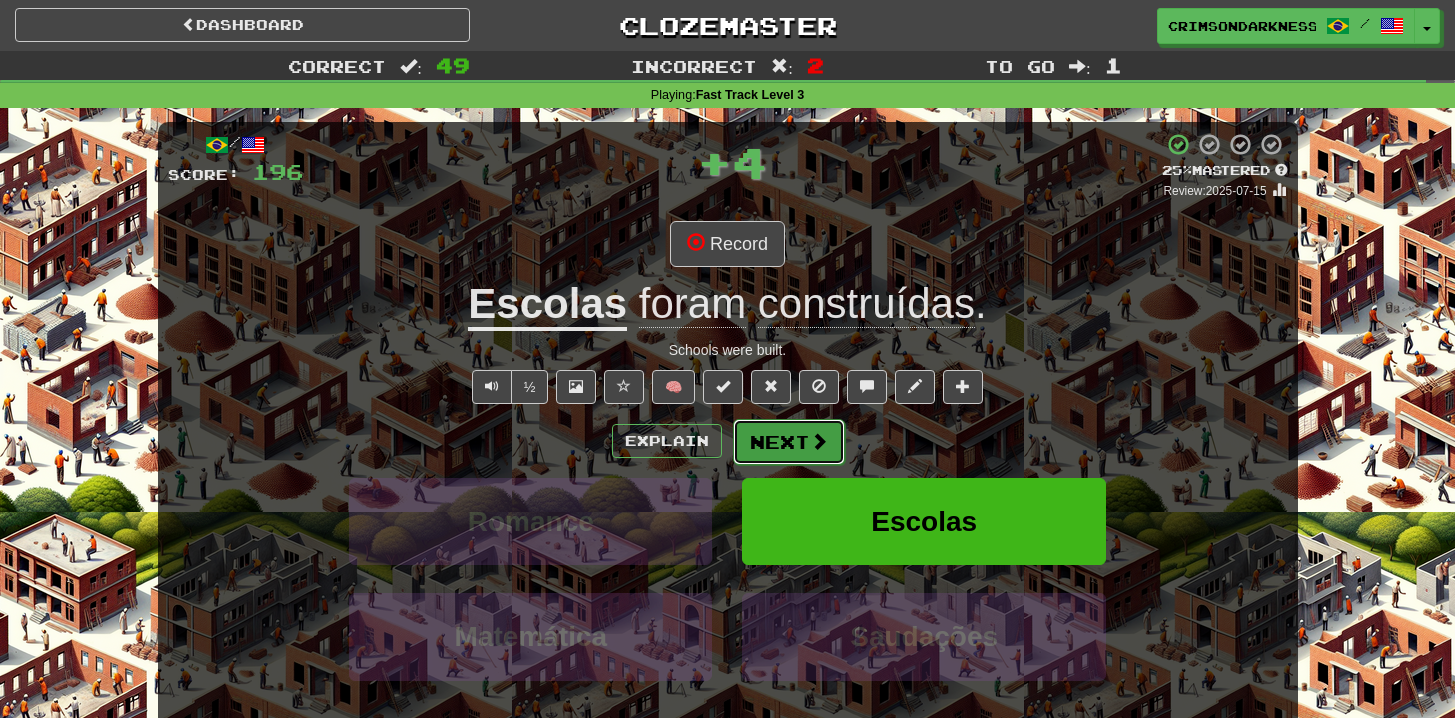 click on "Next" at bounding box center [789, 442] 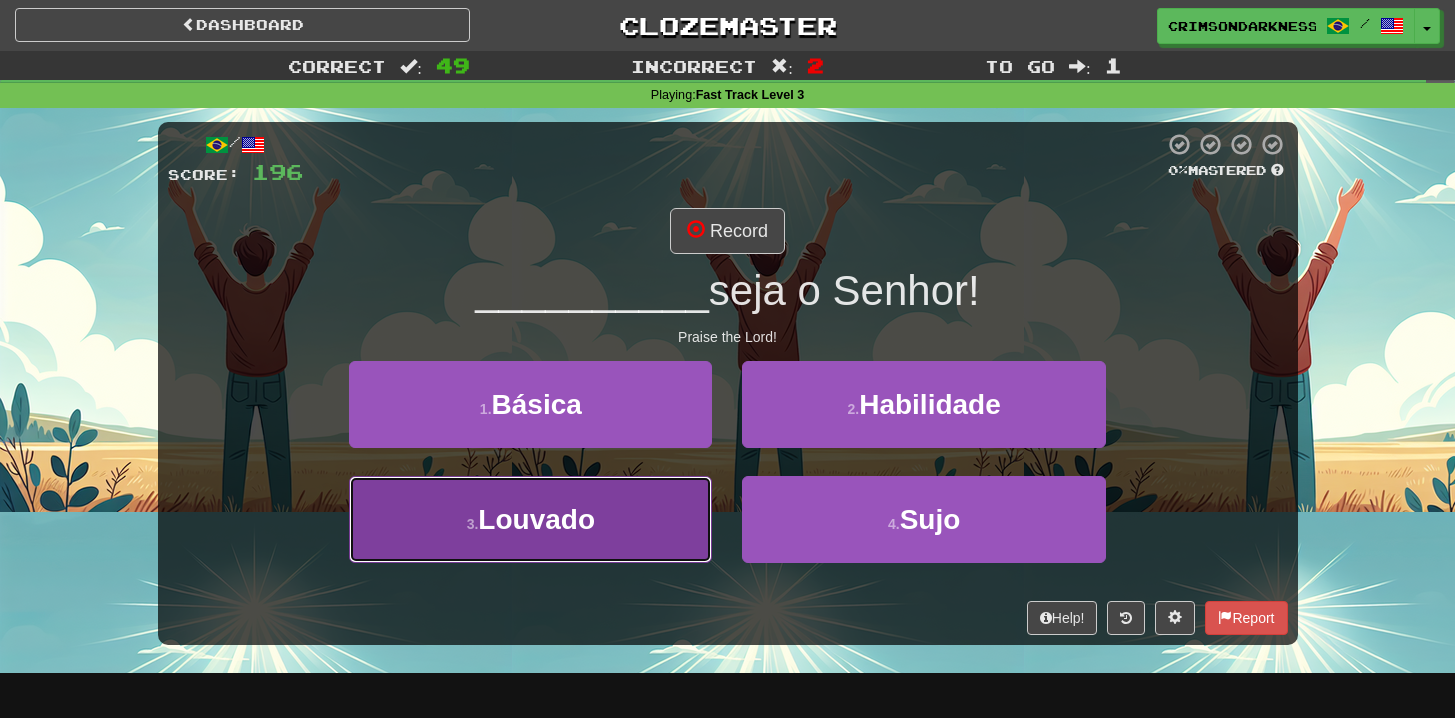 click on "3 .  Louvado" at bounding box center [530, 519] 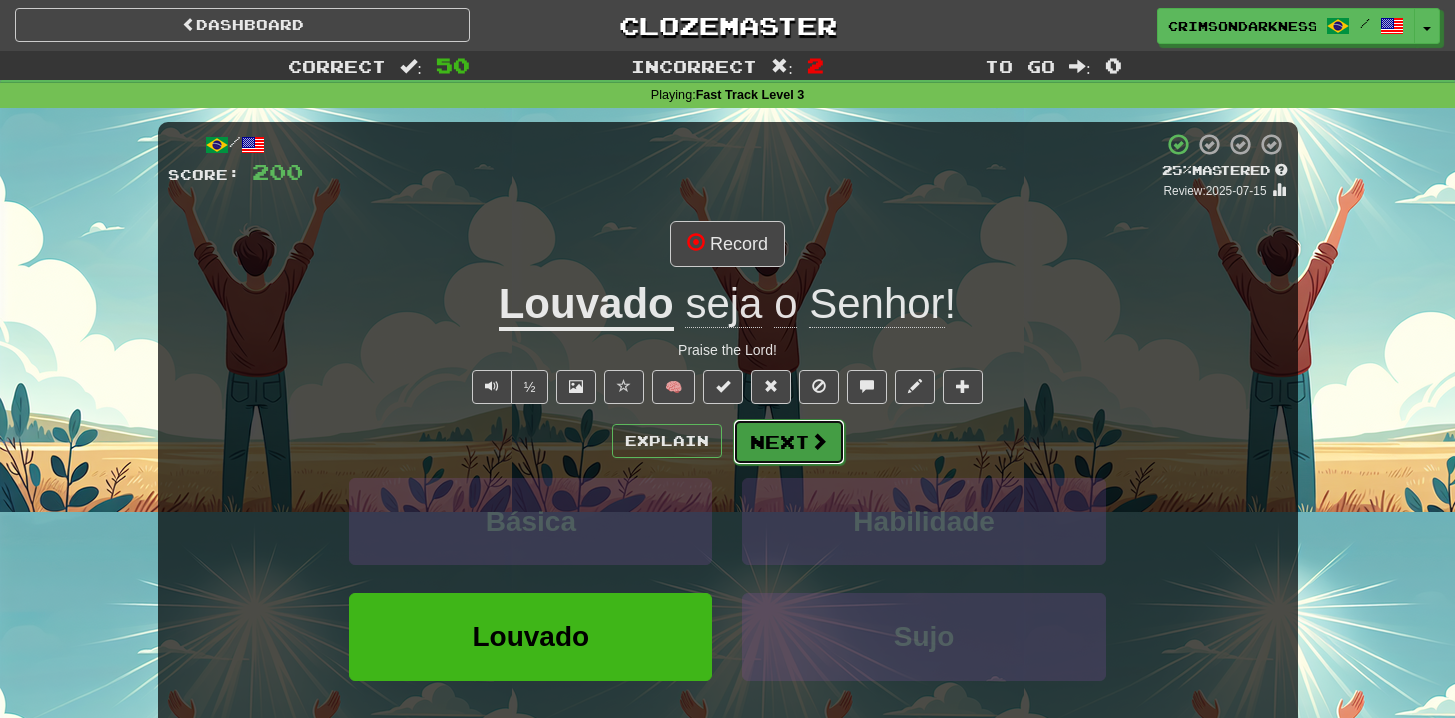 click on "Next" at bounding box center [789, 442] 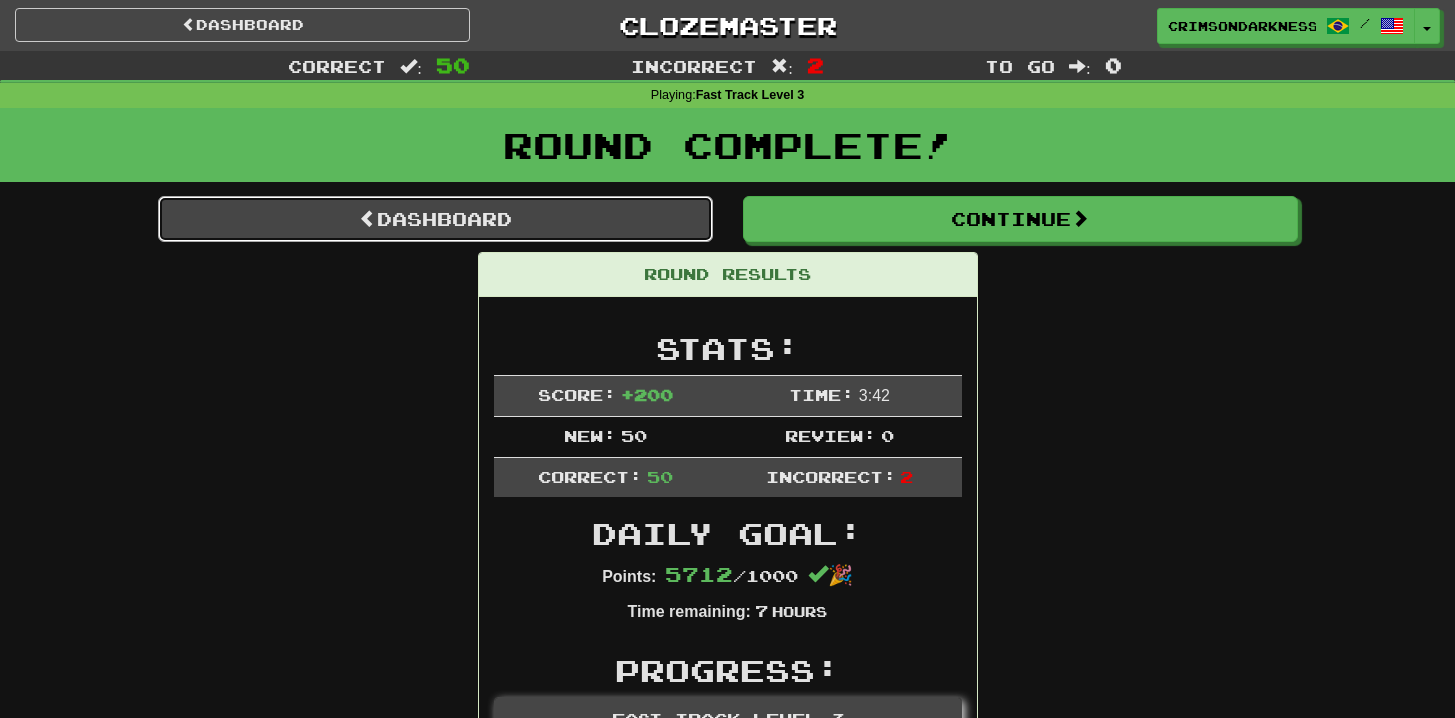 click on "Dashboard" at bounding box center [435, 219] 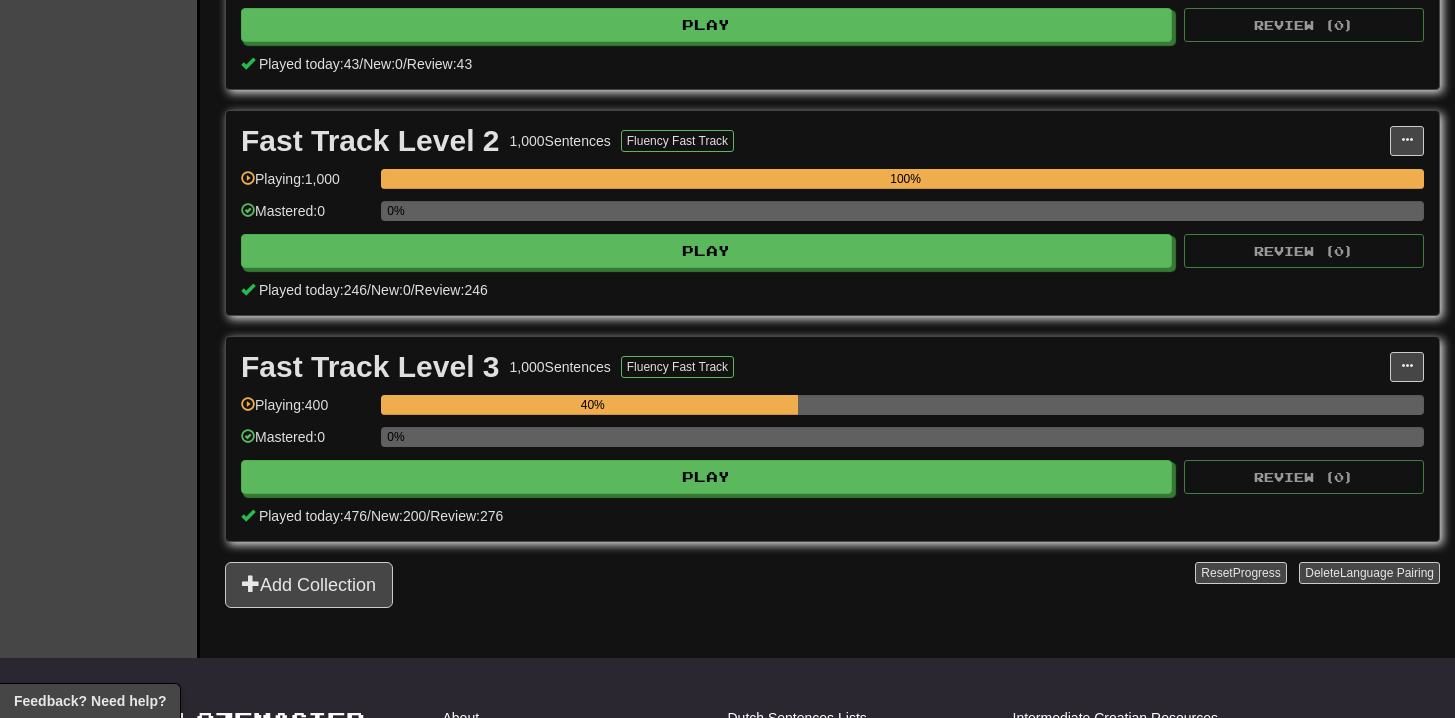 scroll, scrollTop: 607, scrollLeft: 0, axis: vertical 